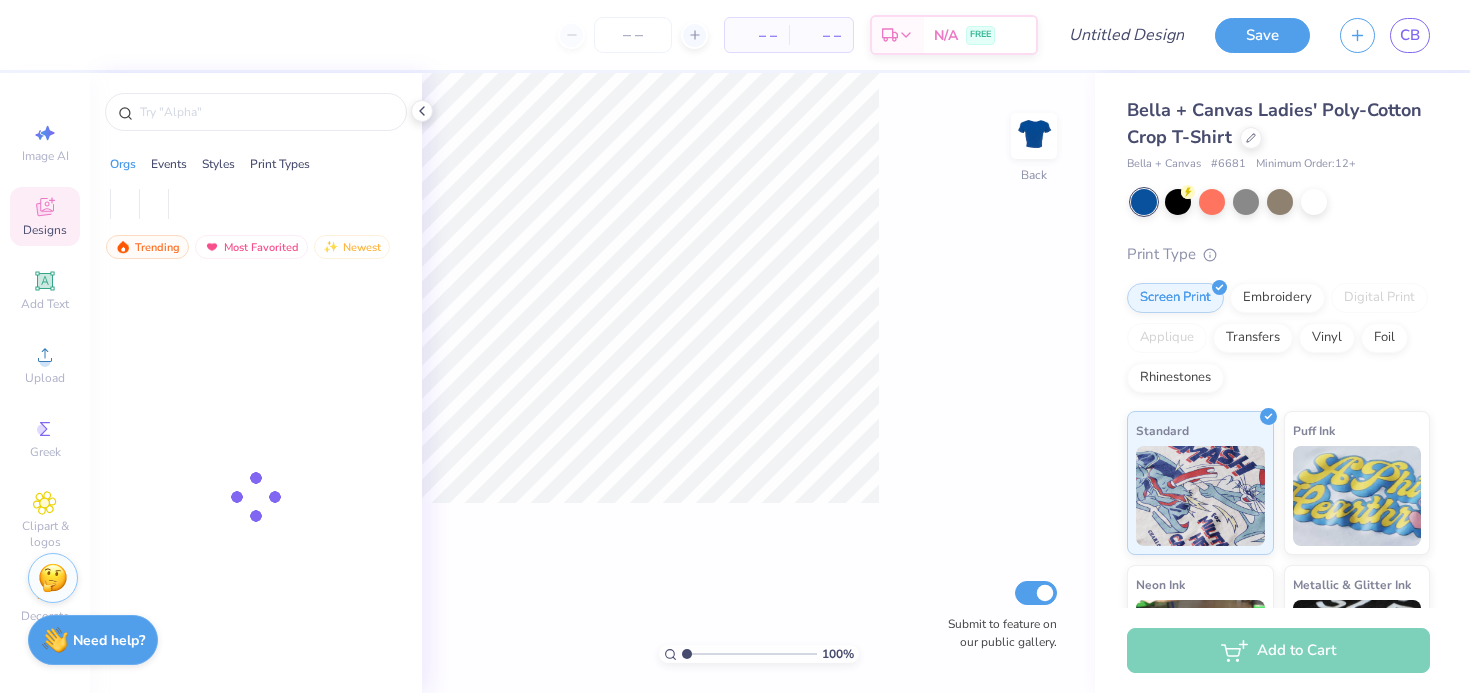 scroll, scrollTop: 0, scrollLeft: 0, axis: both 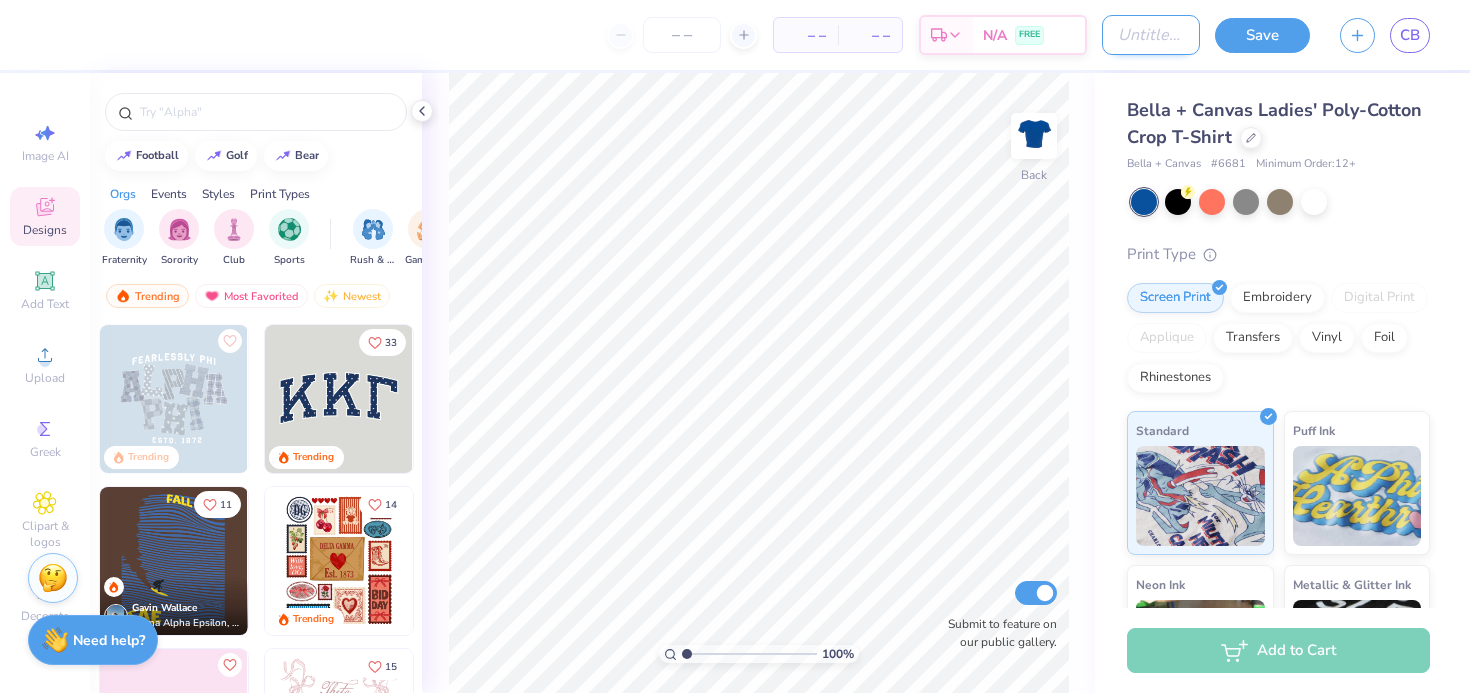 click on "Design Title" at bounding box center (1151, 35) 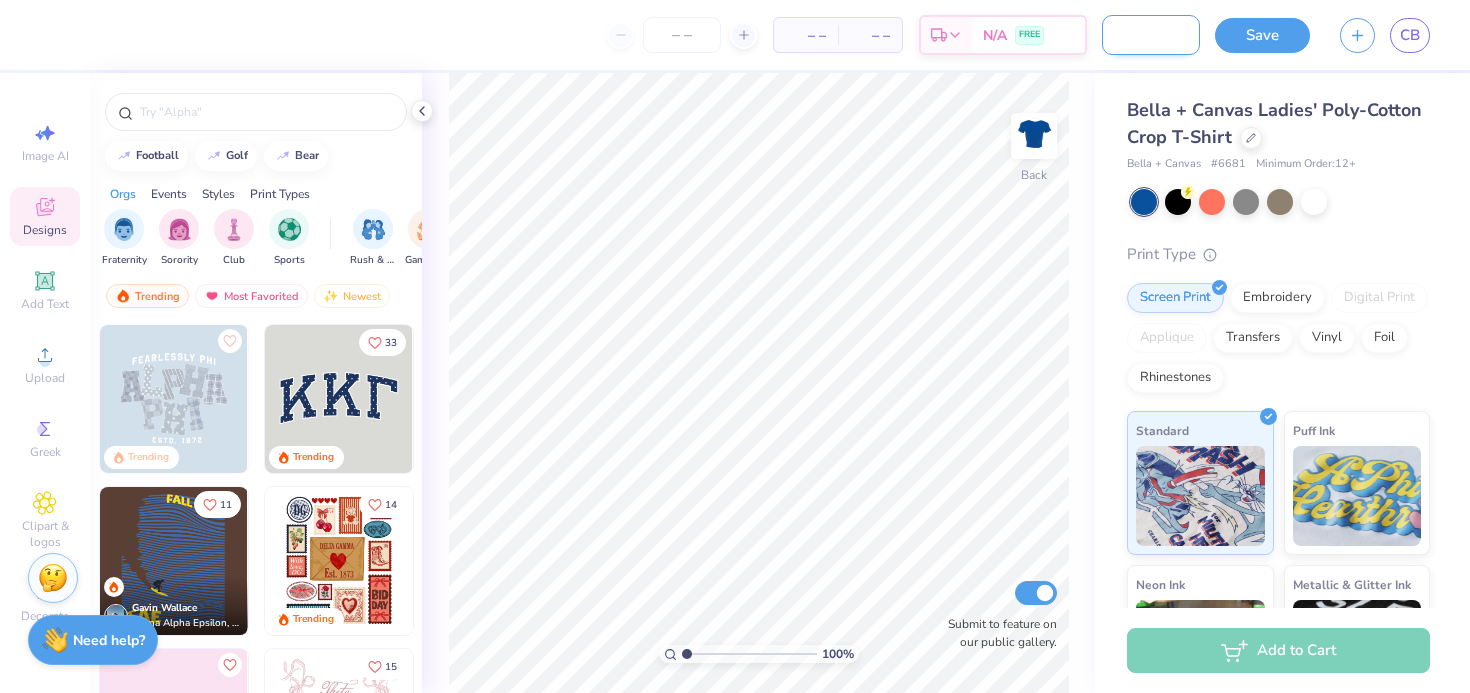 scroll, scrollTop: 0, scrollLeft: 67, axis: horizontal 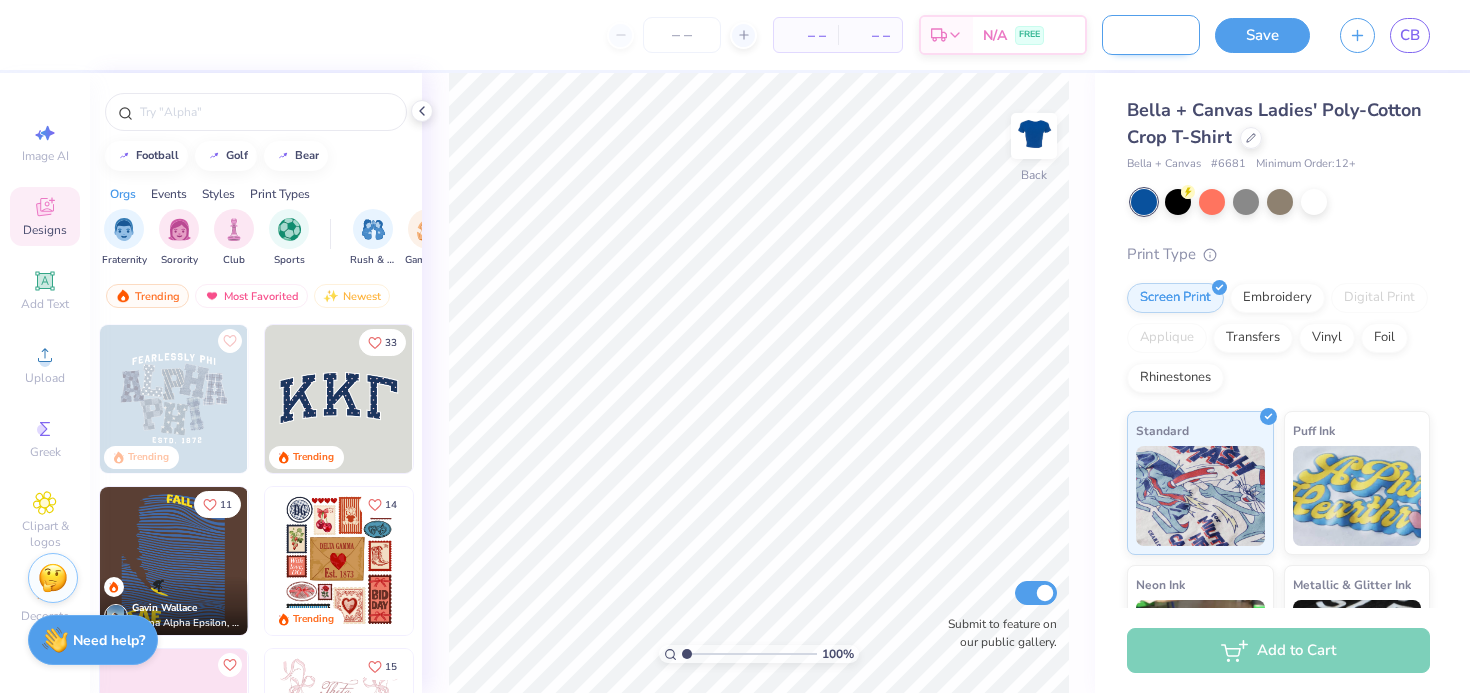 type on "Bid Day [YEAR] Fall" 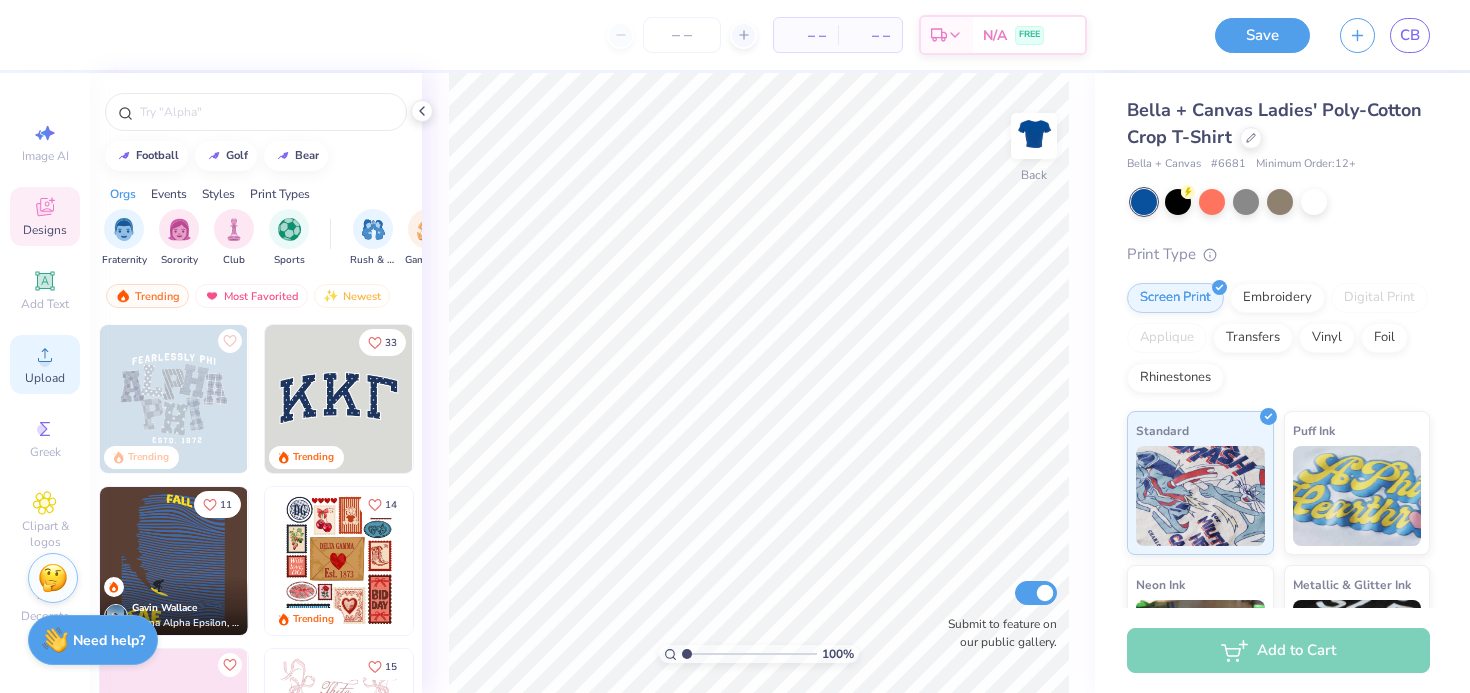 click on "Upload" at bounding box center (45, 364) 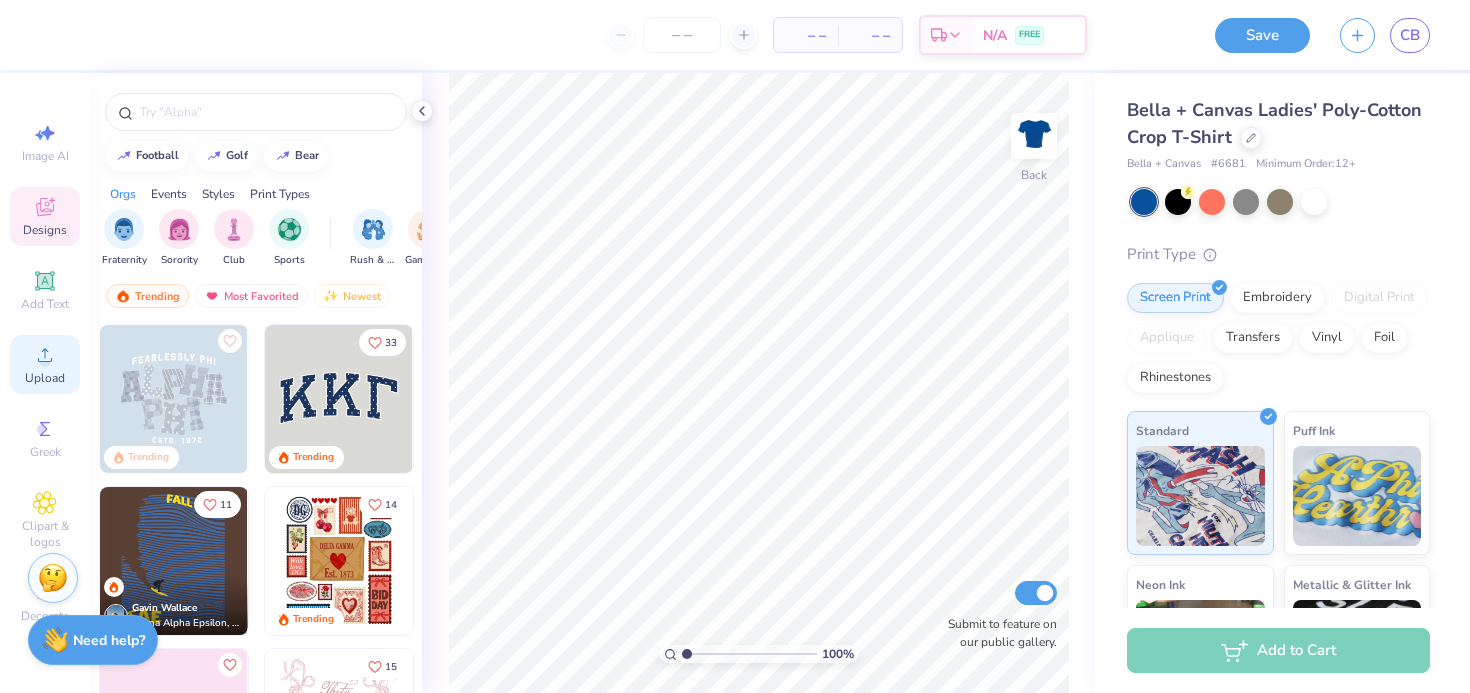 scroll, scrollTop: 0, scrollLeft: 0, axis: both 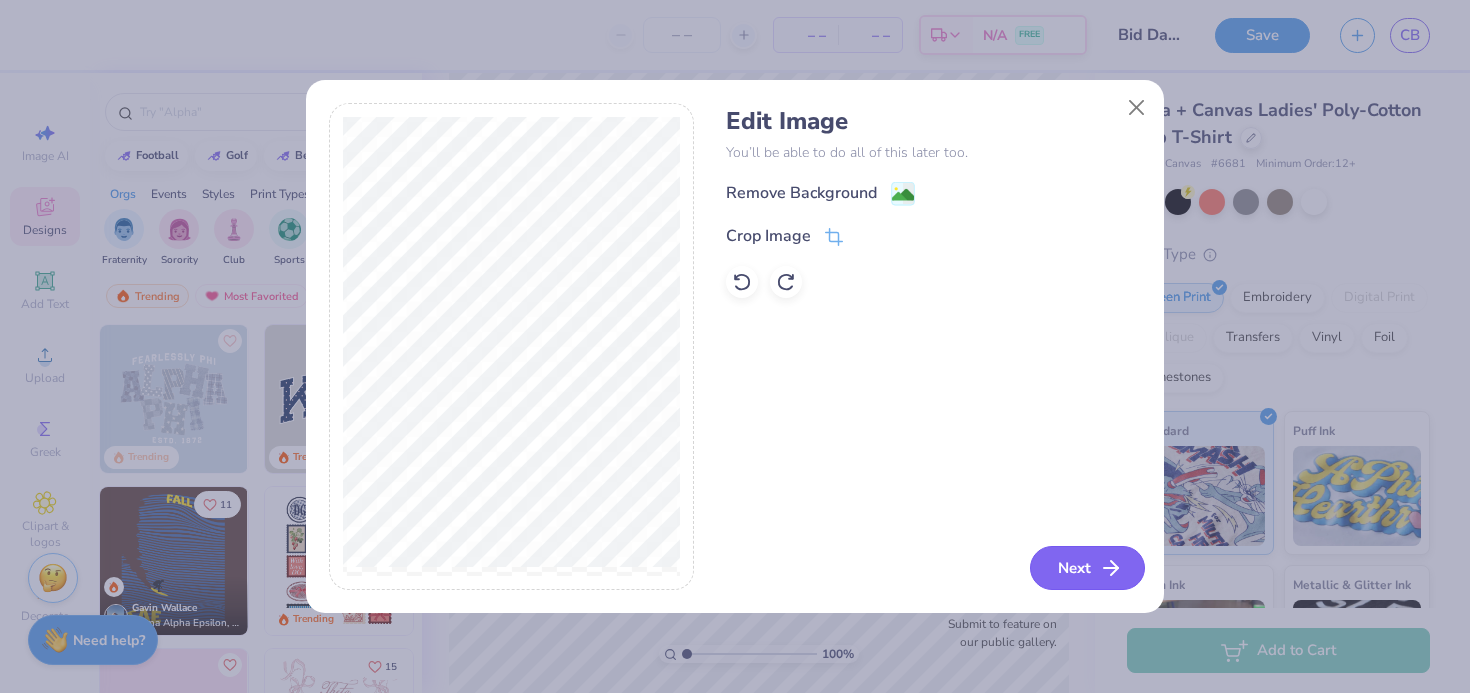 click on "Next" at bounding box center [1087, 568] 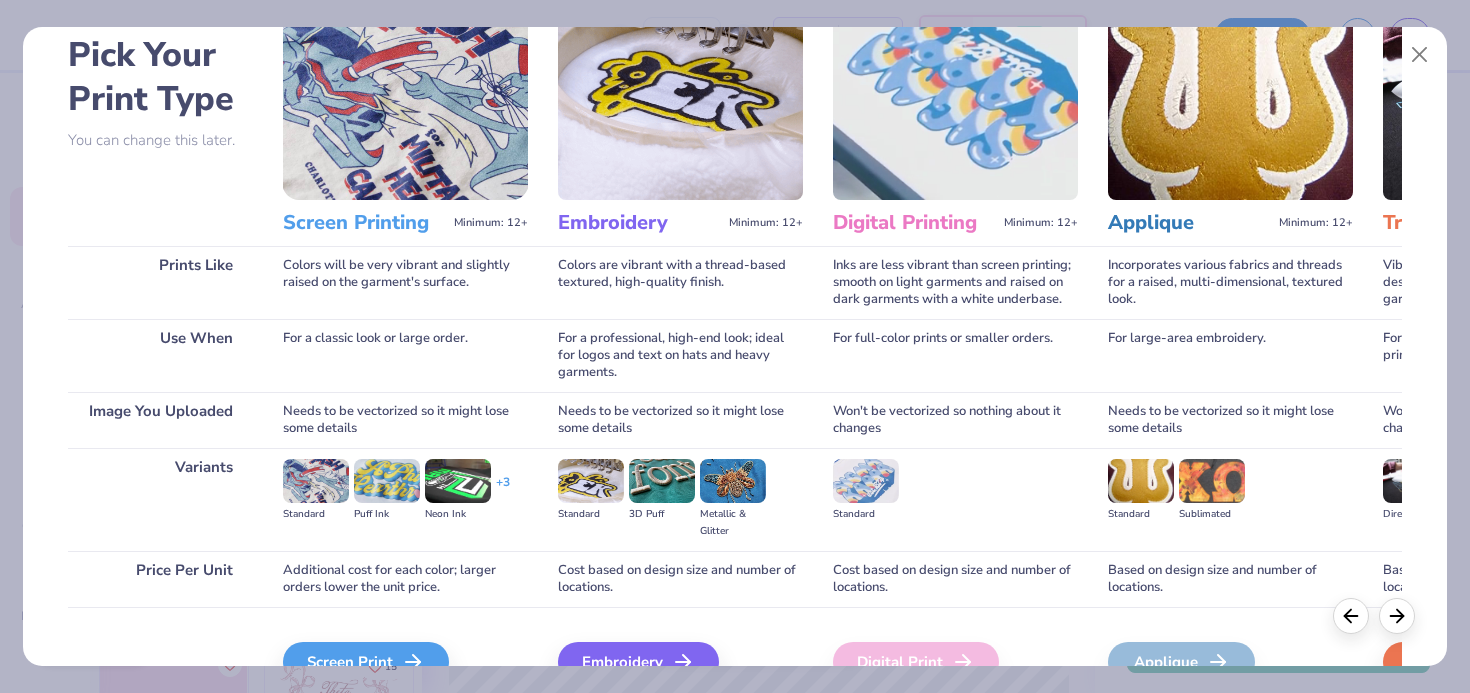 scroll, scrollTop: 204, scrollLeft: 0, axis: vertical 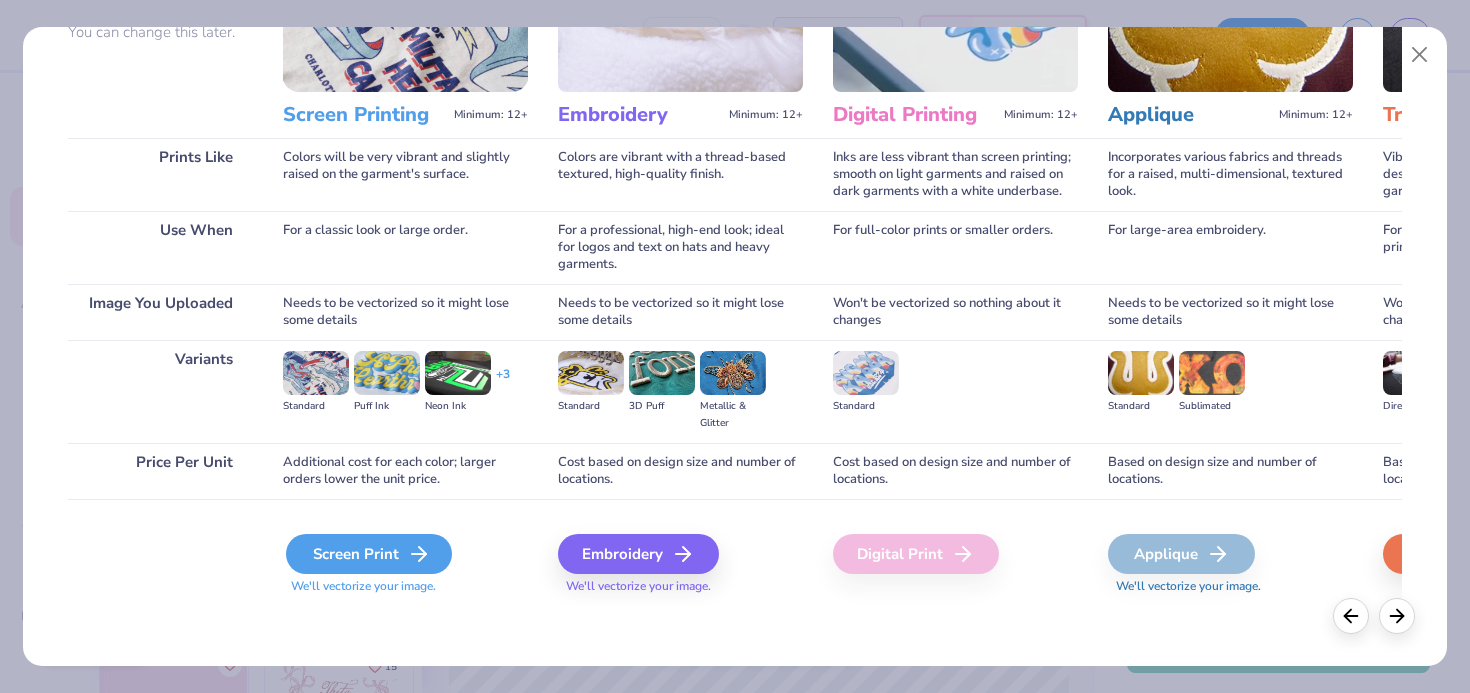 click on "Screen Print" at bounding box center [369, 554] 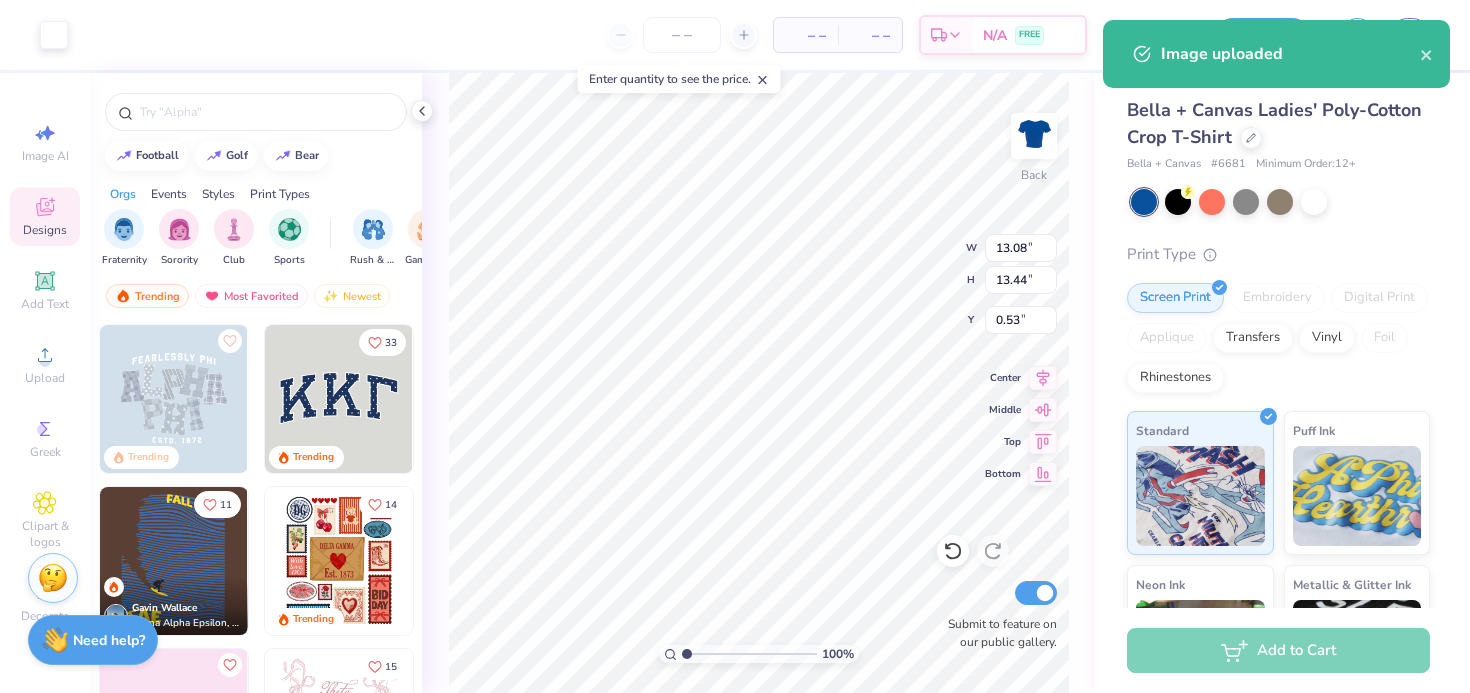click at bounding box center (256, 107) 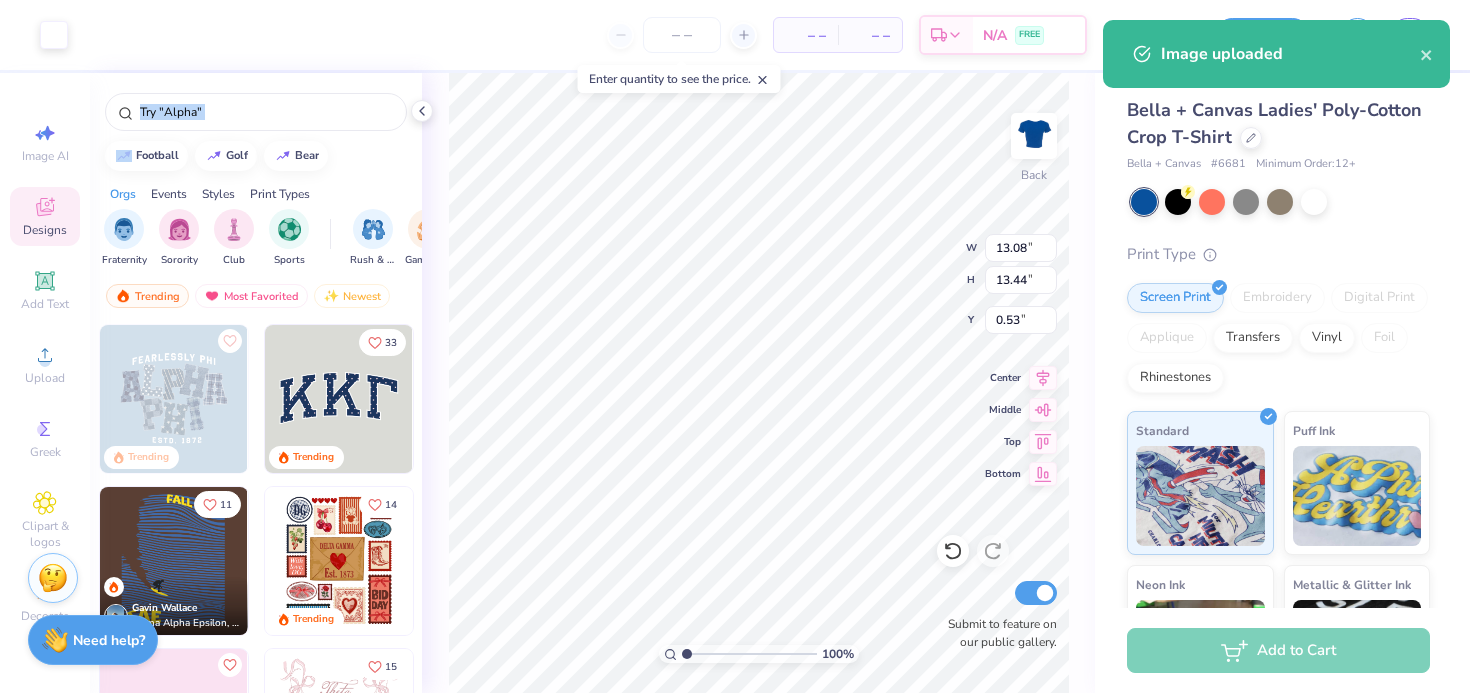 click at bounding box center (256, 107) 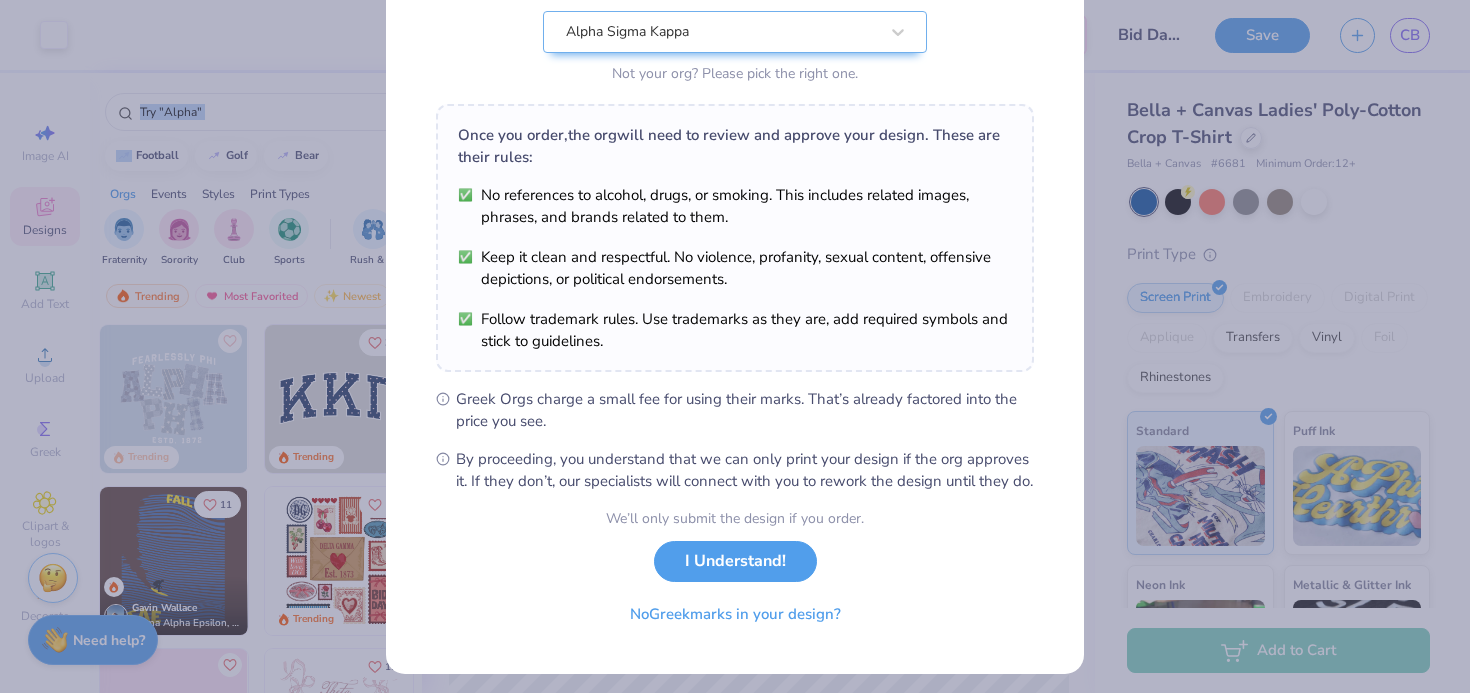 scroll, scrollTop: 243, scrollLeft: 0, axis: vertical 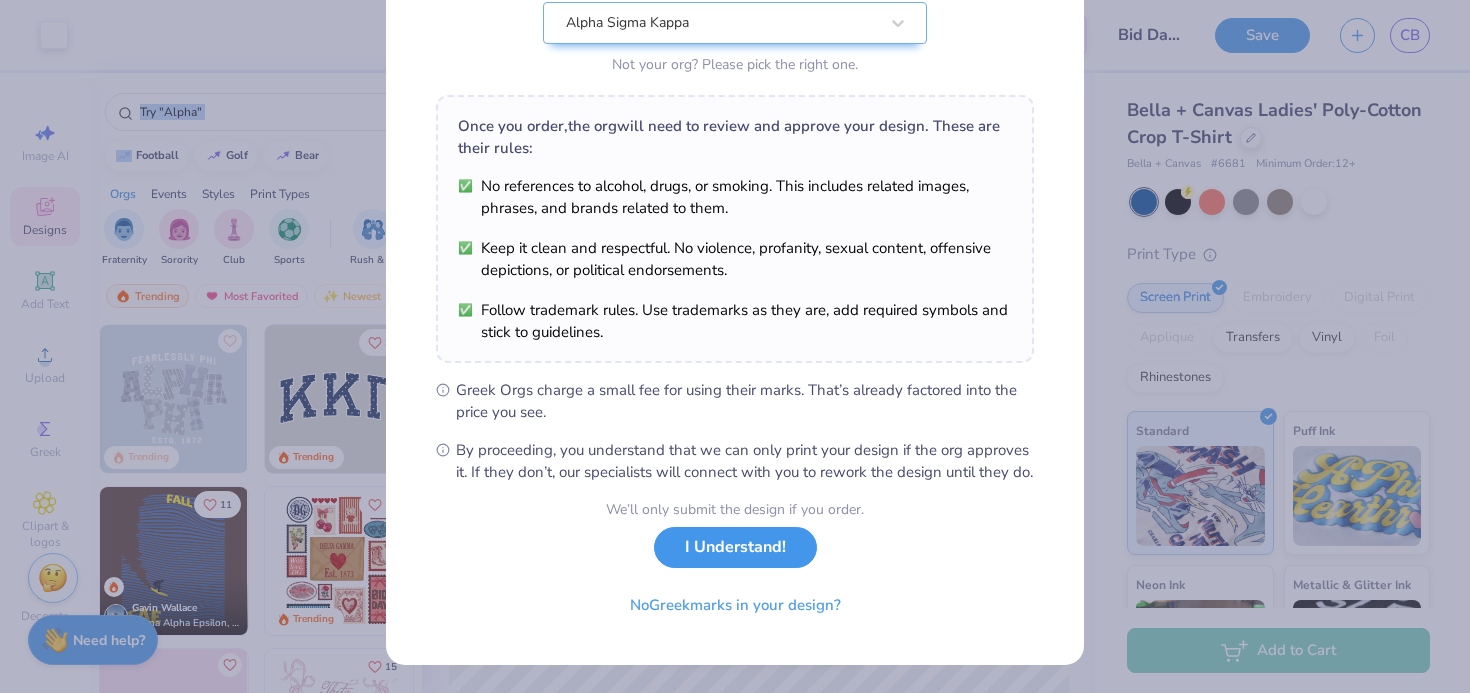 click on "I Understand!" at bounding box center [735, 547] 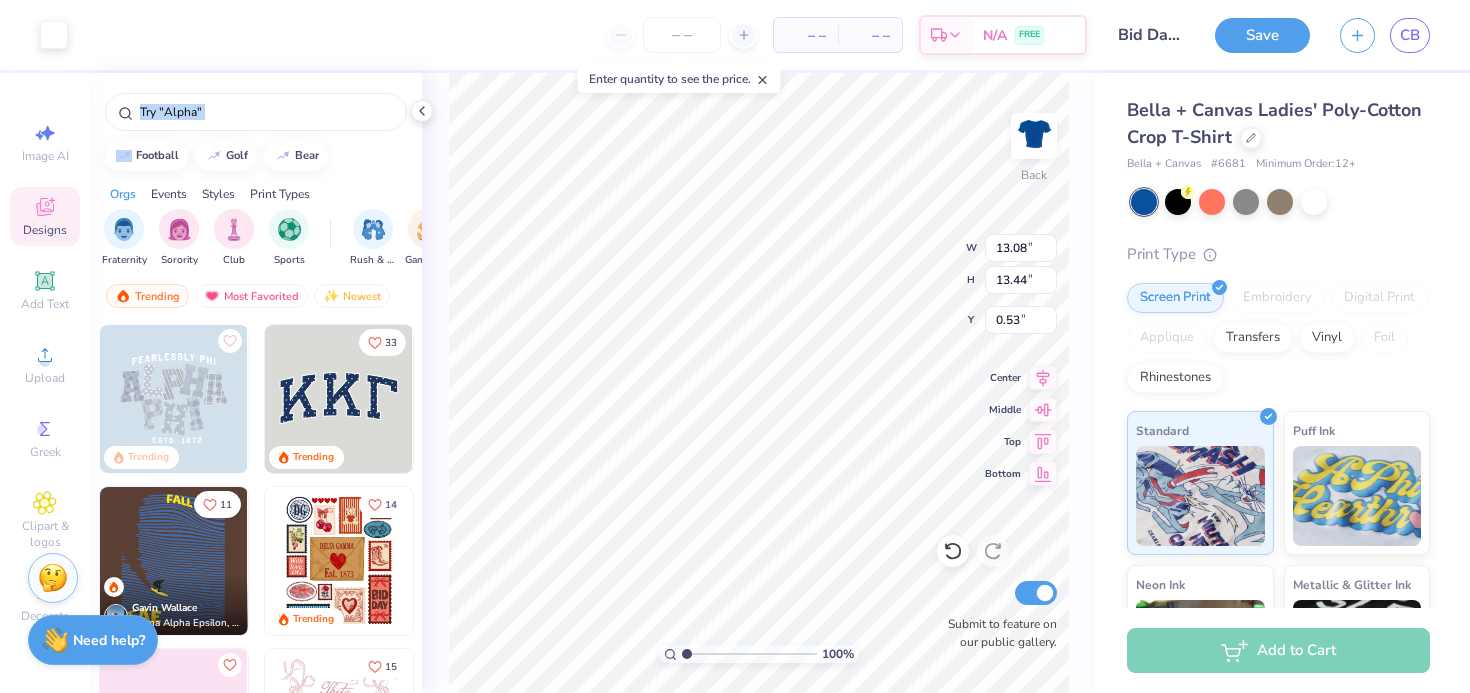 scroll, scrollTop: 0, scrollLeft: 0, axis: both 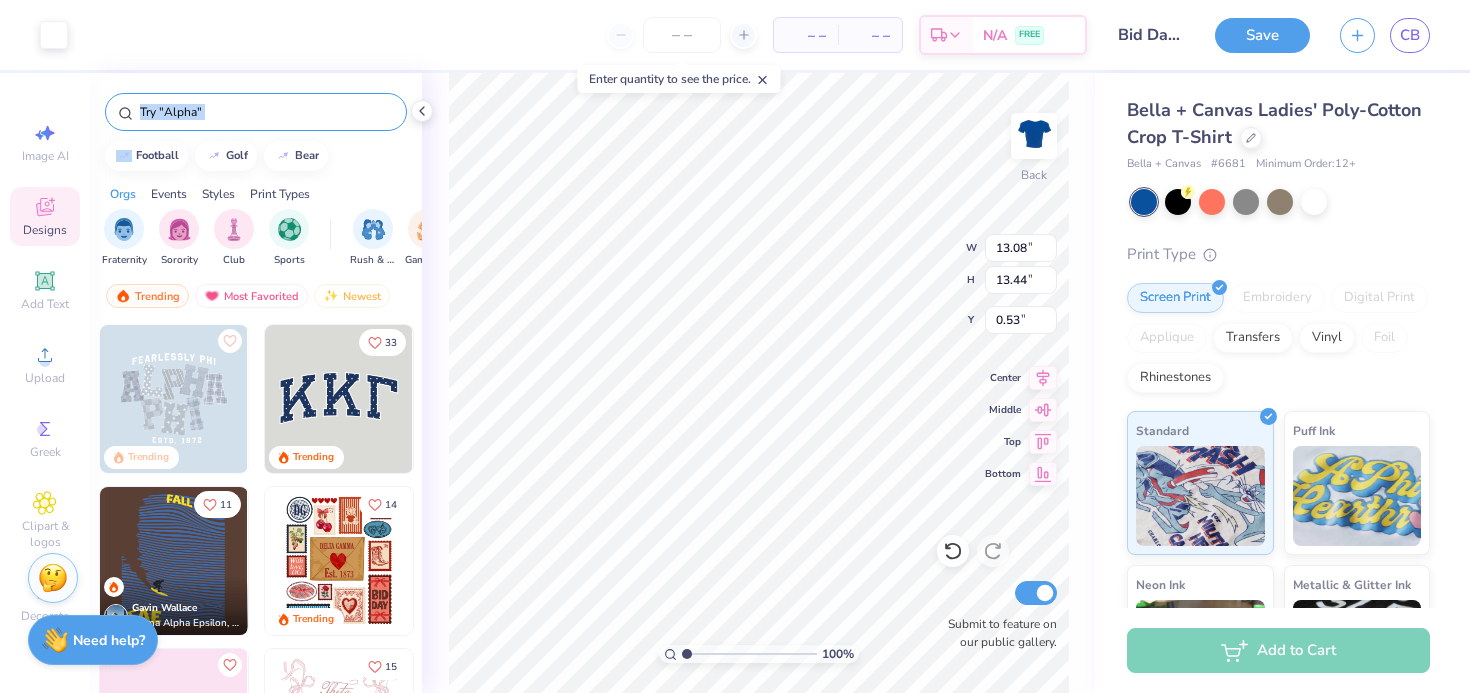 click at bounding box center (256, 112) 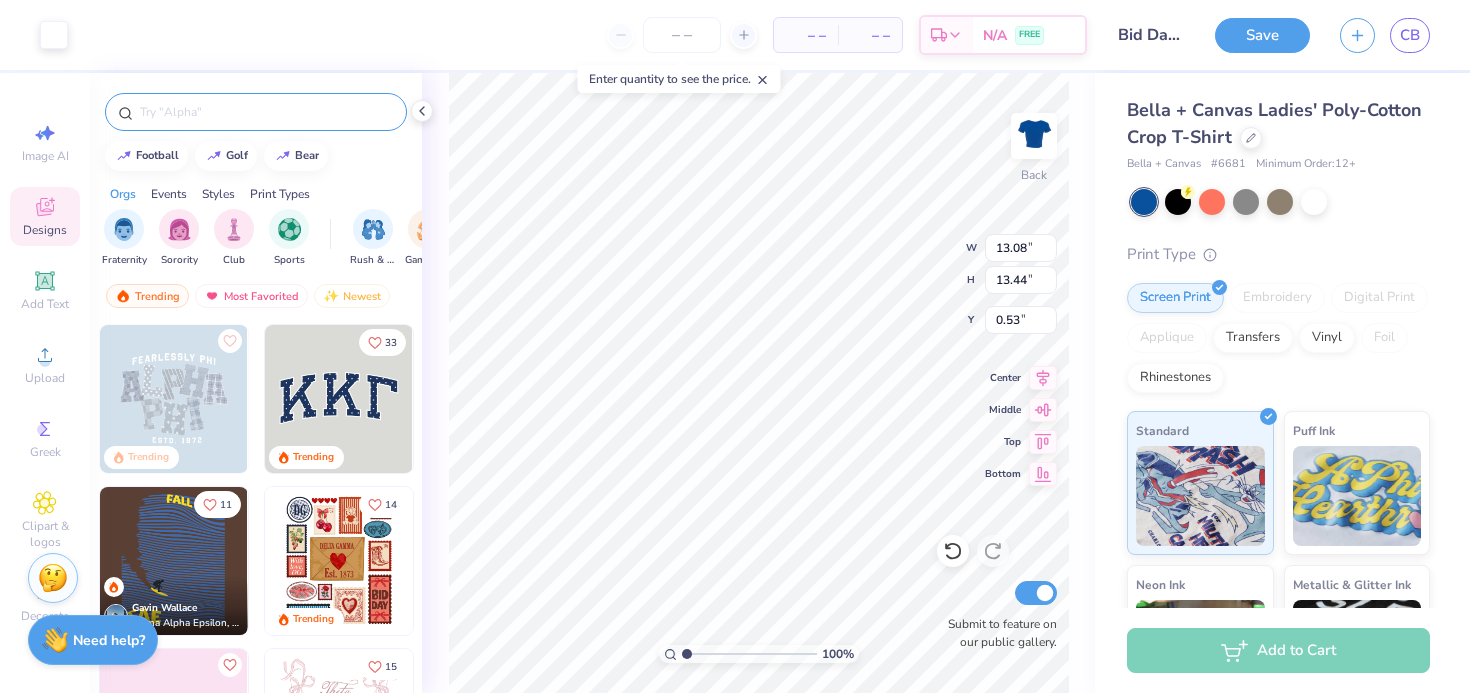 click at bounding box center [266, 112] 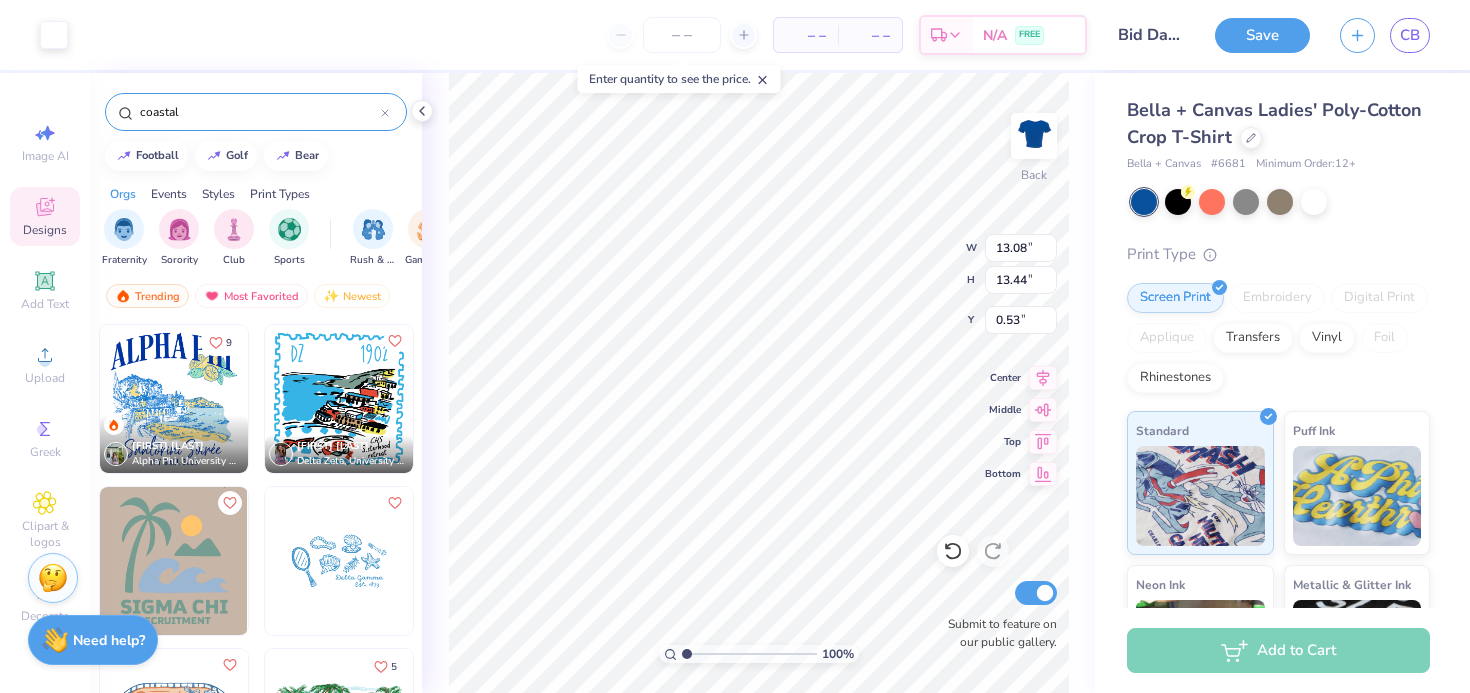 type on "coastal" 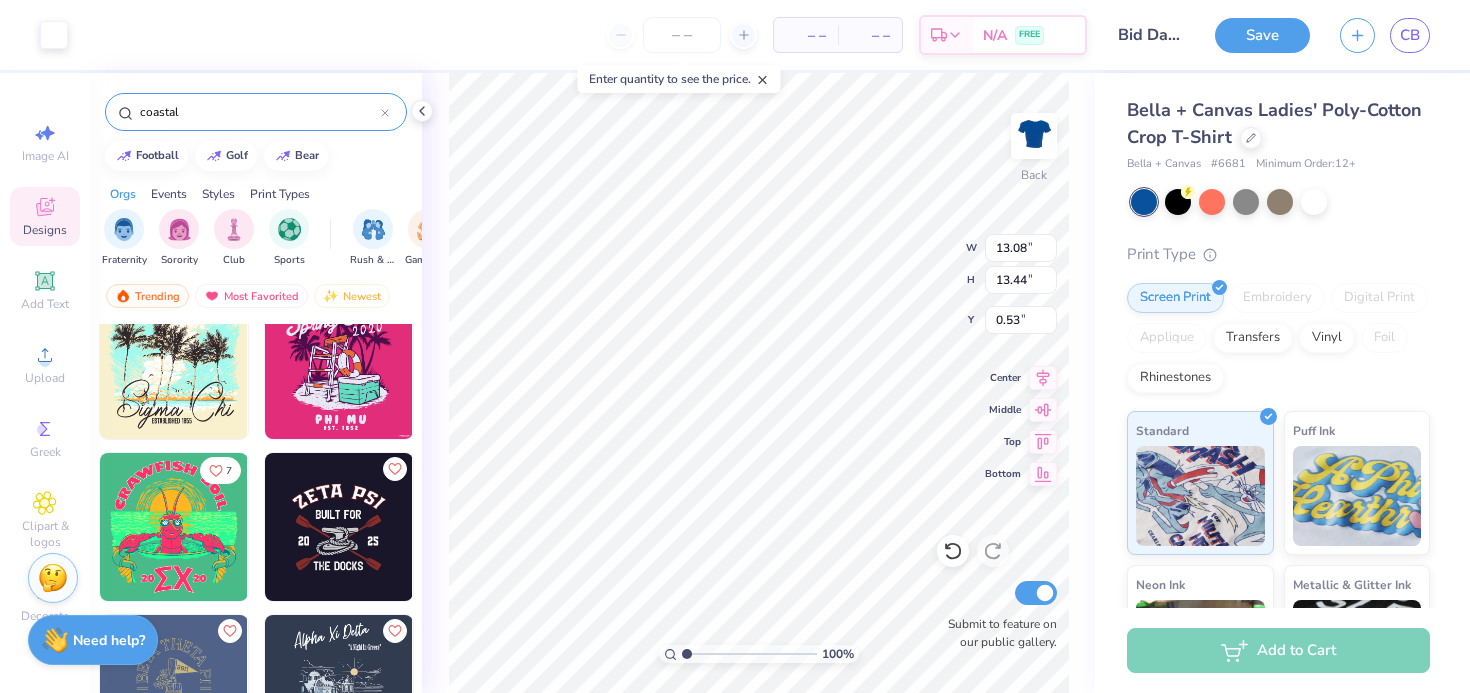 scroll, scrollTop: 690, scrollLeft: 0, axis: vertical 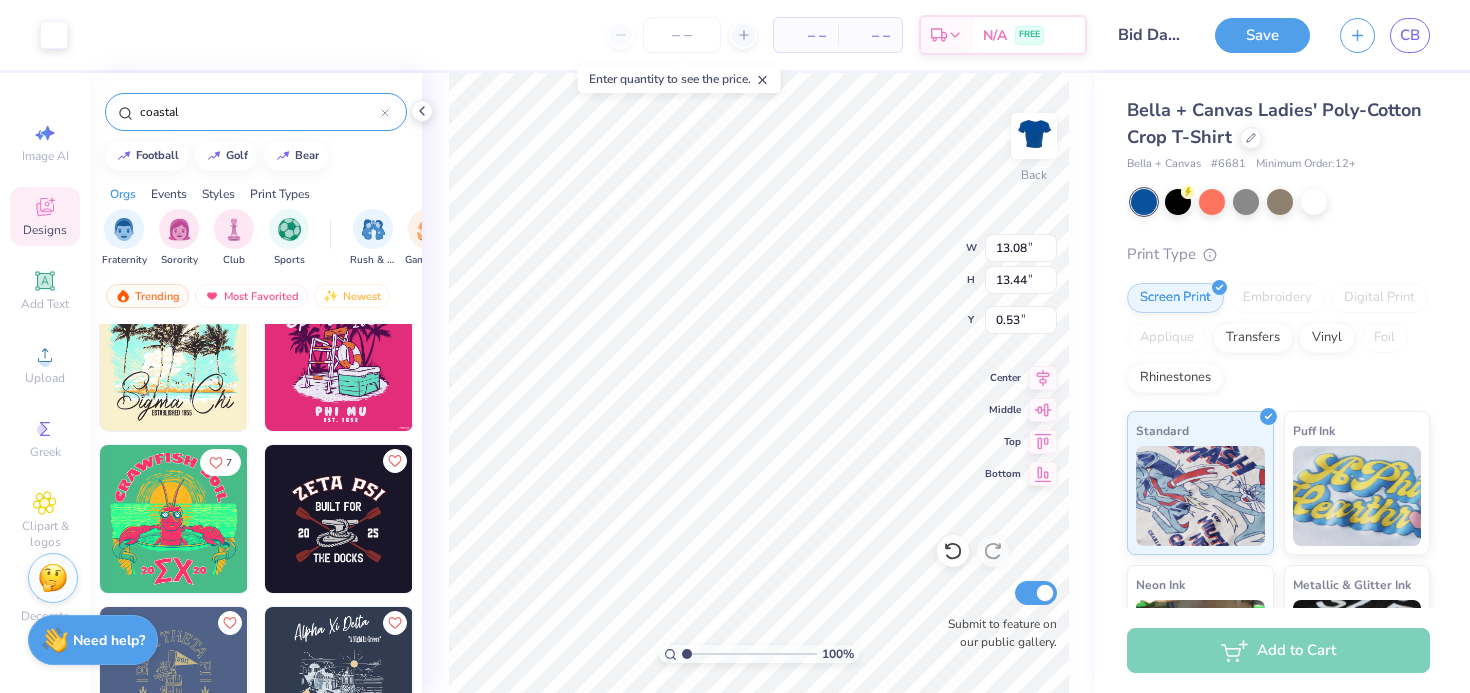 type on "9.92" 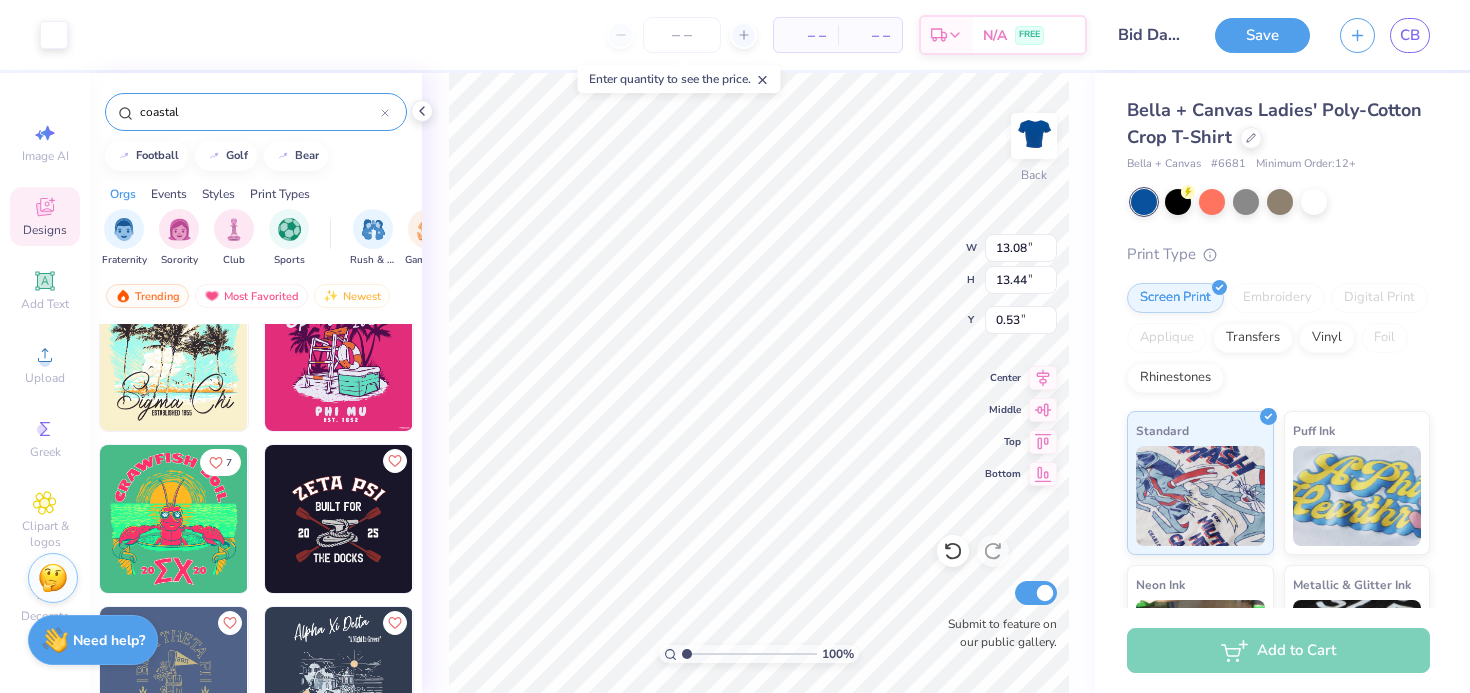type on "10.20" 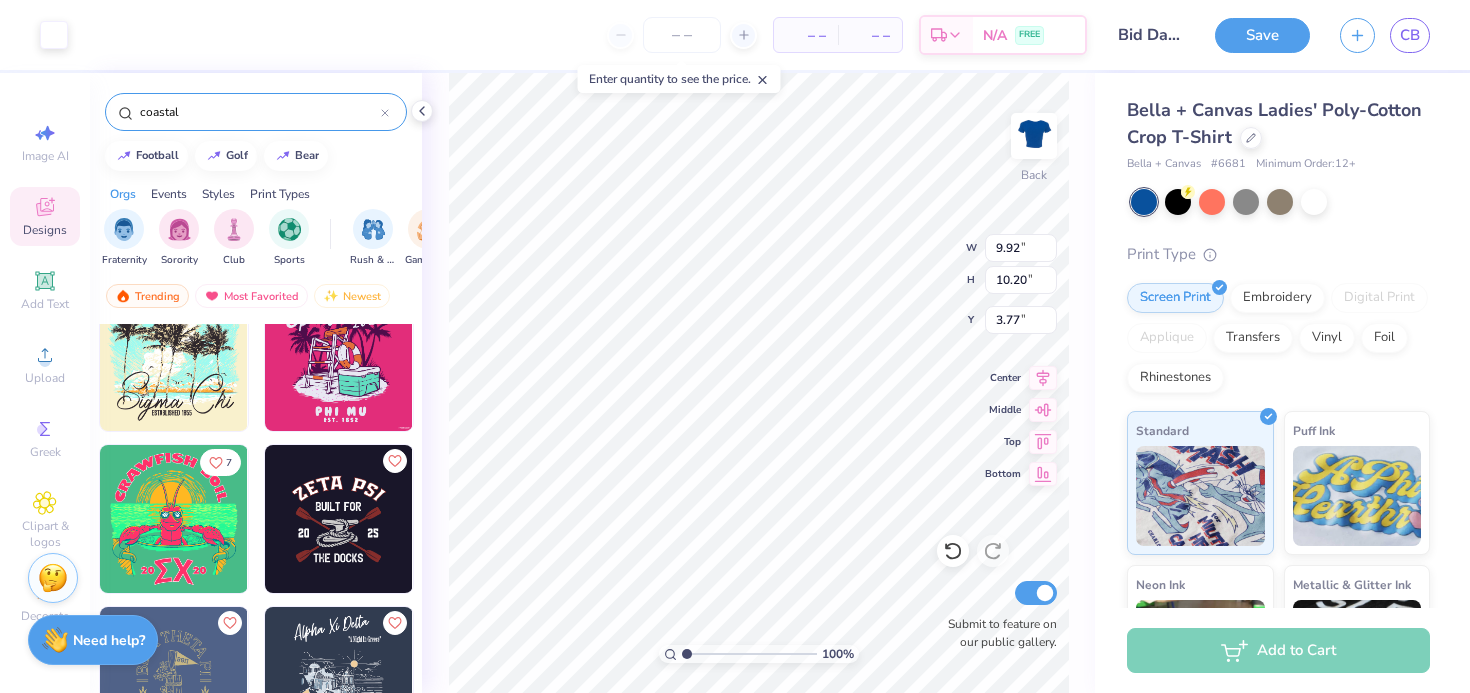 type on "3.00" 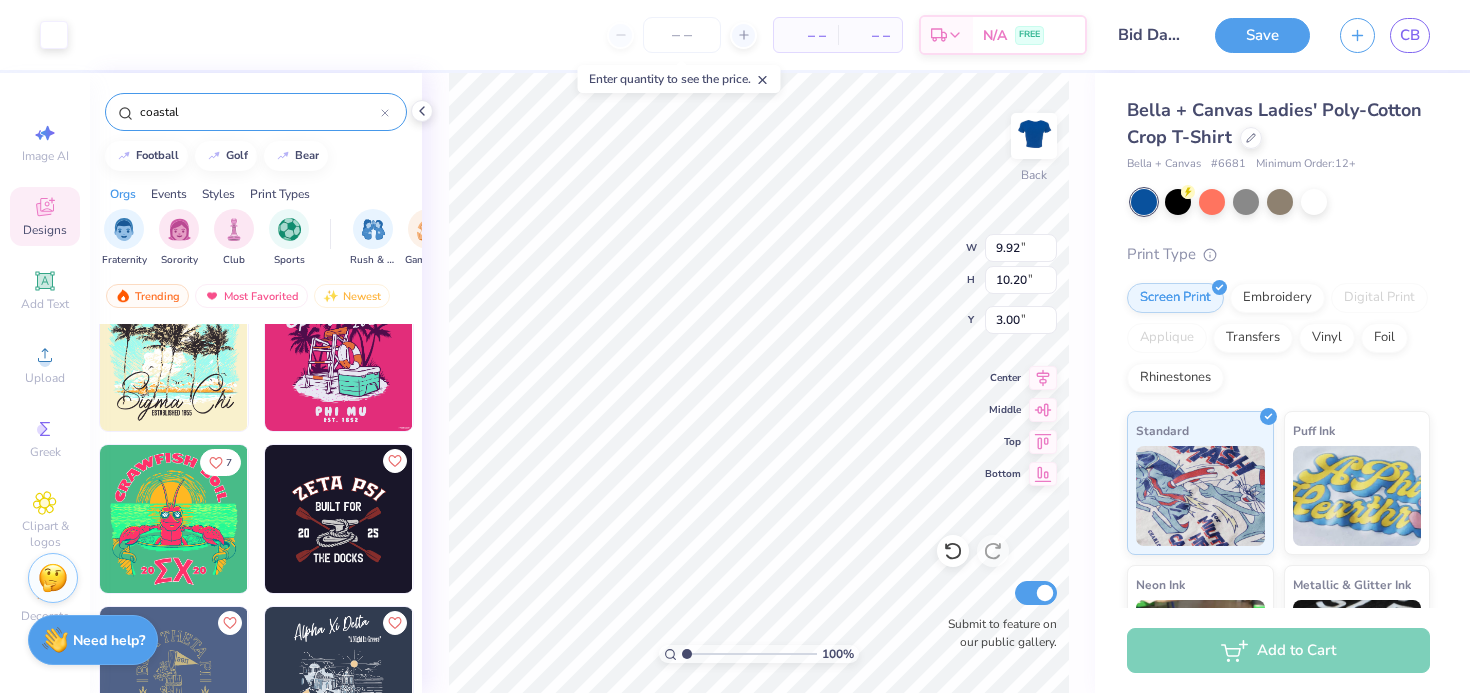type on "7.20" 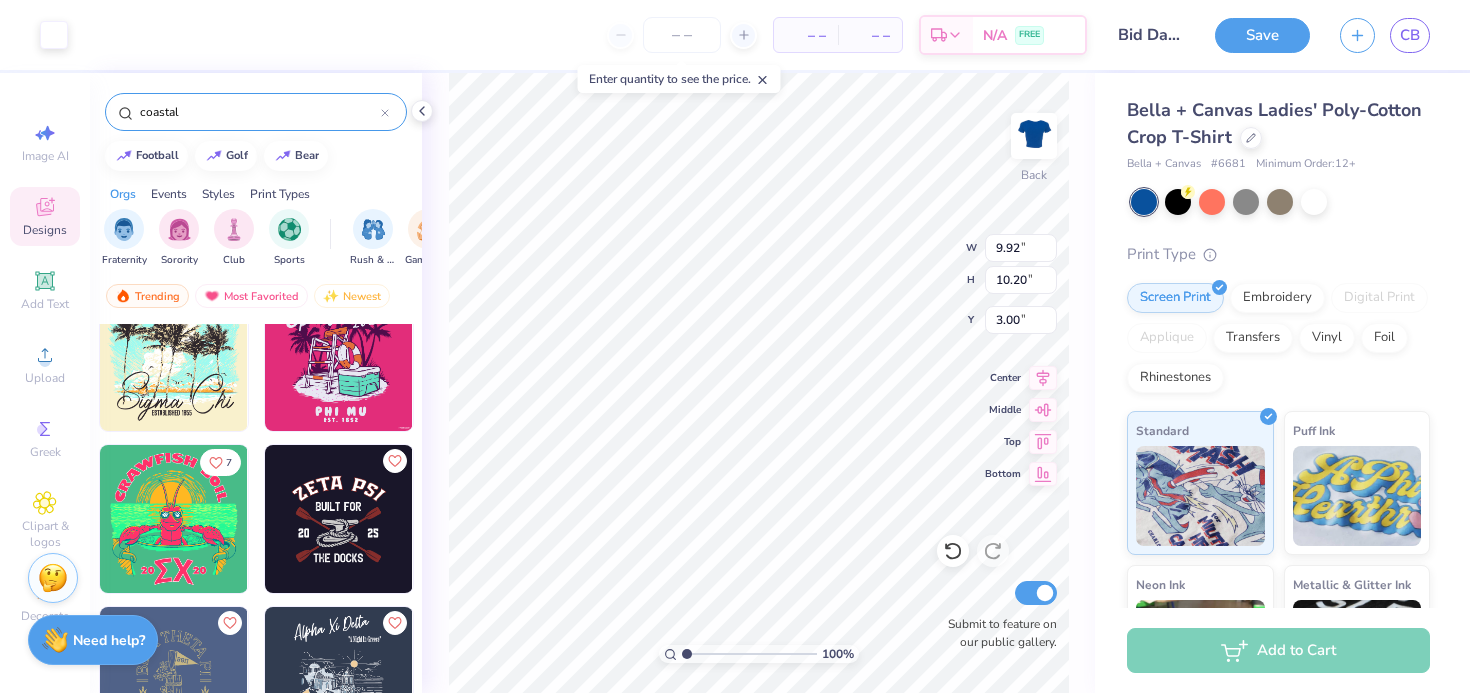type on "7.40" 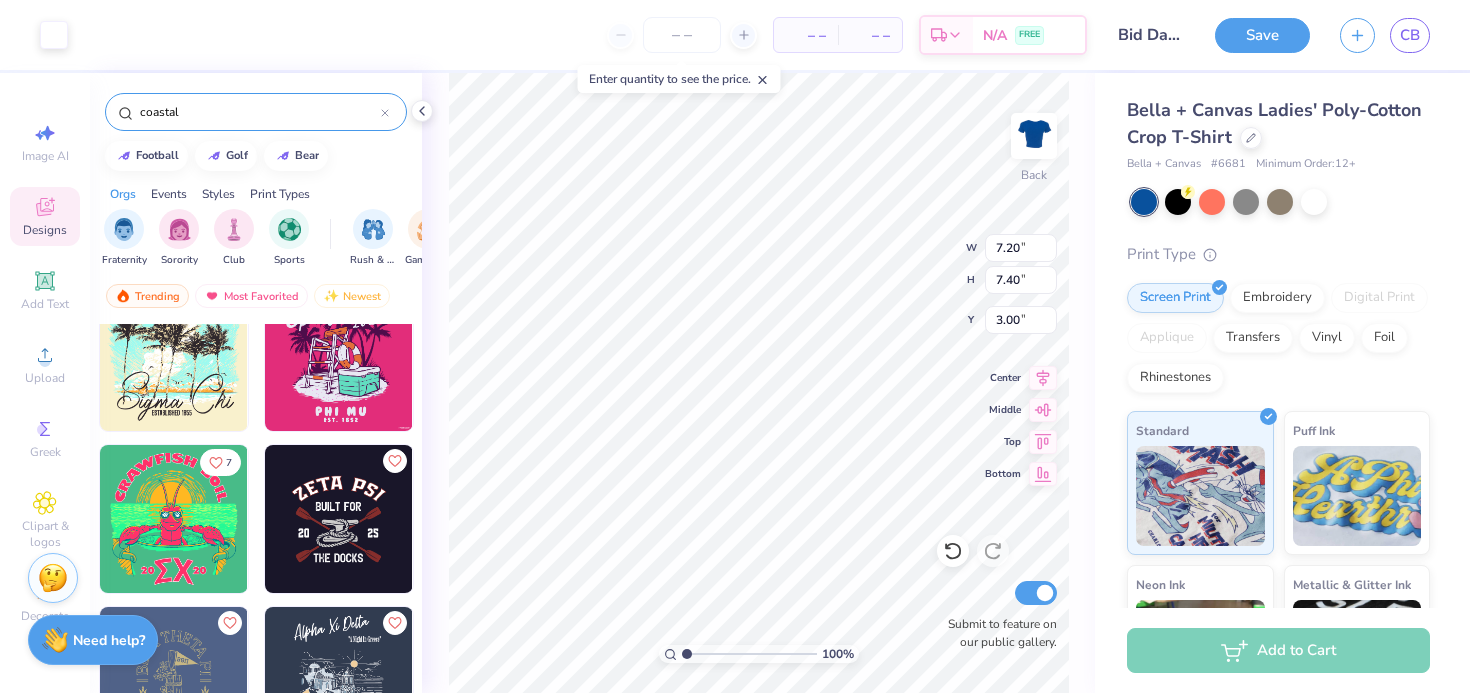 click on "100  % Back W 7.20 7.20 " H 7.40 7.40 " Y 3.00 3.00 " Center Middle Top Bottom Submit to feature on our public gallery." at bounding box center [758, 383] 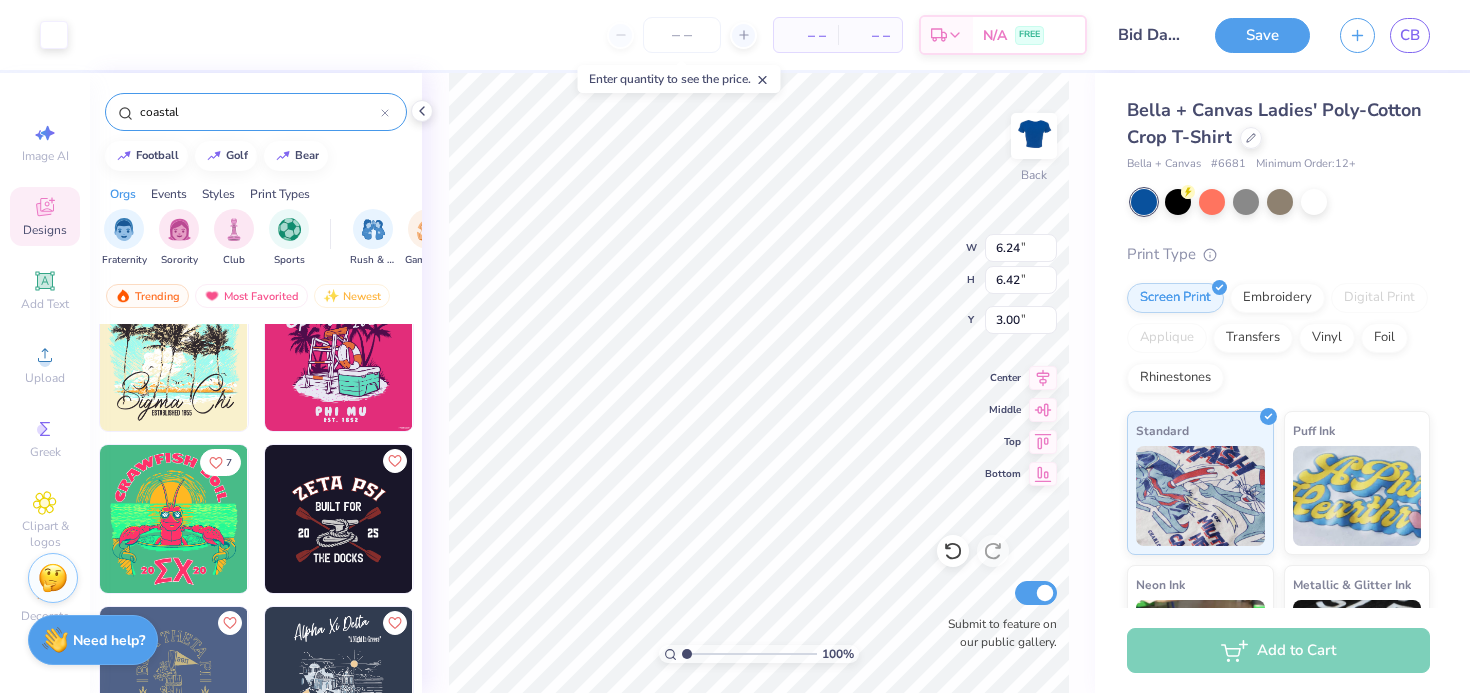 type on "6.24" 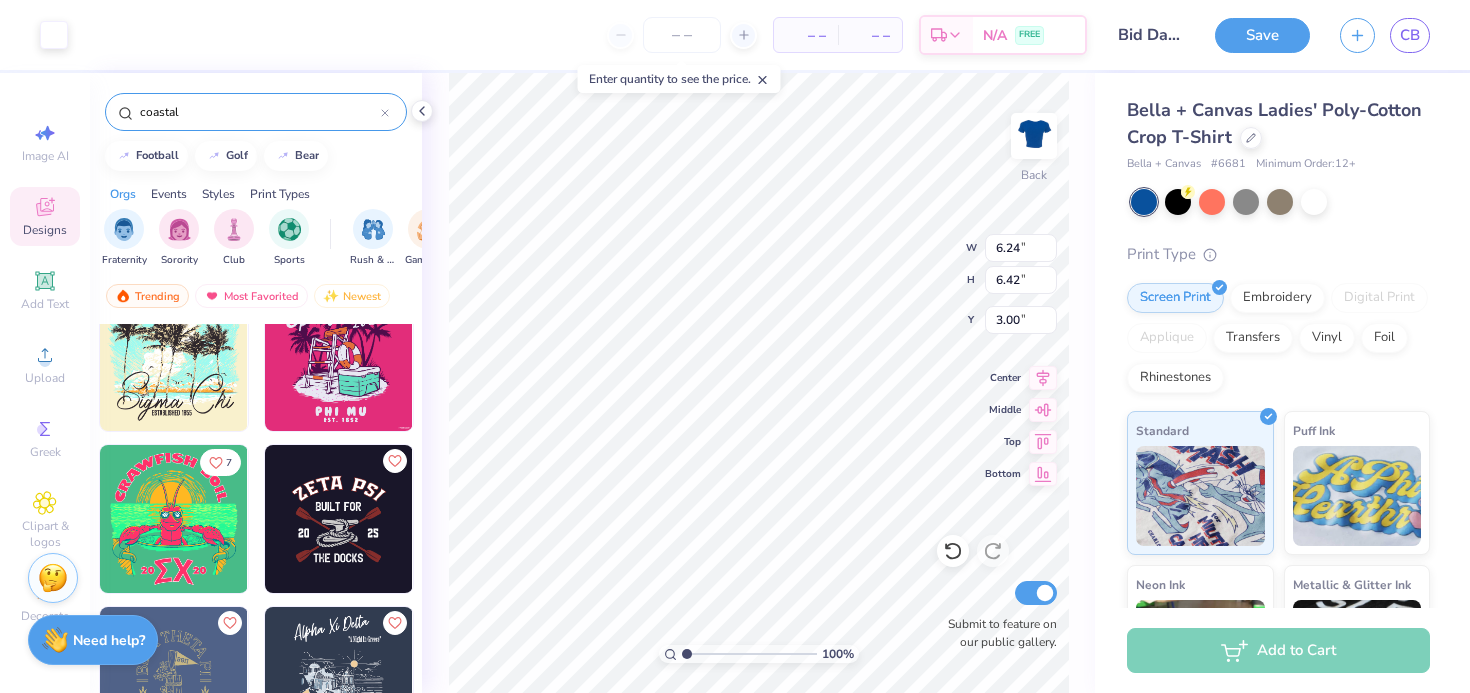 type on "6.42" 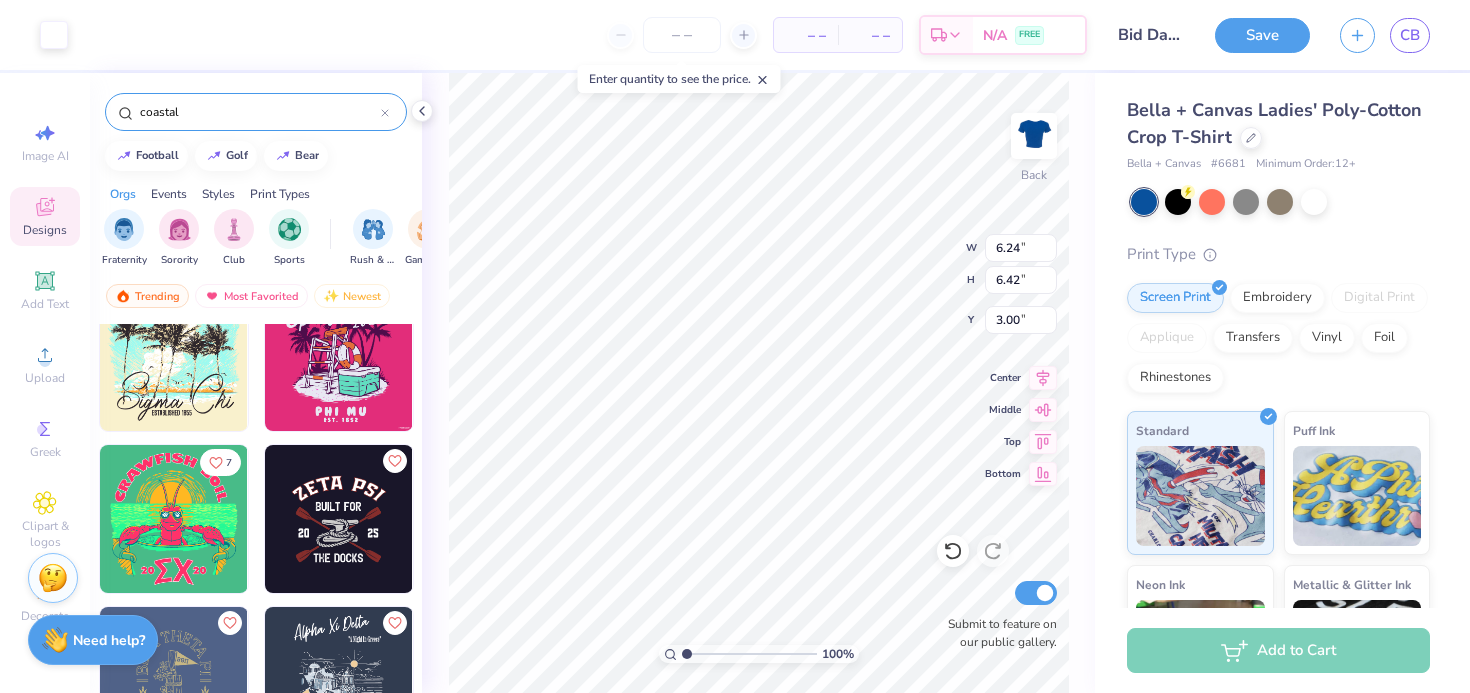 type on "6.48" 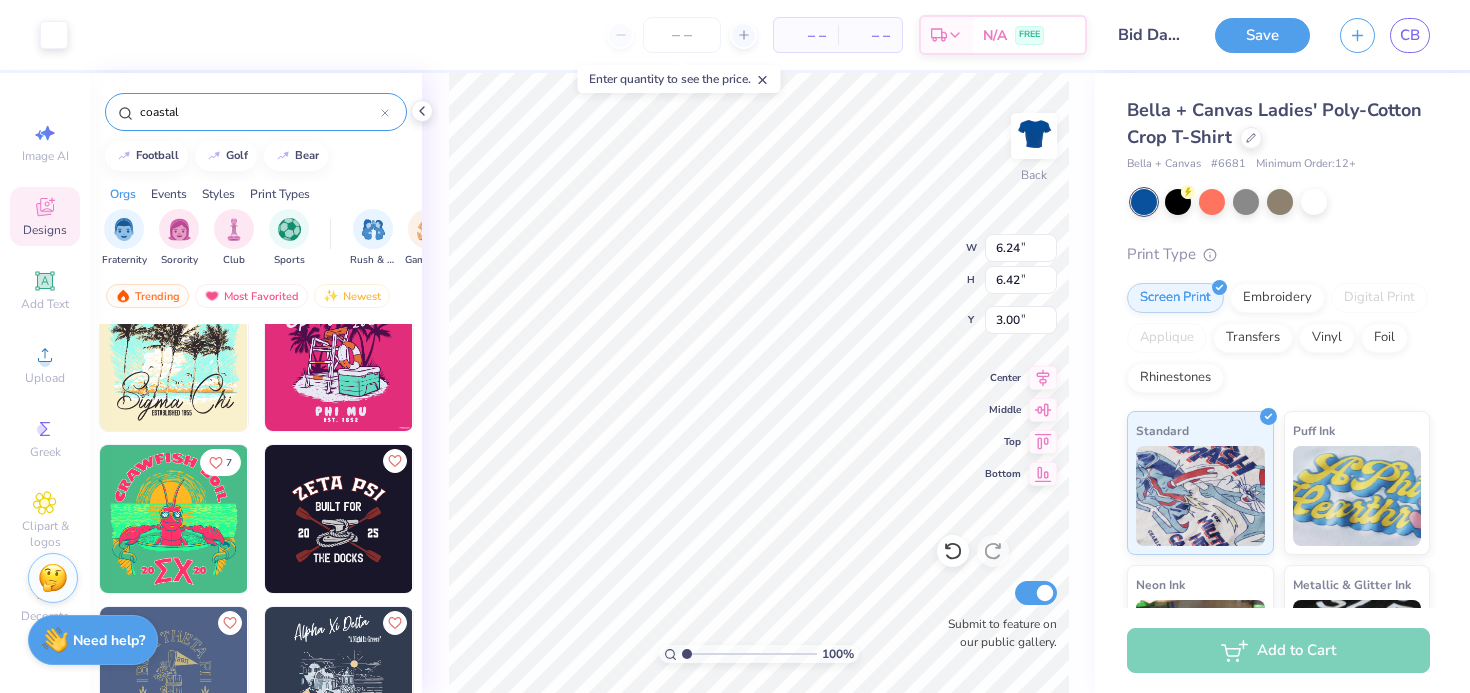 type on "6.66" 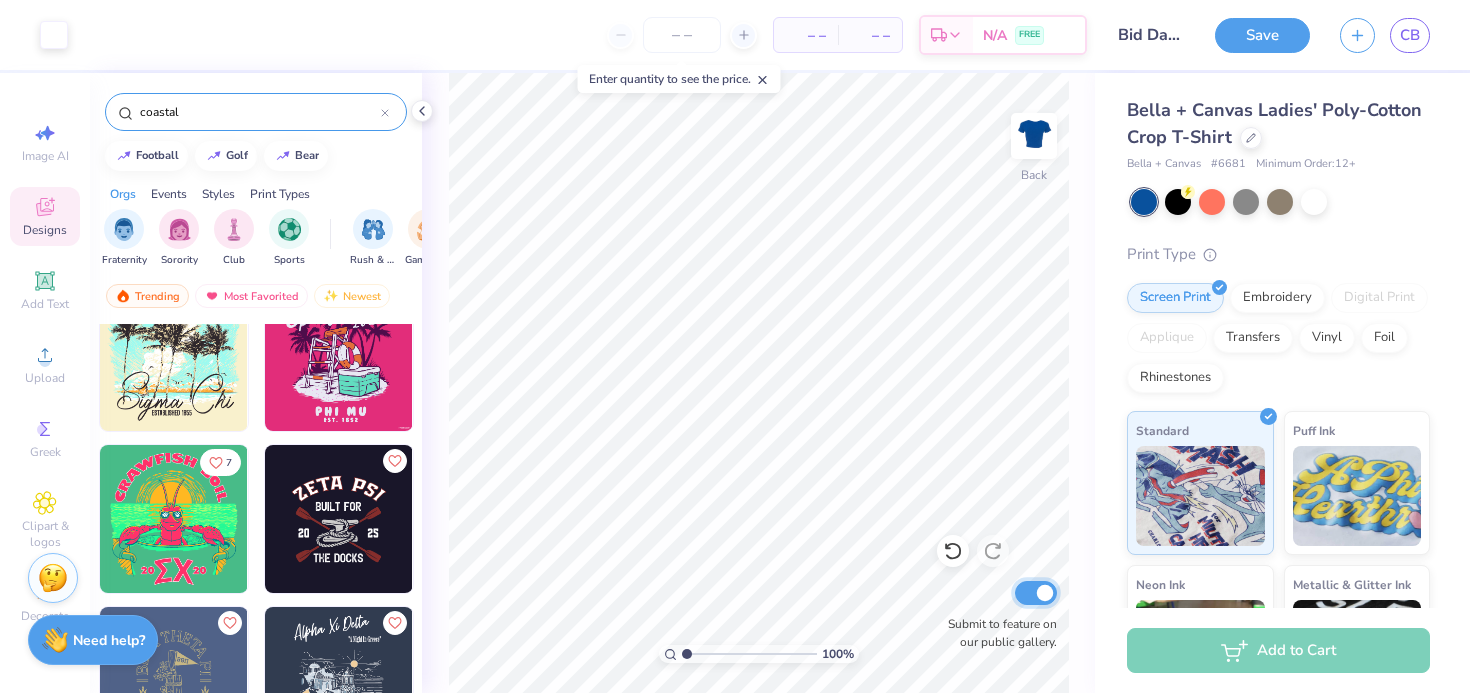 click on "Submit to feature on our public gallery." at bounding box center (1036, 593) 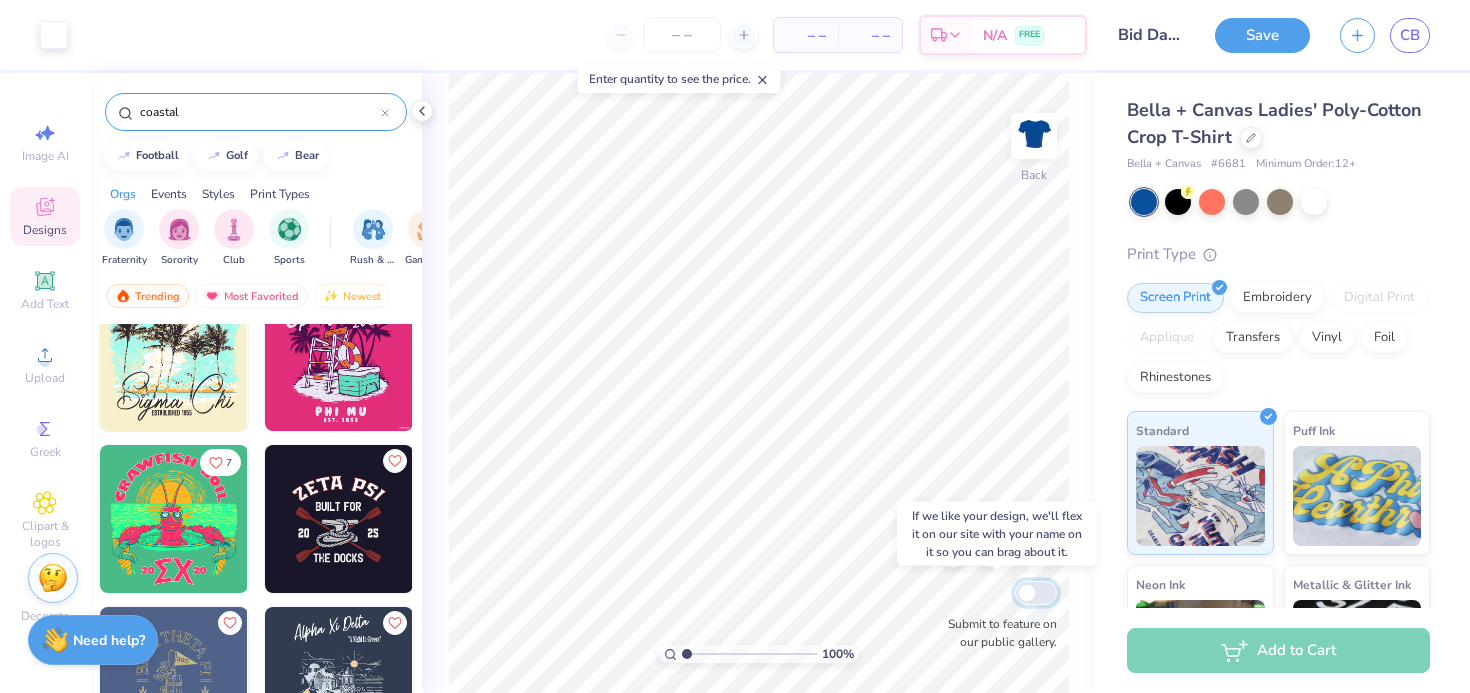 click on "Submit to feature on our public gallery." at bounding box center (1036, 593) 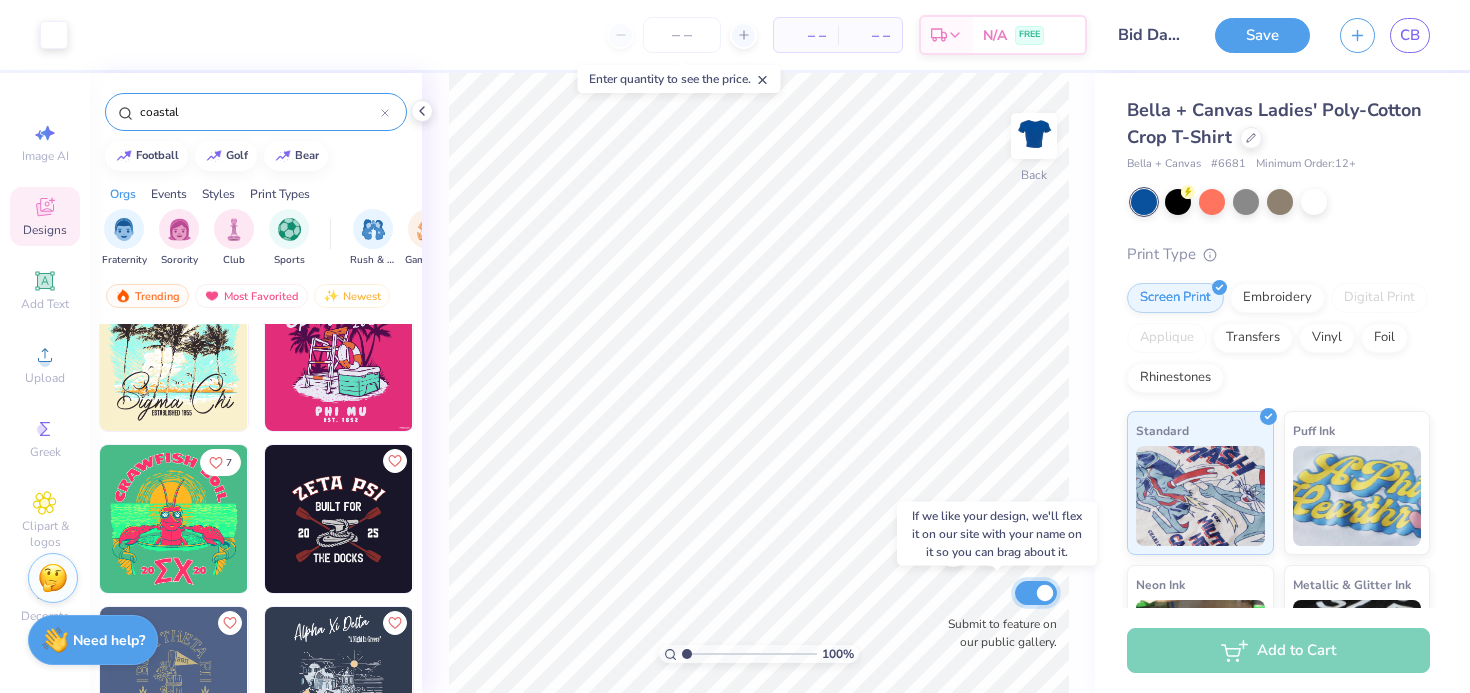 checkbox on "true" 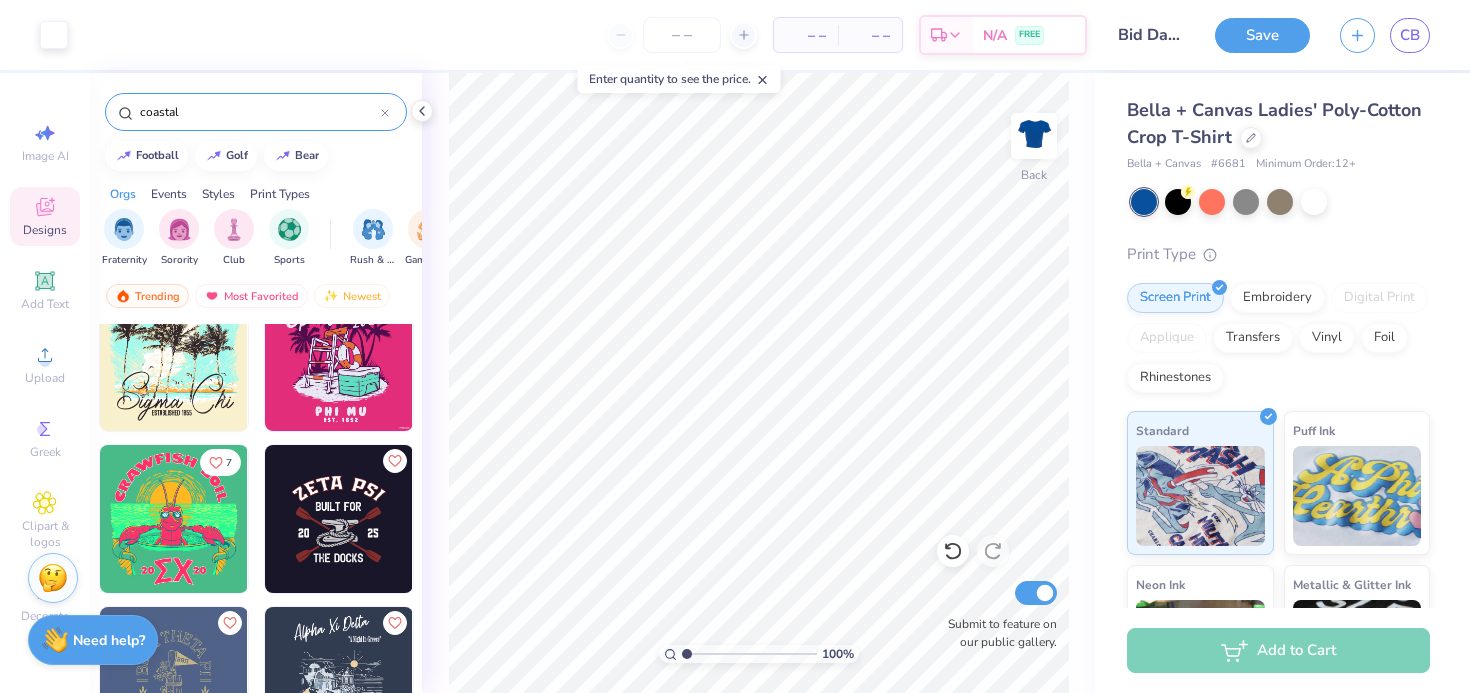 click on "Add to Cart" at bounding box center [1278, 650] 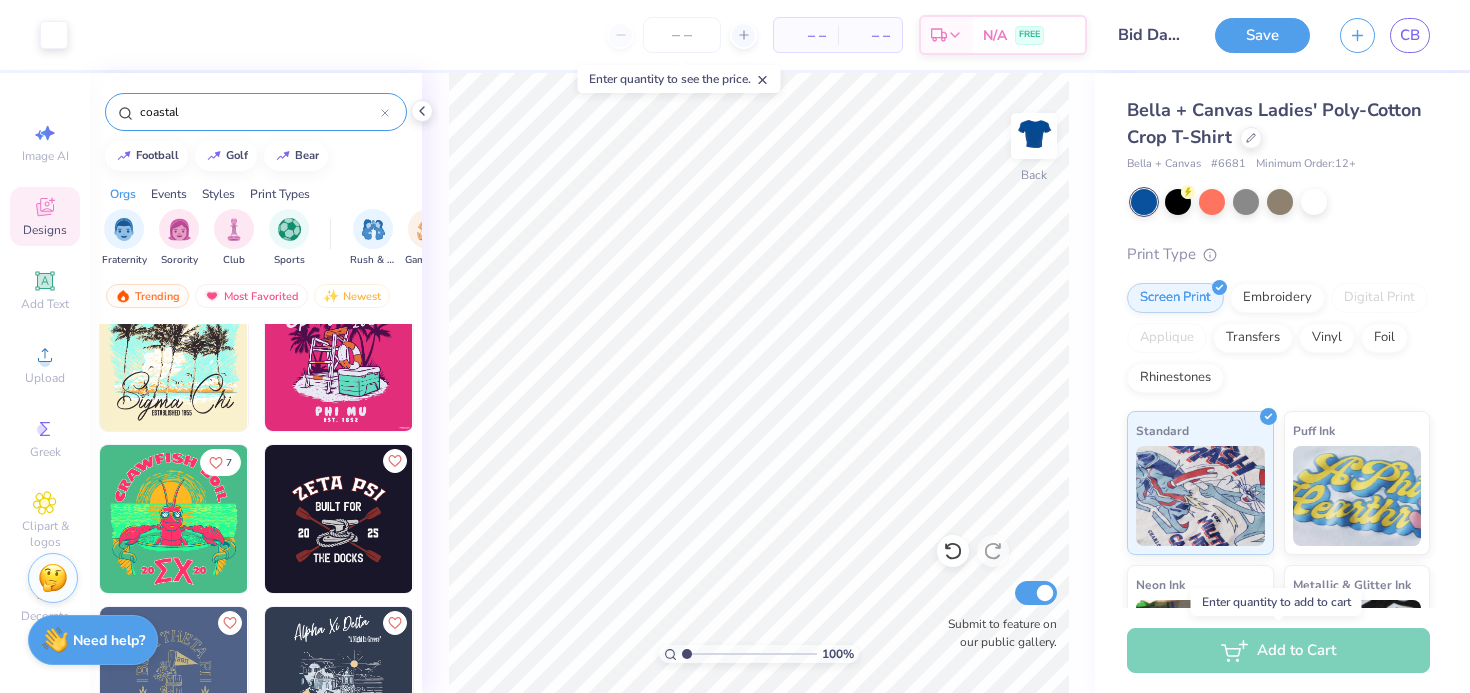 click on "Add to Cart" at bounding box center (1278, 650) 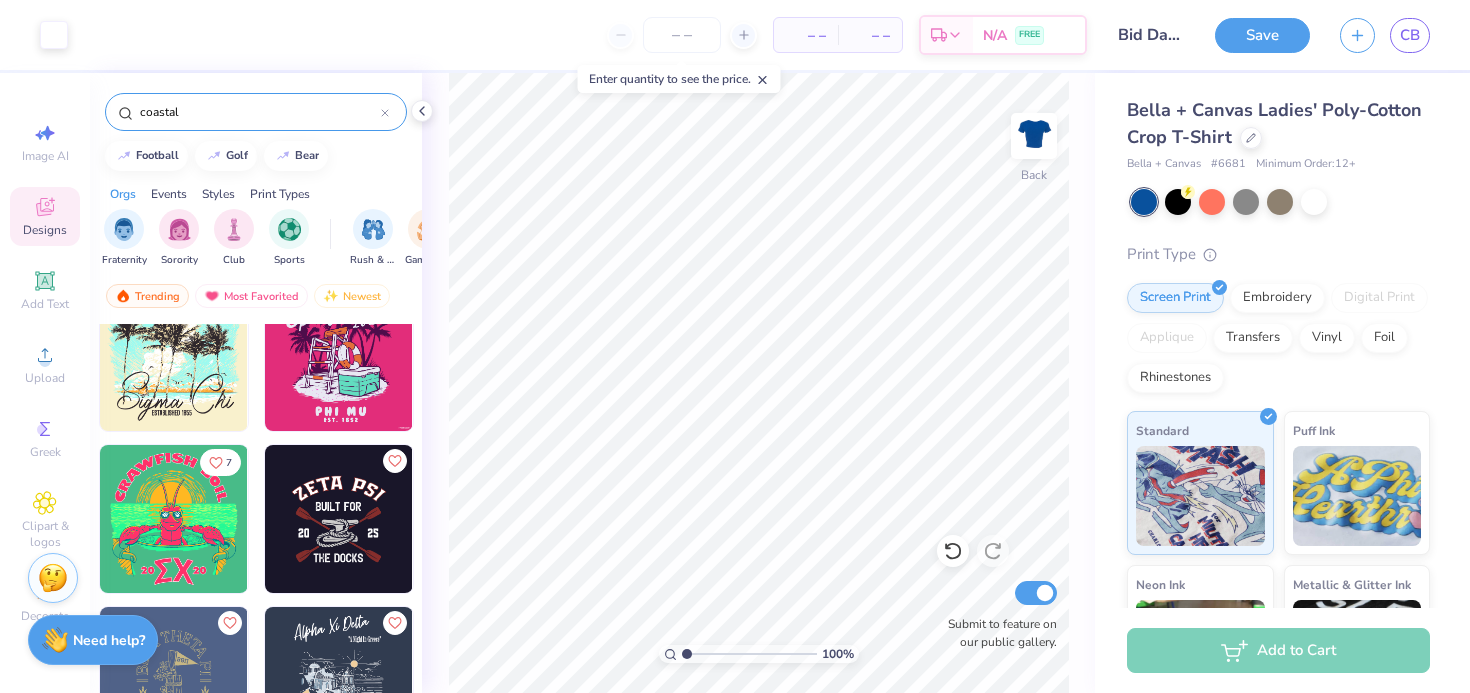 click on "Add to Cart" at bounding box center [1278, 650] 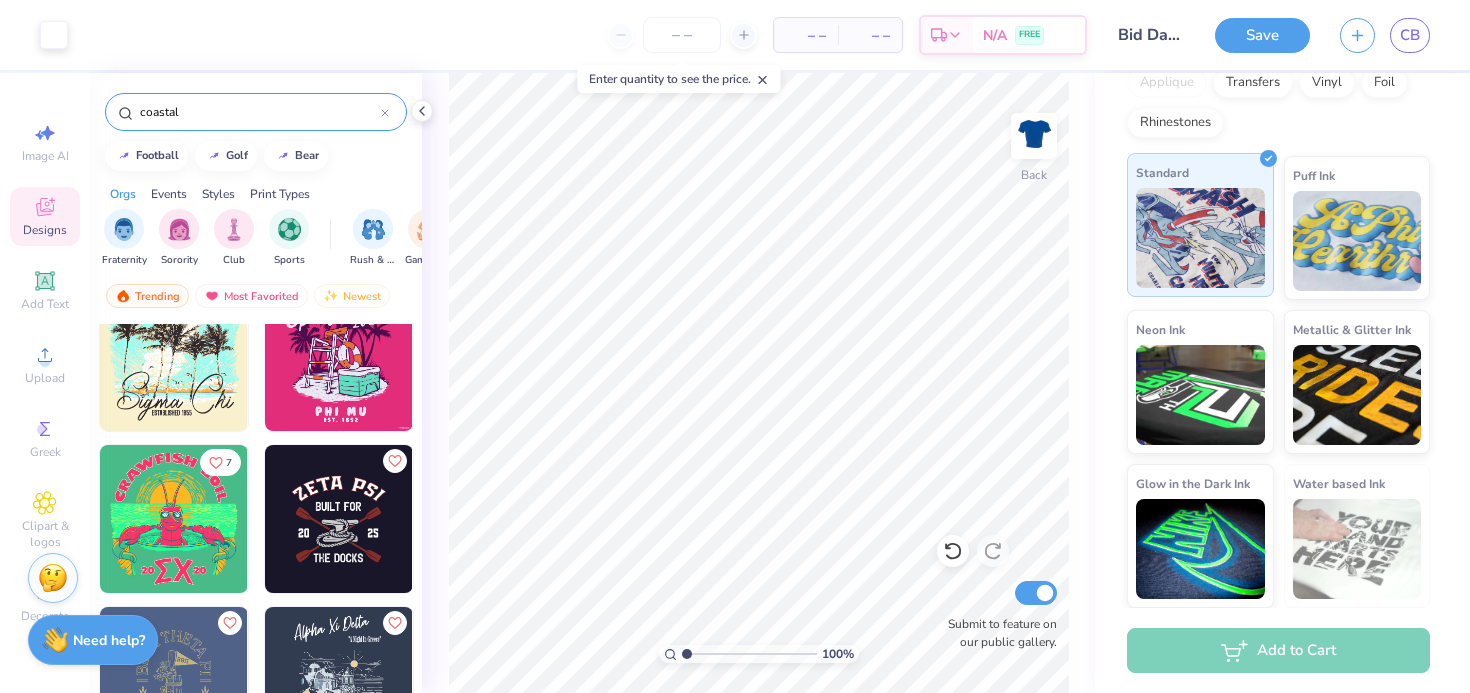 scroll, scrollTop: 0, scrollLeft: 0, axis: both 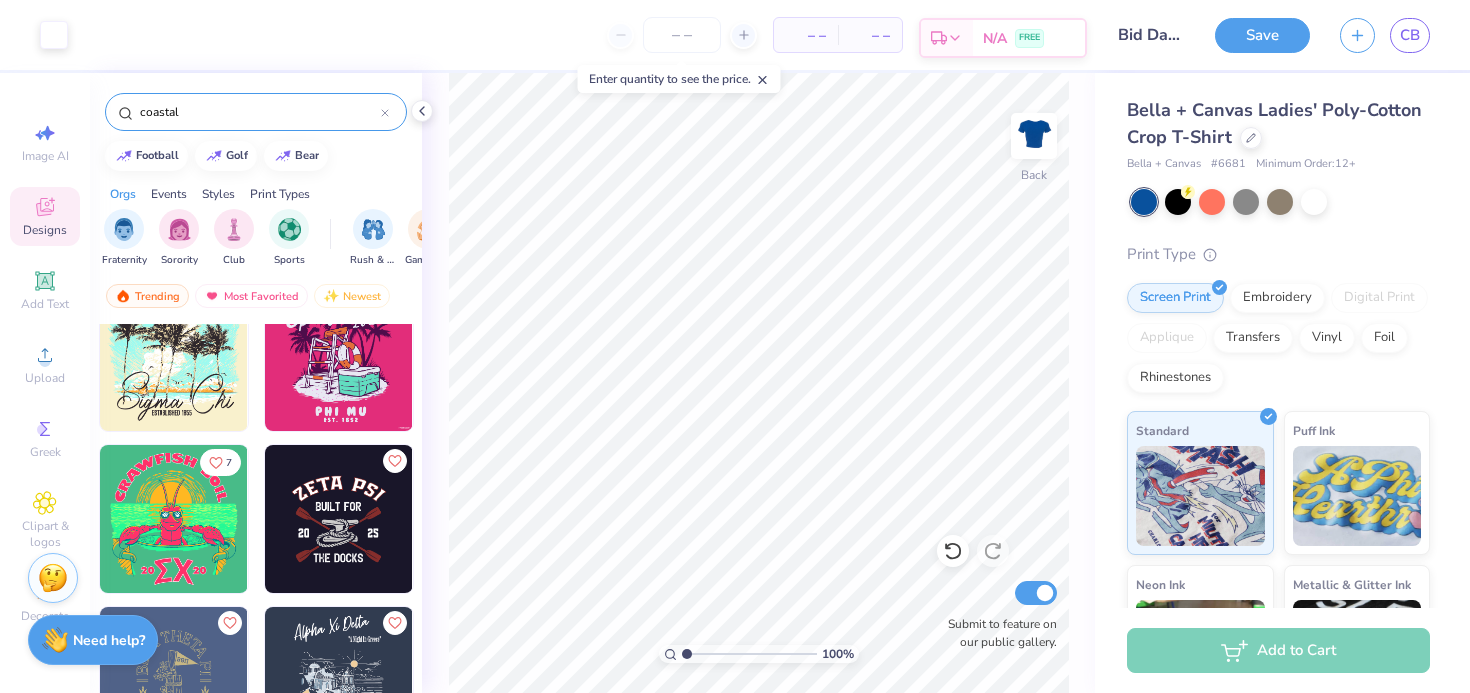 click on "N/A FREE" at bounding box center (1029, 38) 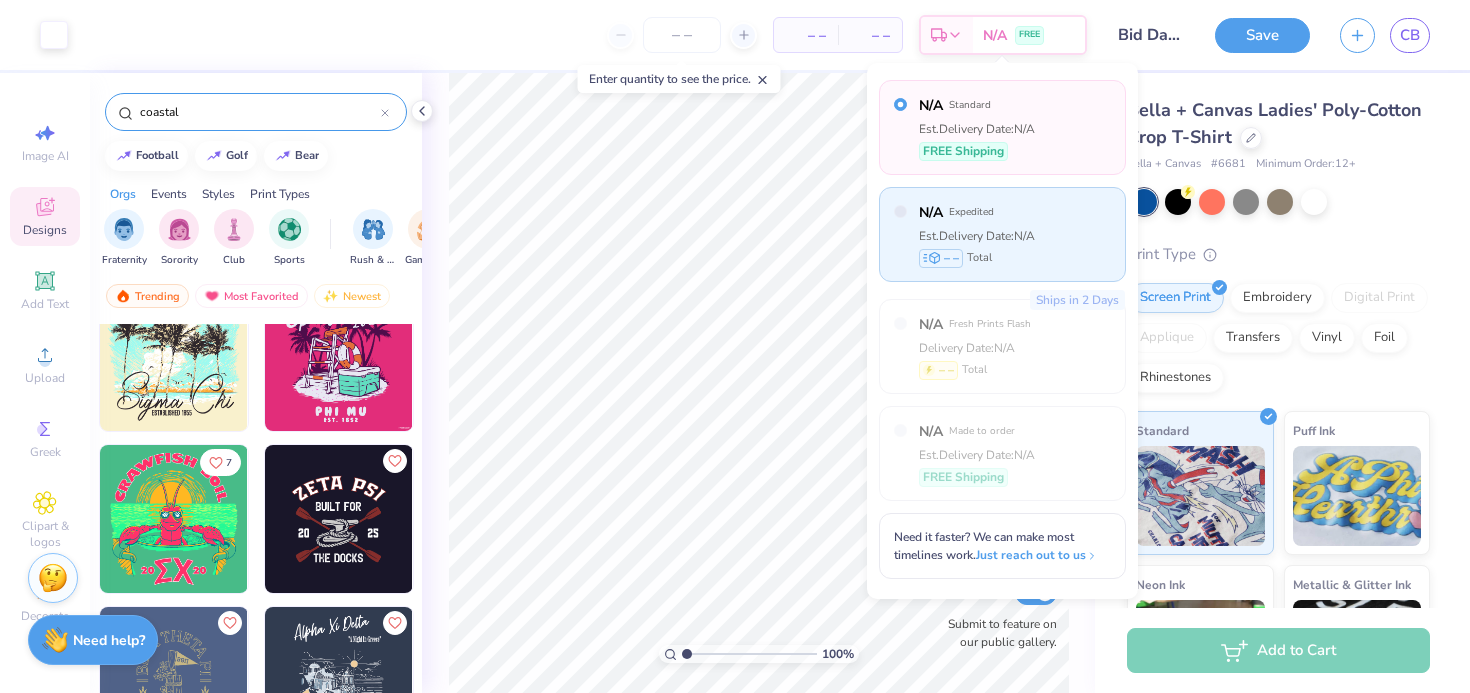 click on "N/A Expedited" at bounding box center [977, 212] 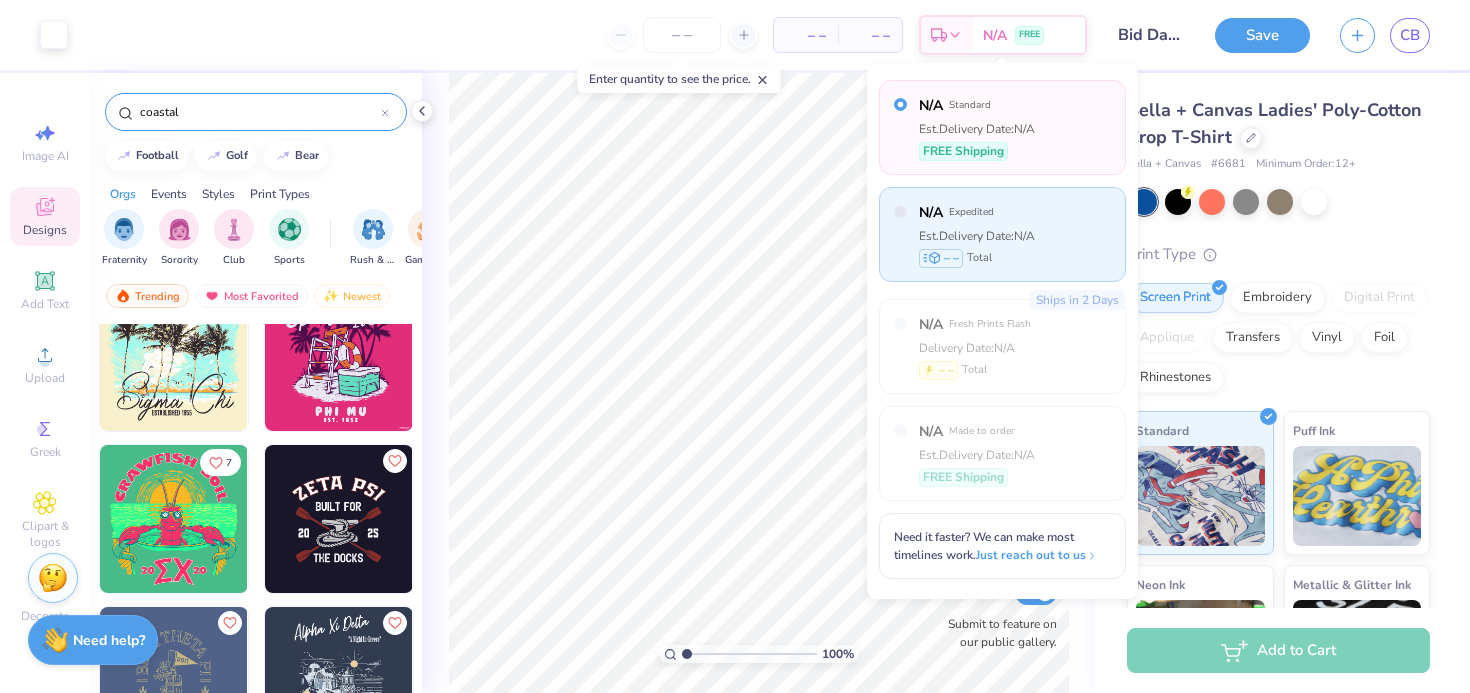 radio on "false" 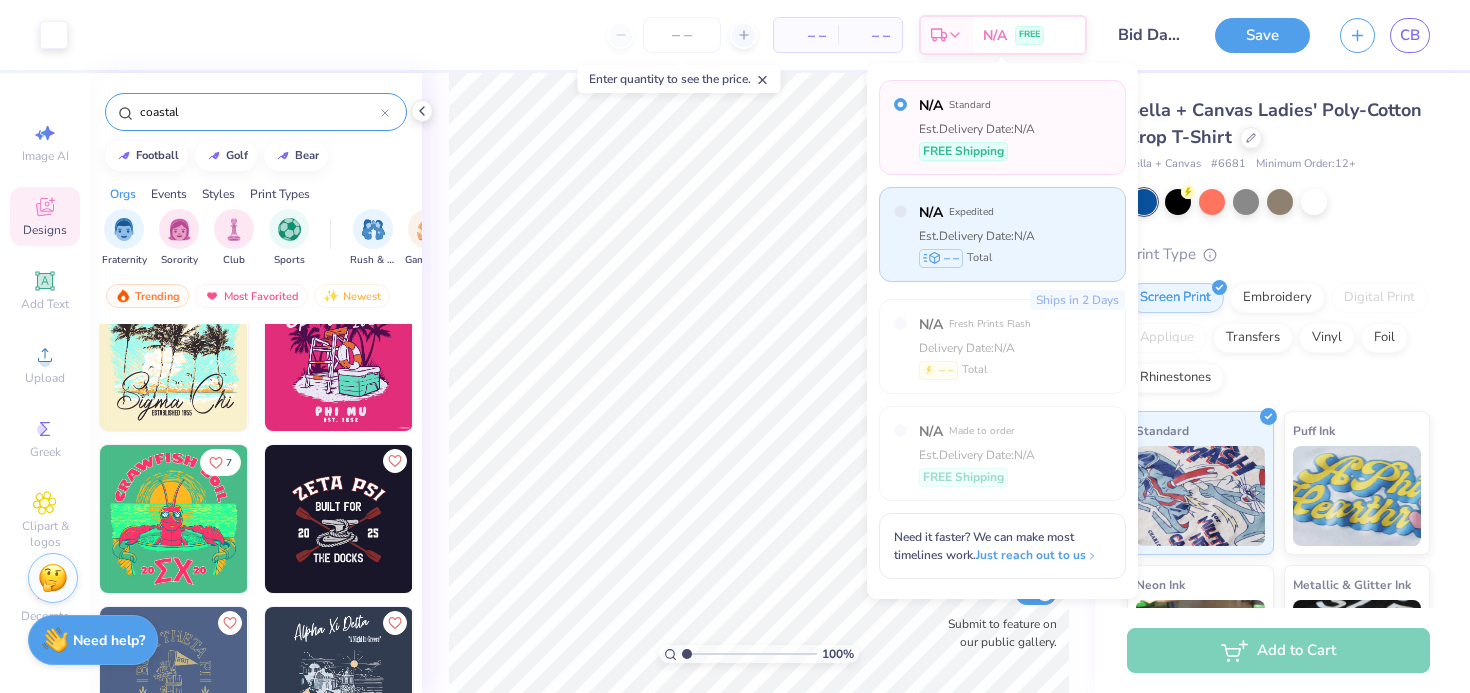 radio on "true" 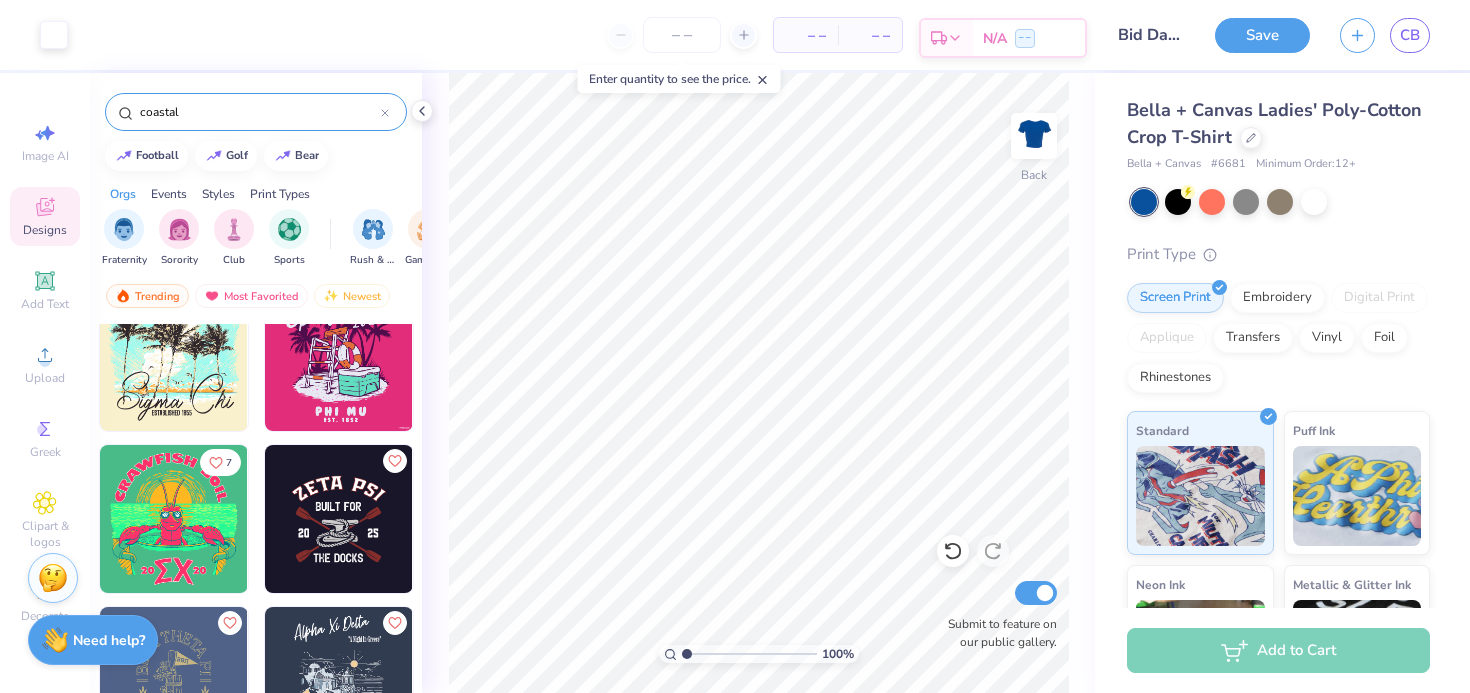 click on "Est.  Delivery" at bounding box center (947, 38) 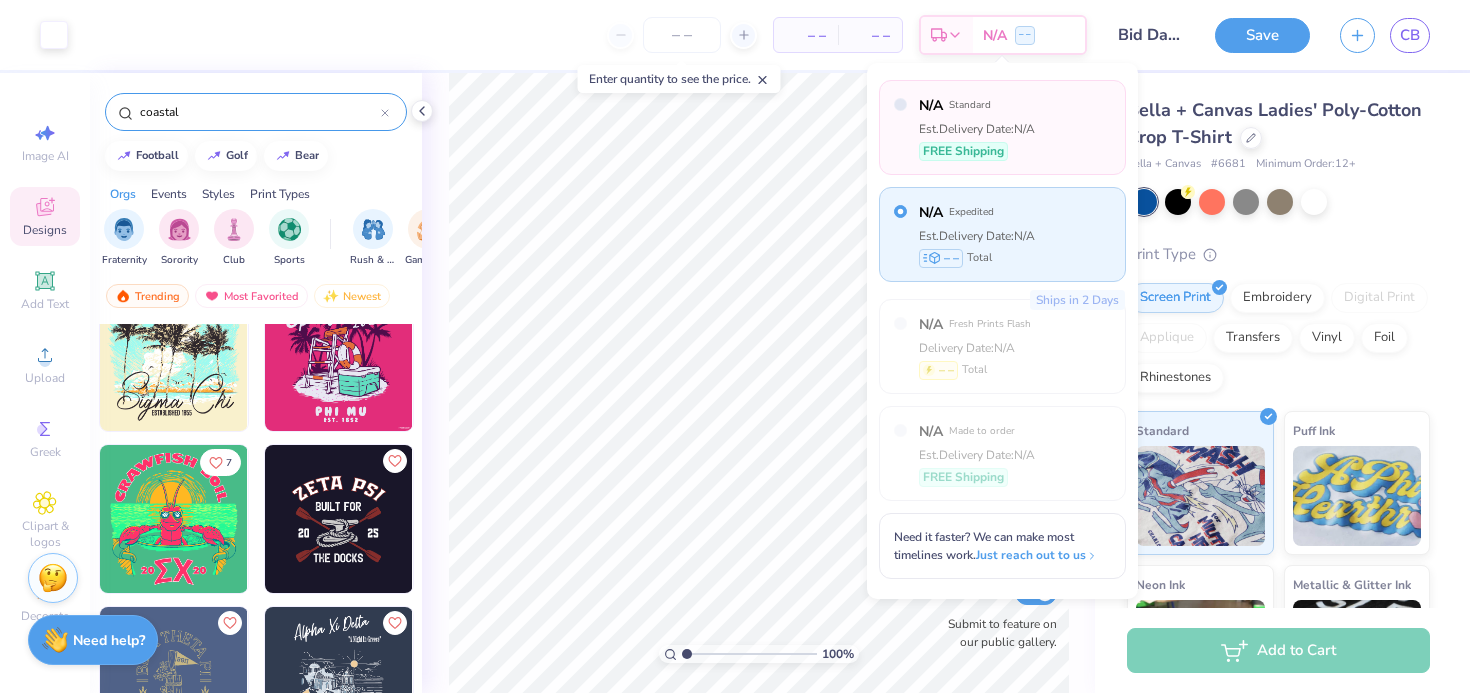 click on "N/A Standard   Est.  Delivery Date:  N/A FREE Shipping" at bounding box center (1002, 127) 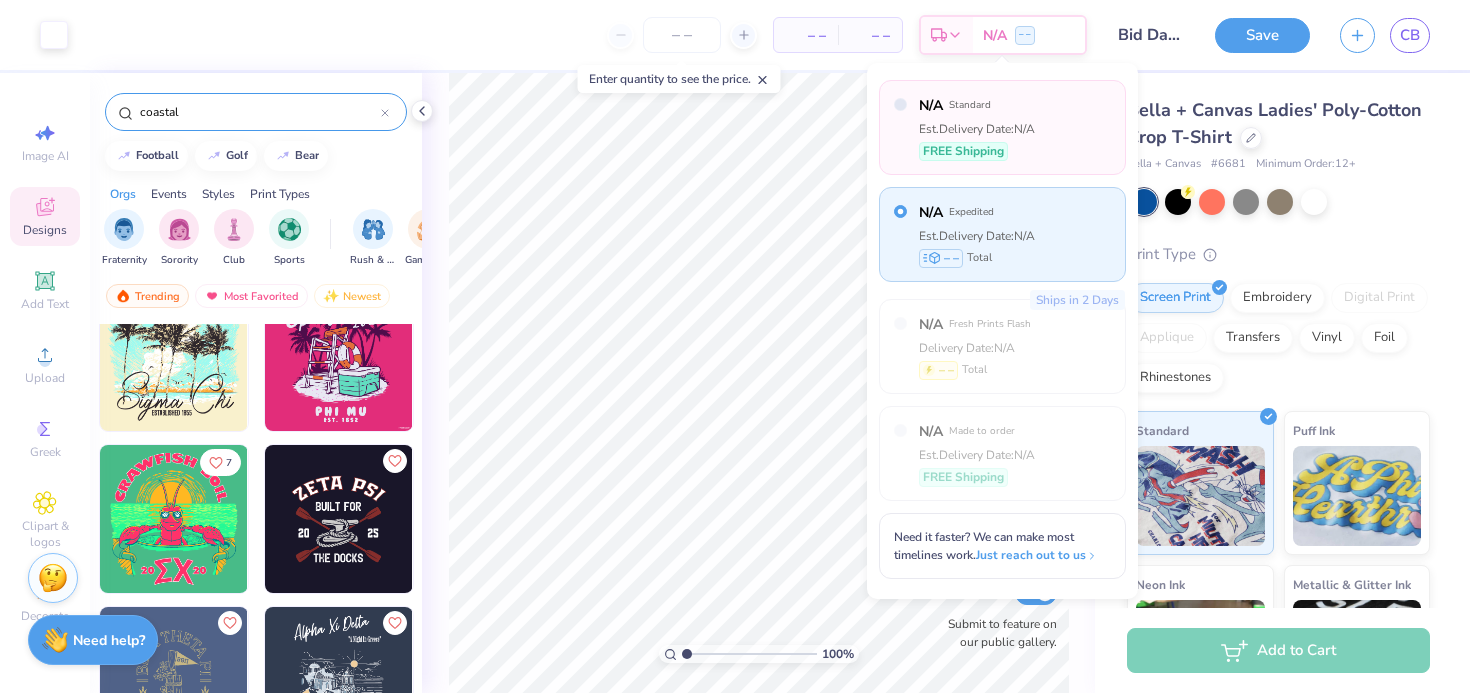 radio on "true" 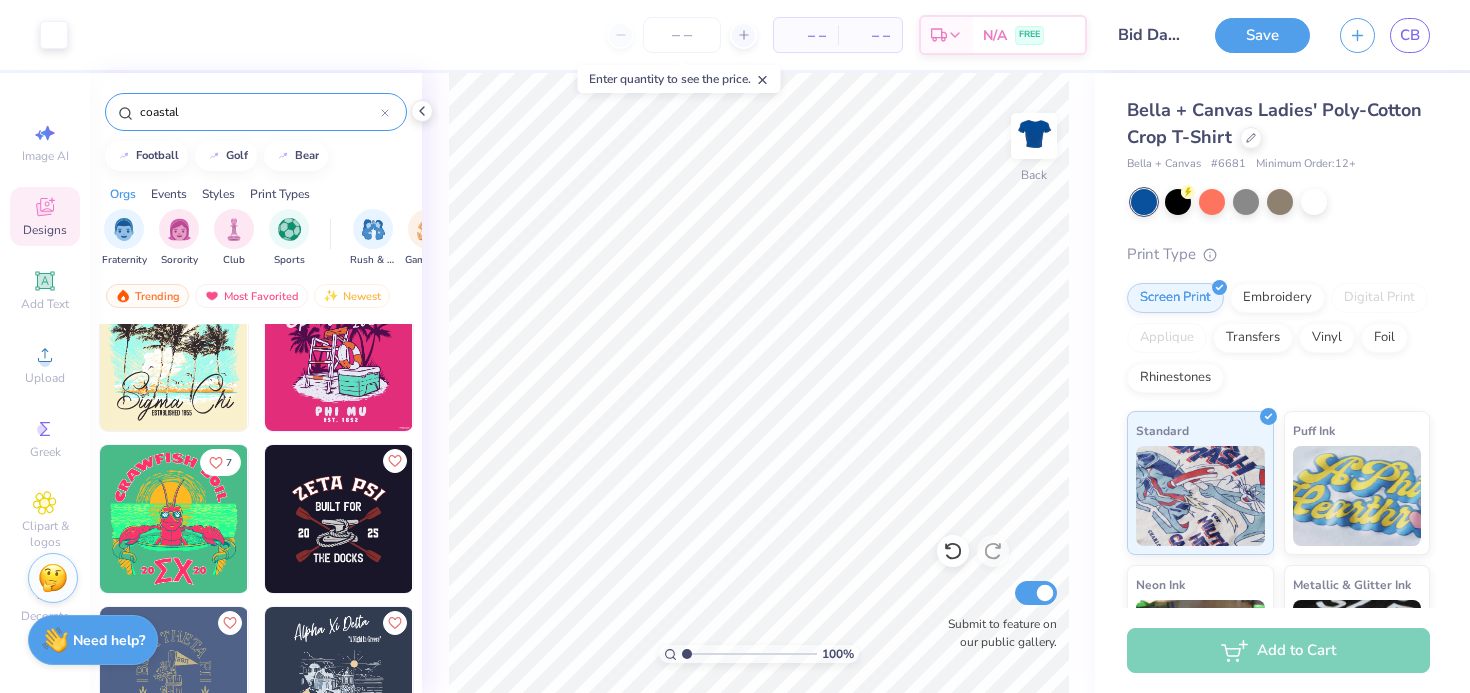 click on "Art colors – – Per Item – – Total Est.  Delivery N/A FREE Design Title Bid Day 2025 Fall Save CB" at bounding box center (735, 35) 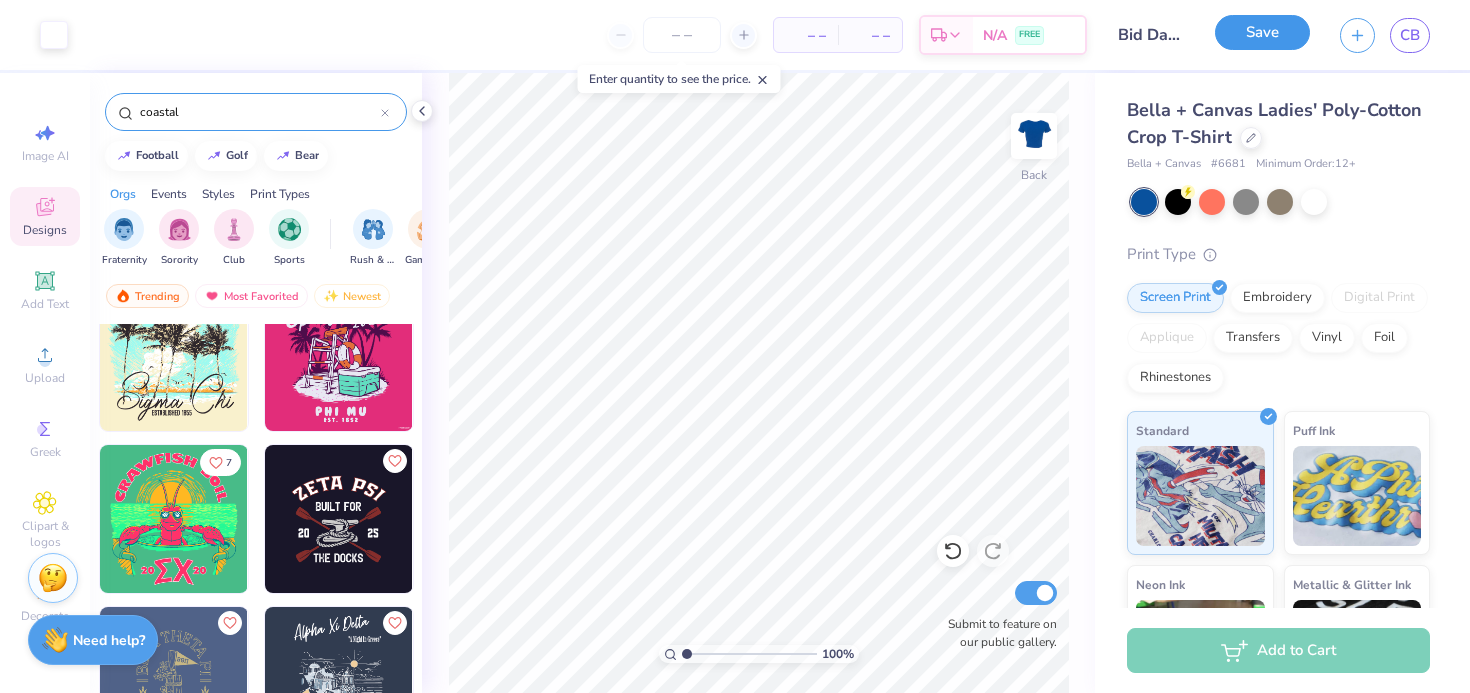 click on "Save" at bounding box center (1262, 32) 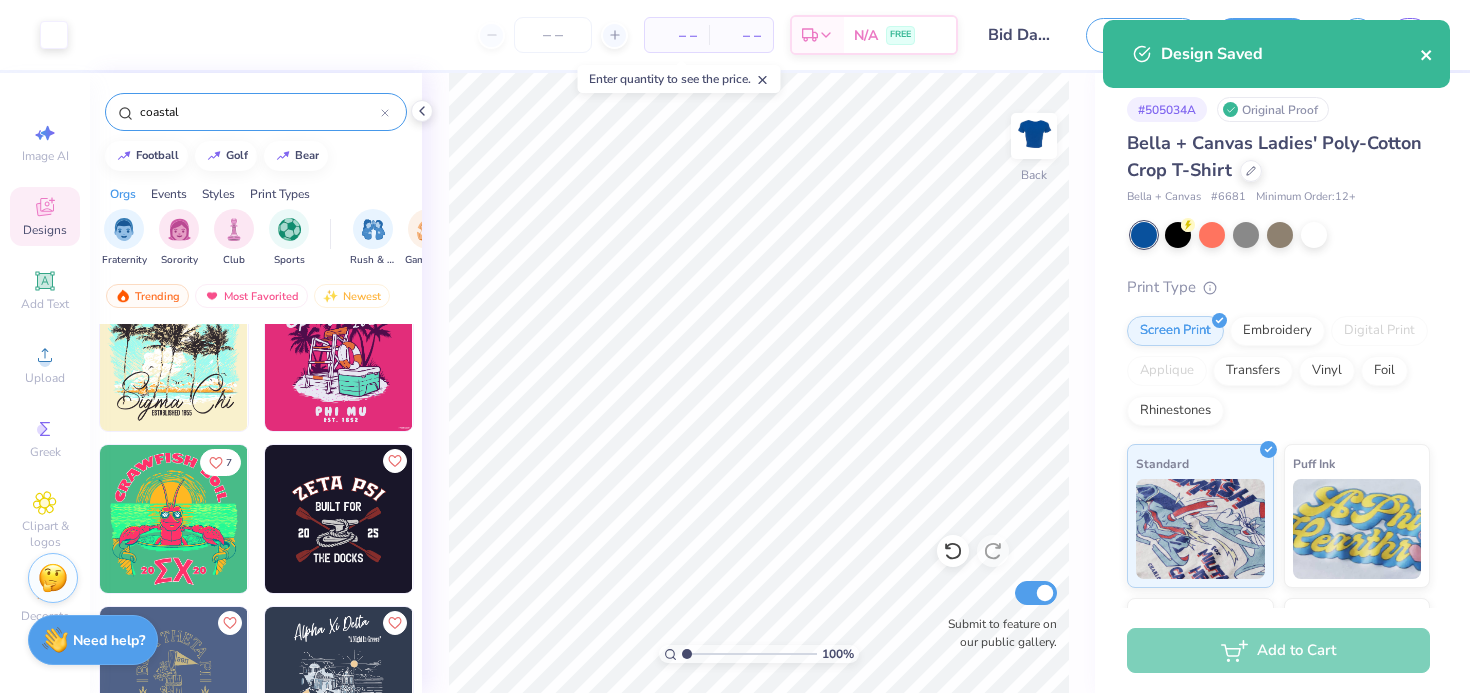click at bounding box center [1427, 54] 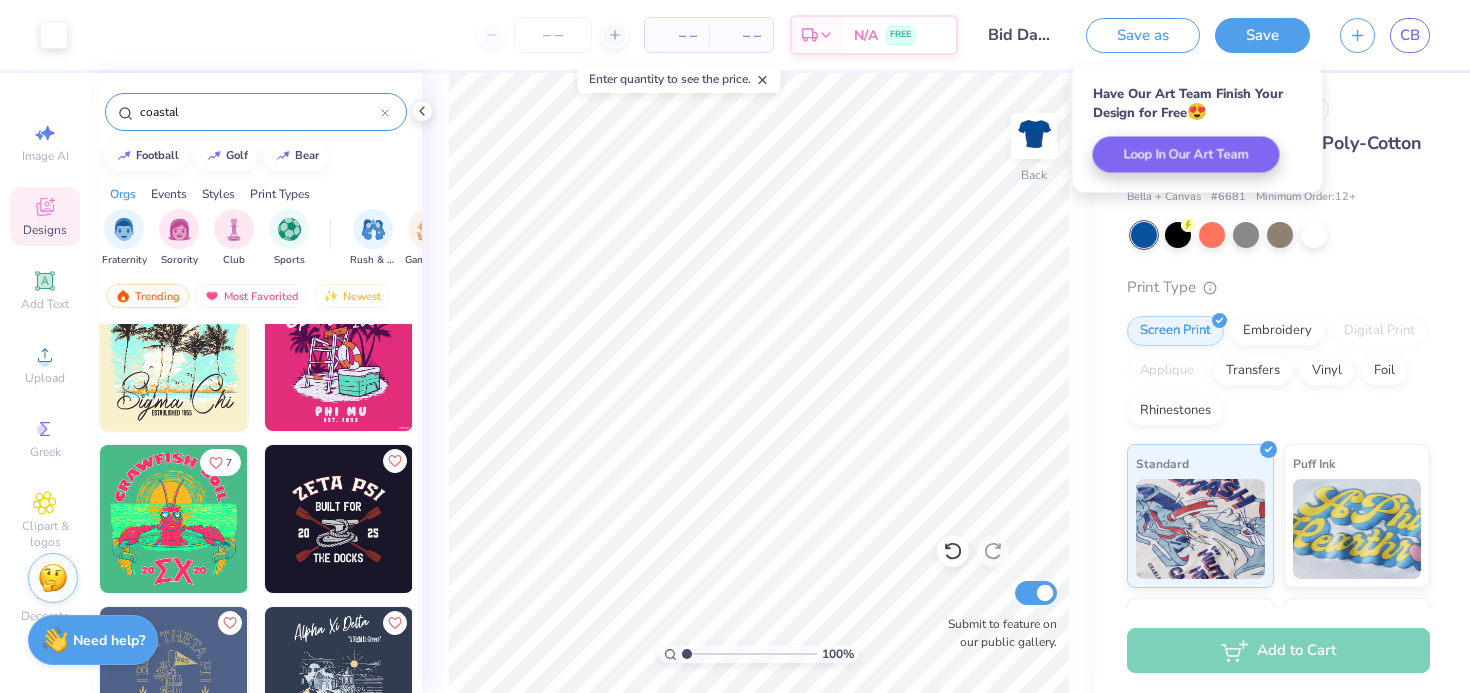 click on "Have Our Art Team Finish Your Design for Free  😍 Loop In Our Art Team" at bounding box center (1198, 129) 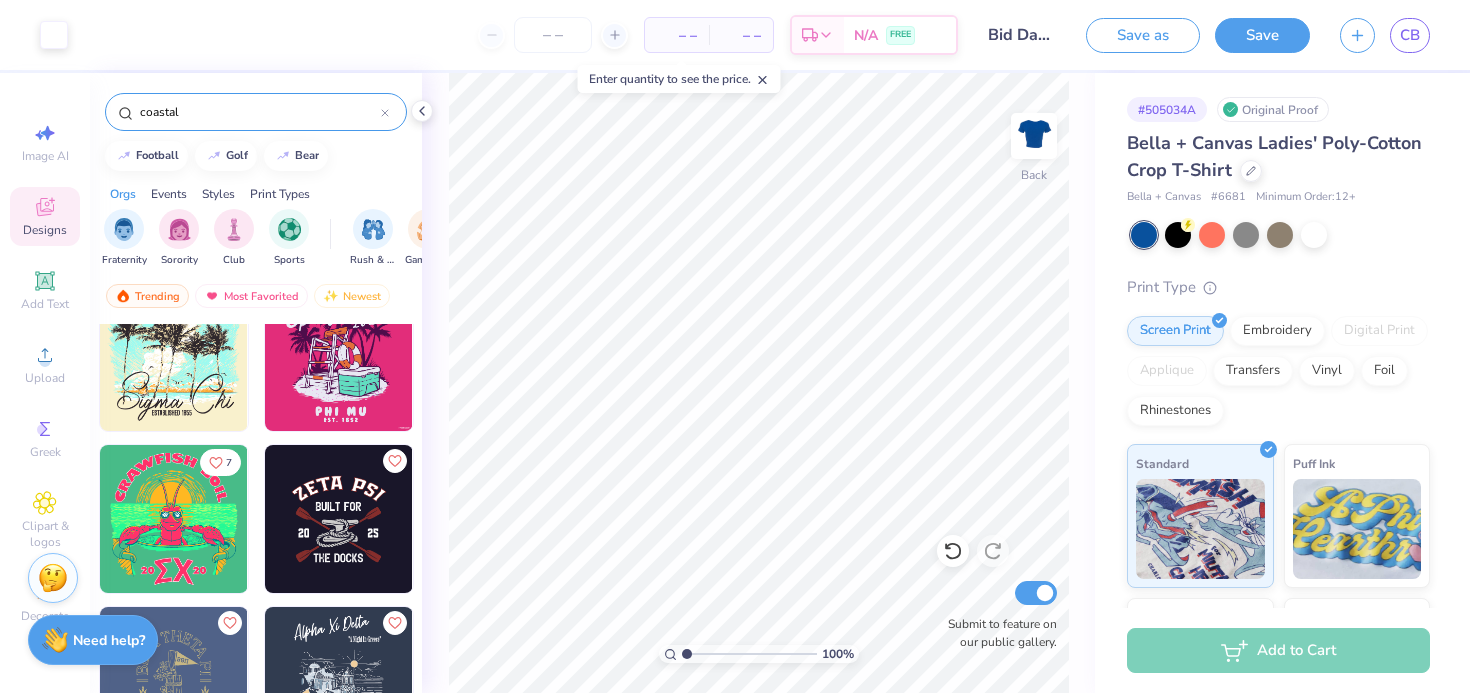 click on "# 505034A Original Proof Bella + Canvas Ladies' Poly-Cotton Crop T-Shirt Bella + Canvas # 6681 Minimum Order:  12 +   Print Type Screen Print Embroidery Digital Print Applique Transfers Vinyl Foil Rhinestones Standard Puff Ink Neon Ink Metallic & Glitter Ink Glow in the Dark Ink Water based Ink" at bounding box center (1282, 484) 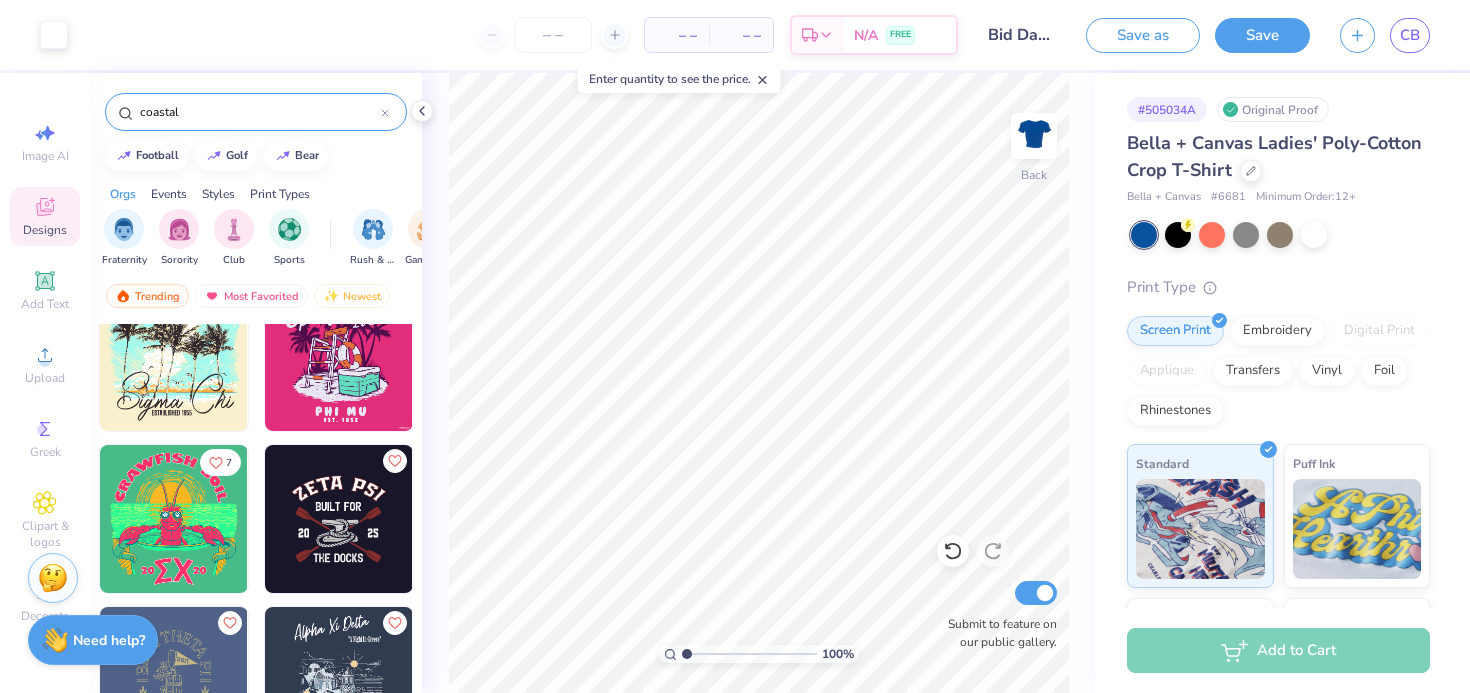 click on "Add to Cart" at bounding box center [1278, 650] 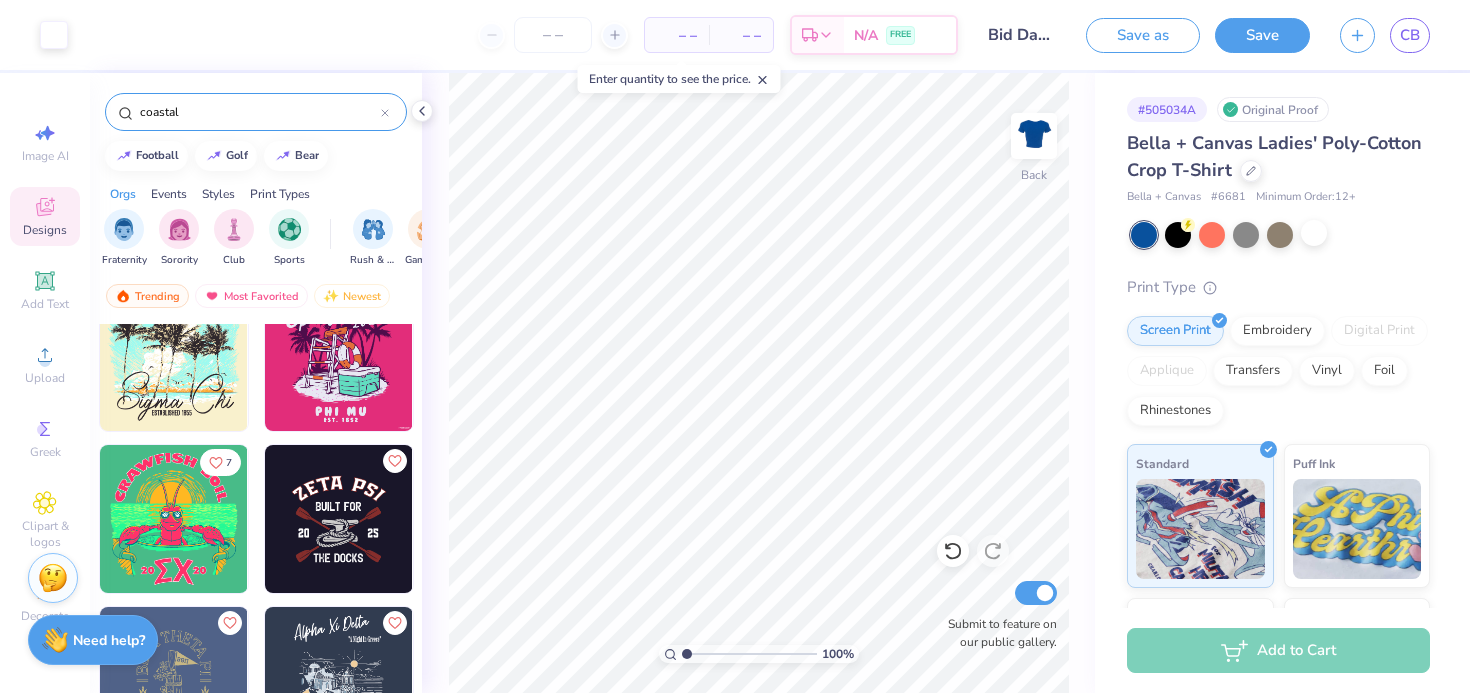 click at bounding box center (1280, 235) 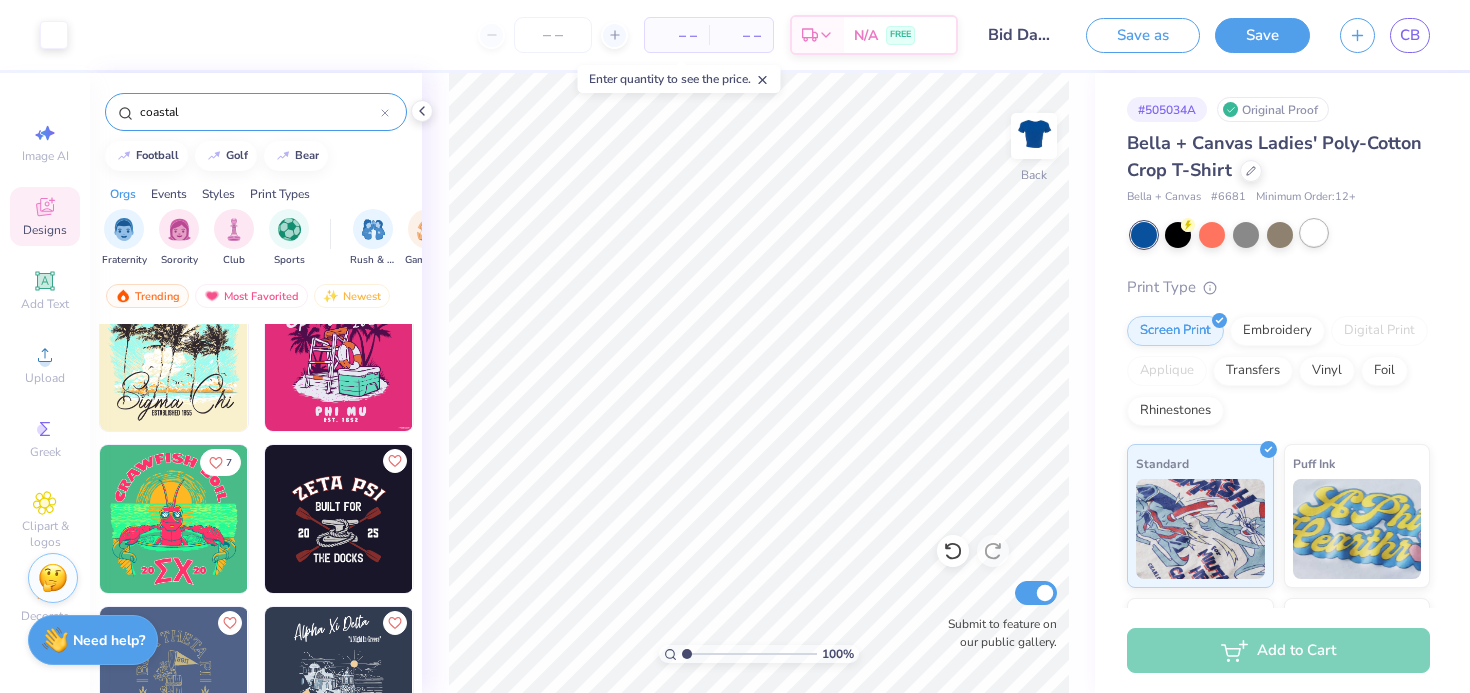 click at bounding box center [1314, 233] 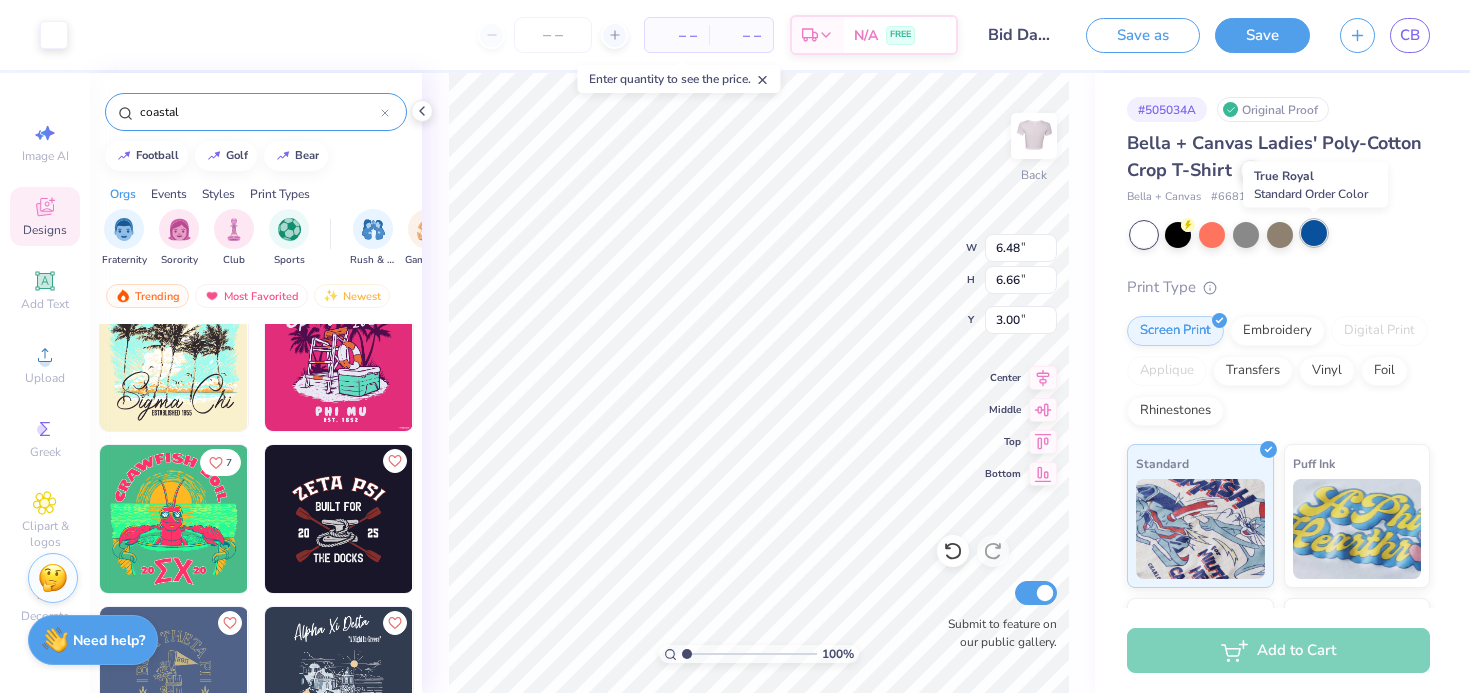 click at bounding box center (1314, 233) 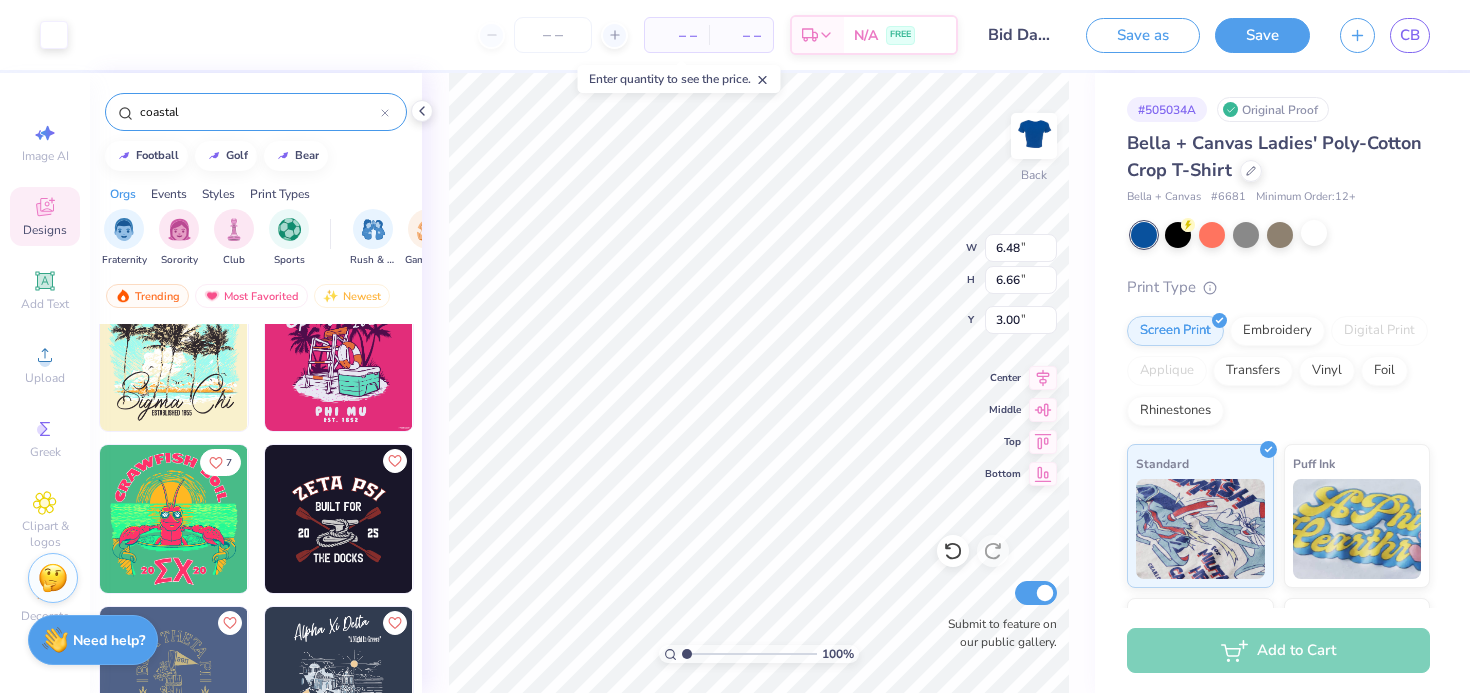 click on "Bella + Canvas Ladies' Poly-Cotton Crop T-Shirt Bella + Canvas # 6681 Minimum Order:  12 +   Print Type Screen Print Embroidery Digital Print Applique Transfers Vinyl Foil Rhinestones Standard Puff Ink Neon Ink Metallic & Glitter Ink Glow in the Dark Ink Water based Ink" at bounding box center (1278, 513) 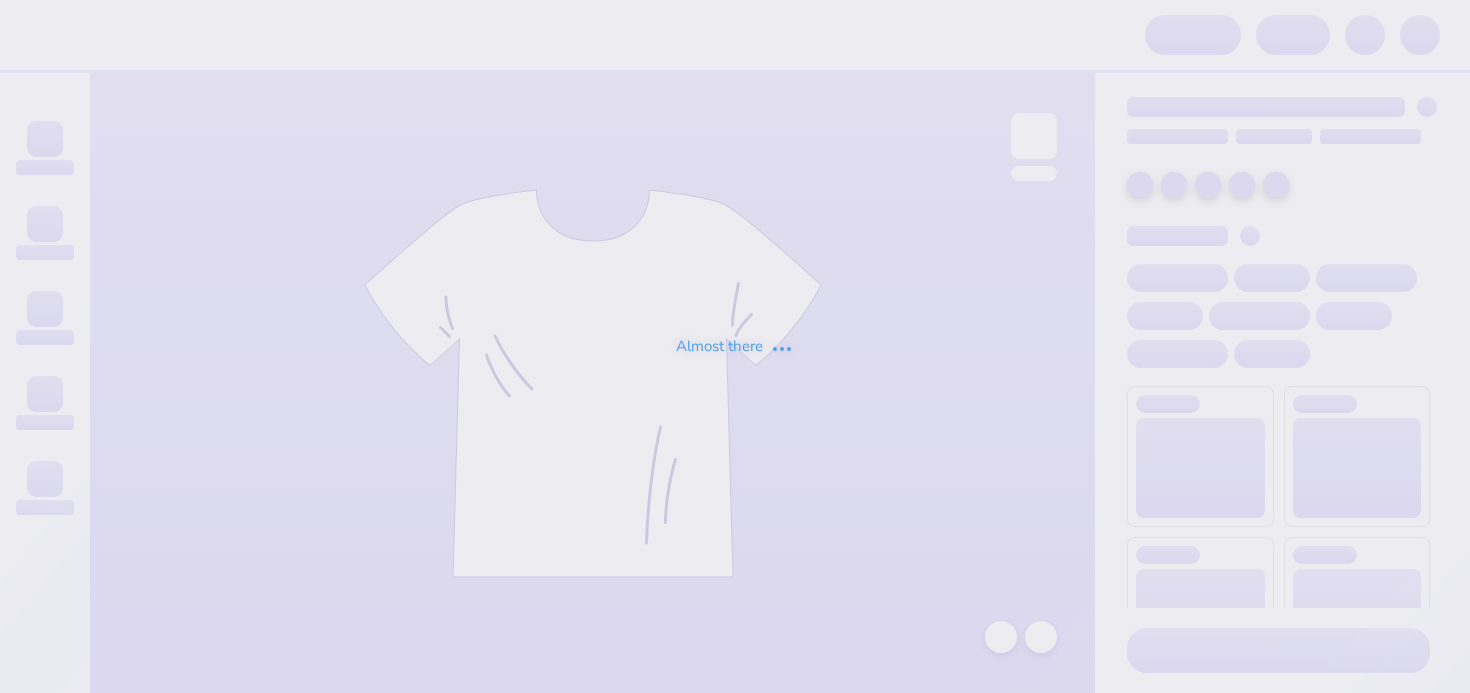 scroll, scrollTop: 0, scrollLeft: 0, axis: both 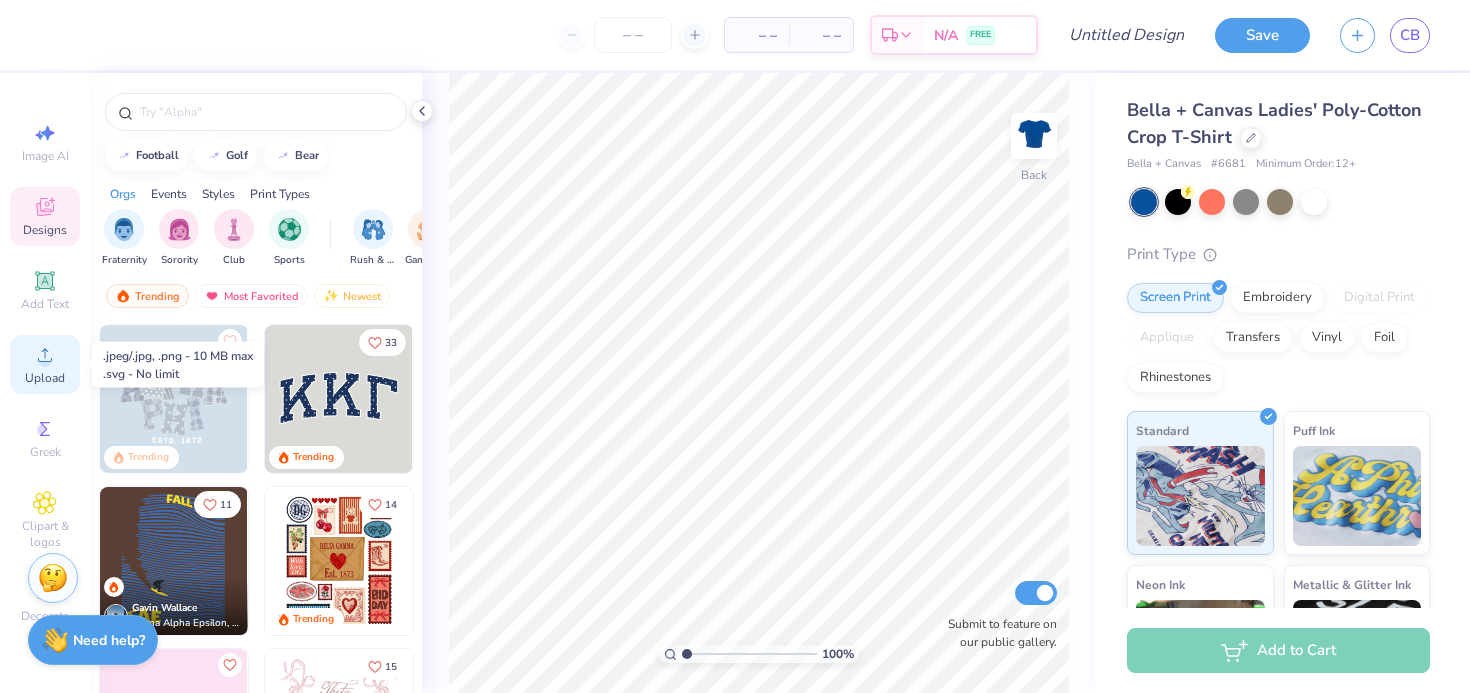 click on "Upload" at bounding box center [45, 378] 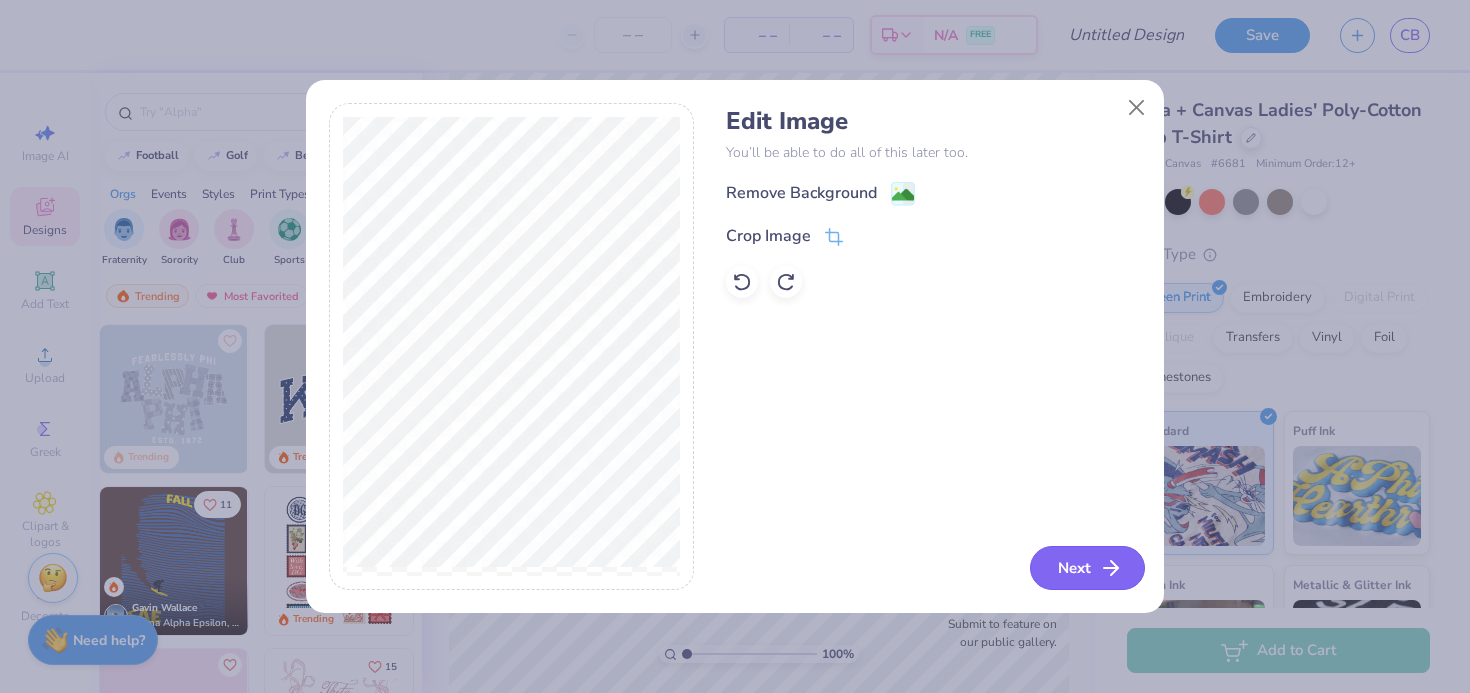 click 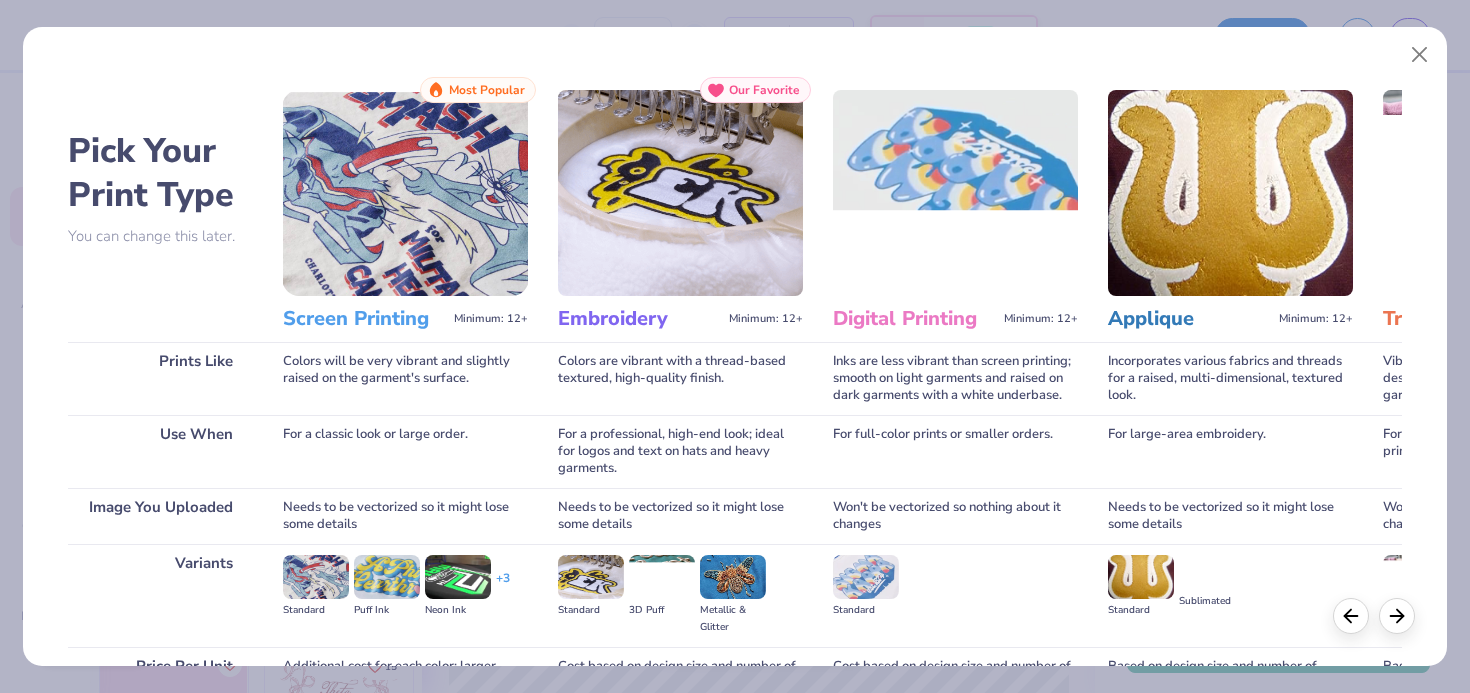 scroll, scrollTop: 204, scrollLeft: 0, axis: vertical 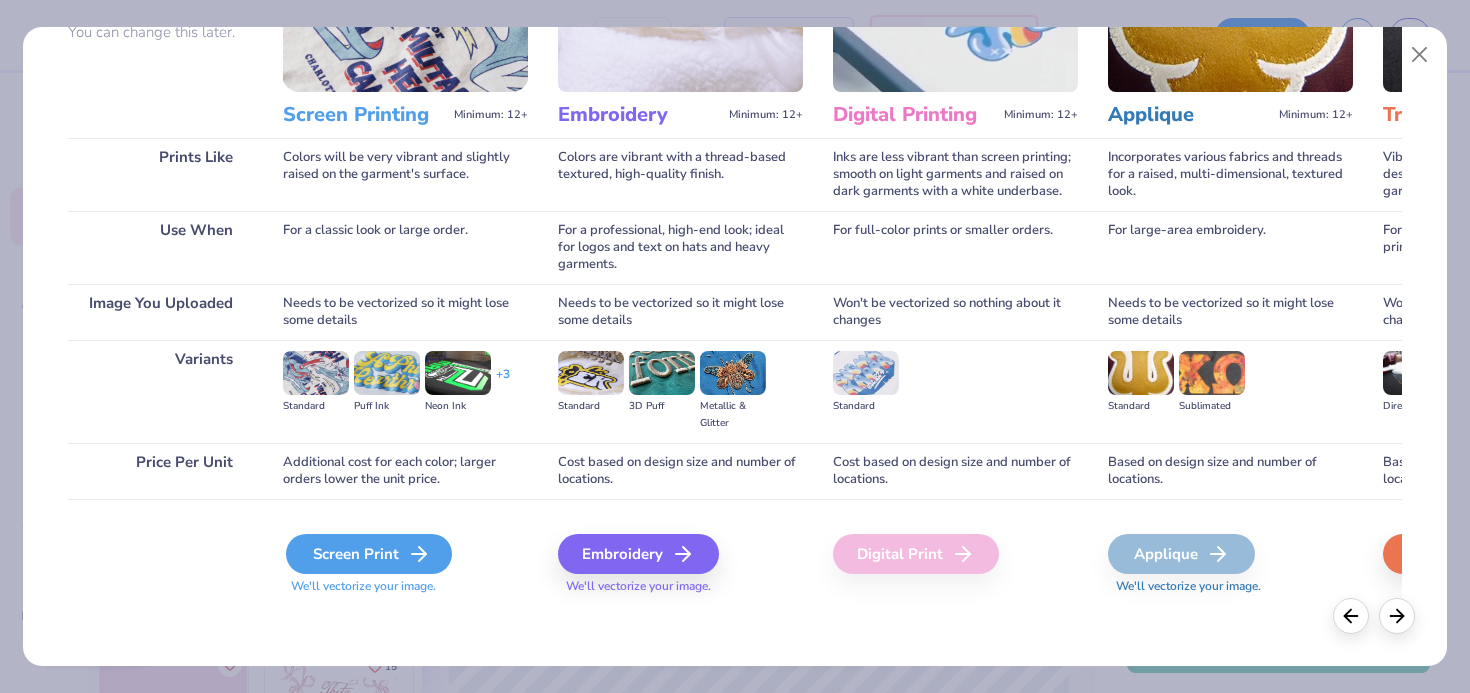 click on "Screen Print" at bounding box center (369, 554) 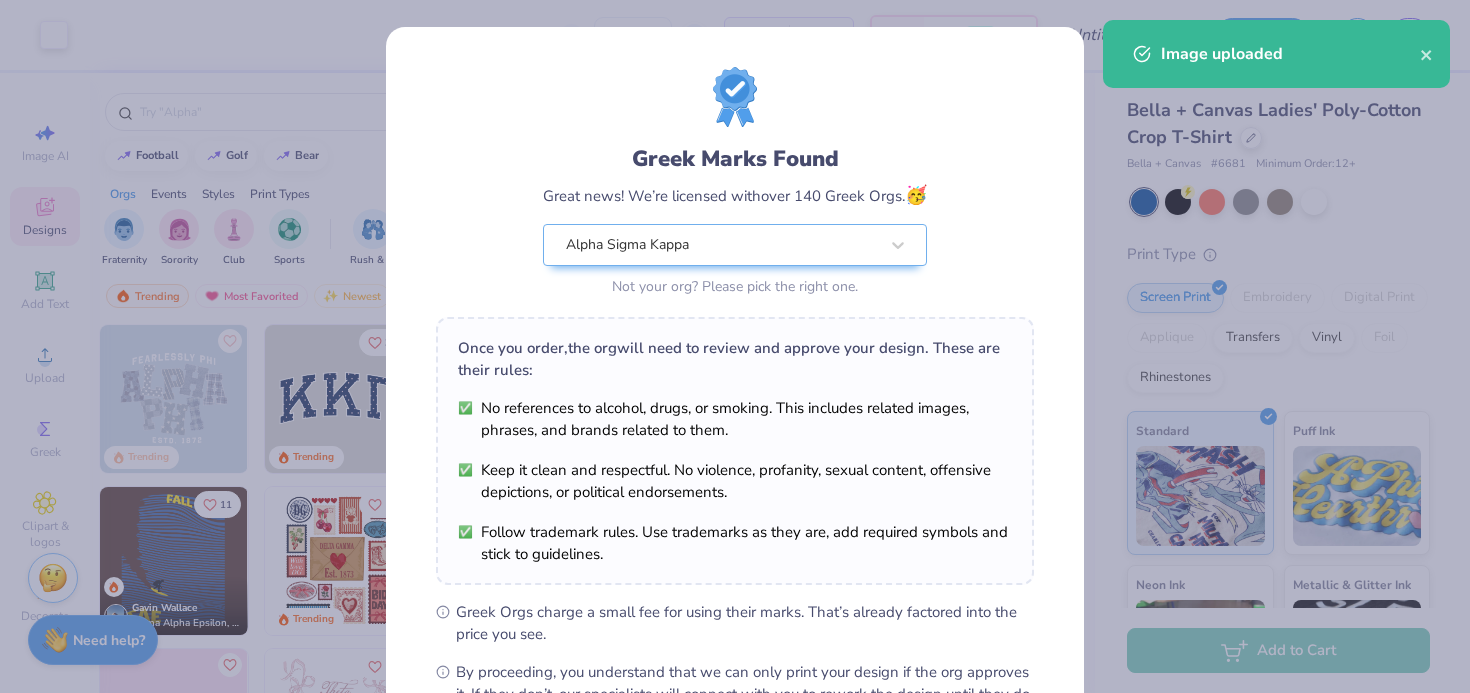 click on "Once you order,  the org  will need to review and approve your design. These are their rules: No references to alcohol, drugs, or smoking. This includes related images, phrases, and brands related to them. Keep it clean and respectful. No violence, profanity, sexual content, offensive depictions, or political endorsements. Follow trademark rules. Use trademarks as they are, add required symbols and stick to guidelines." at bounding box center [735, 451] 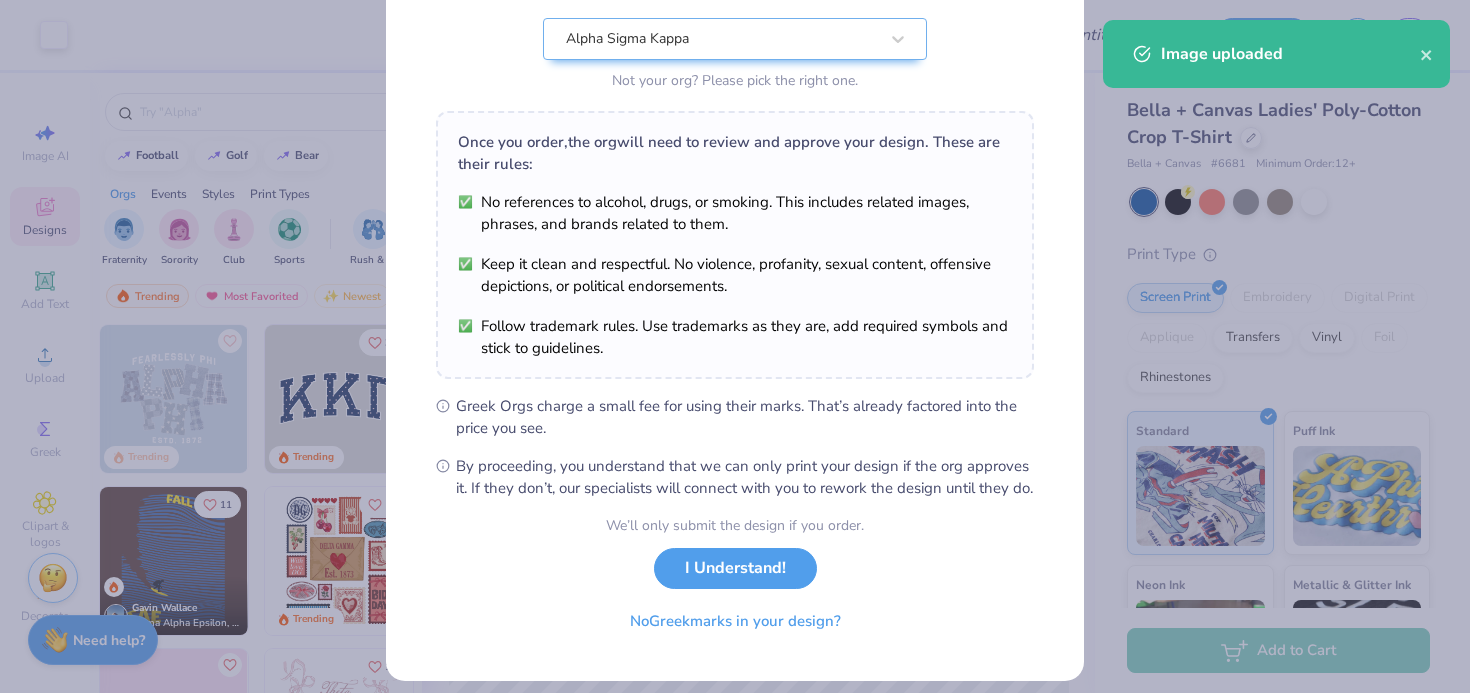 scroll, scrollTop: 238, scrollLeft: 0, axis: vertical 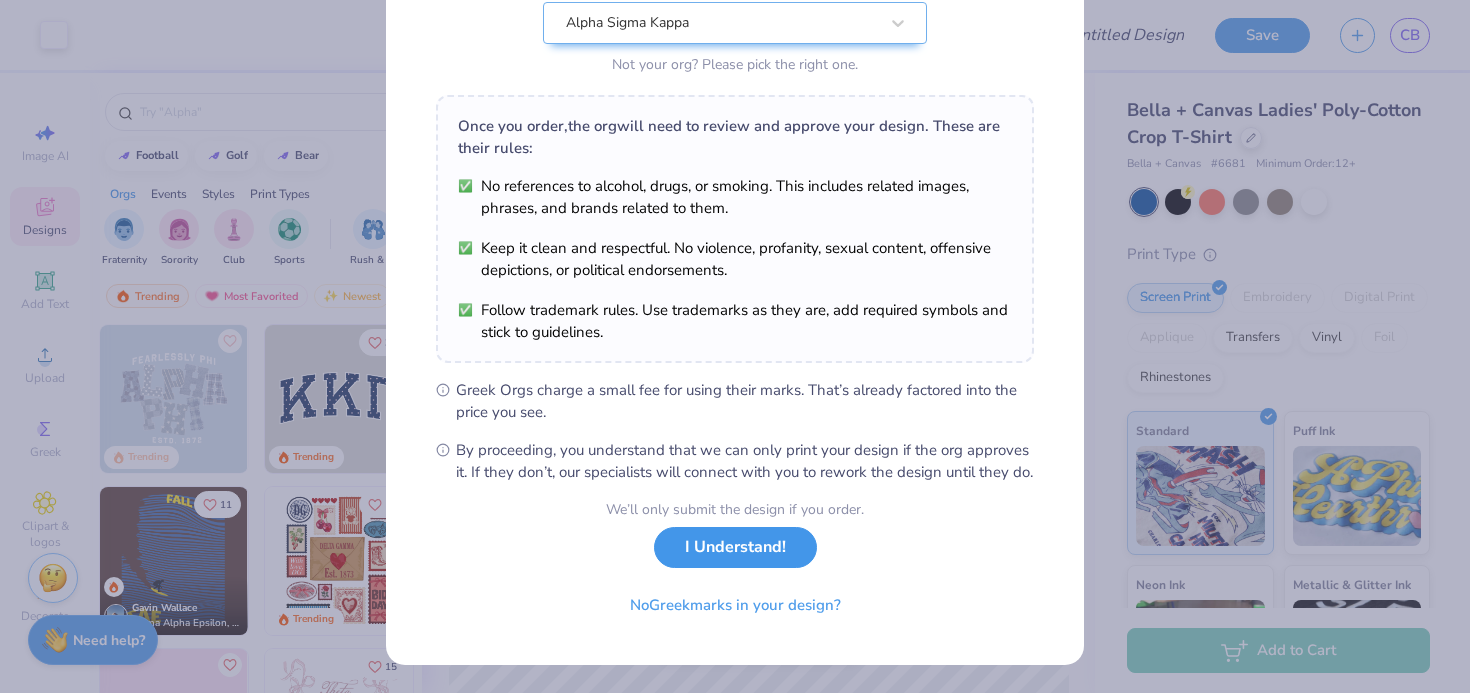 click on "I Understand!" at bounding box center (735, 547) 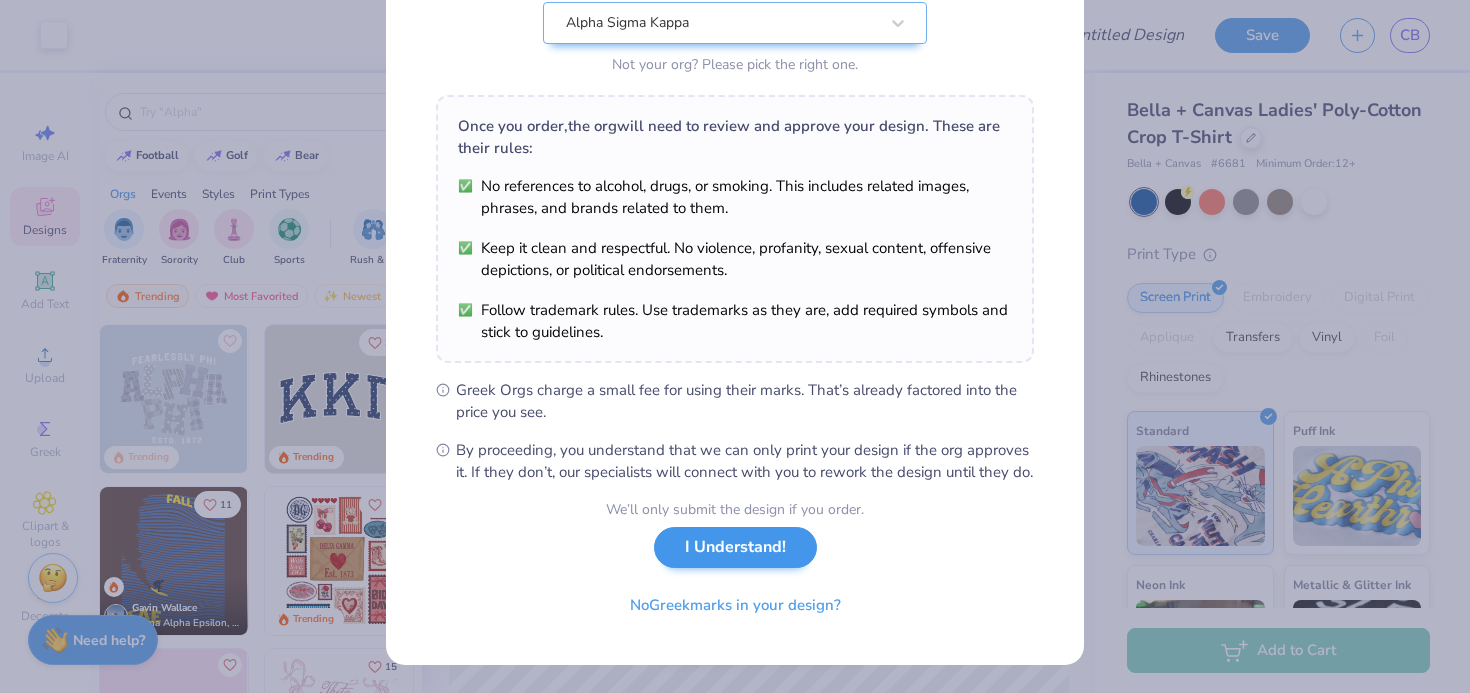 scroll, scrollTop: 0, scrollLeft: 0, axis: both 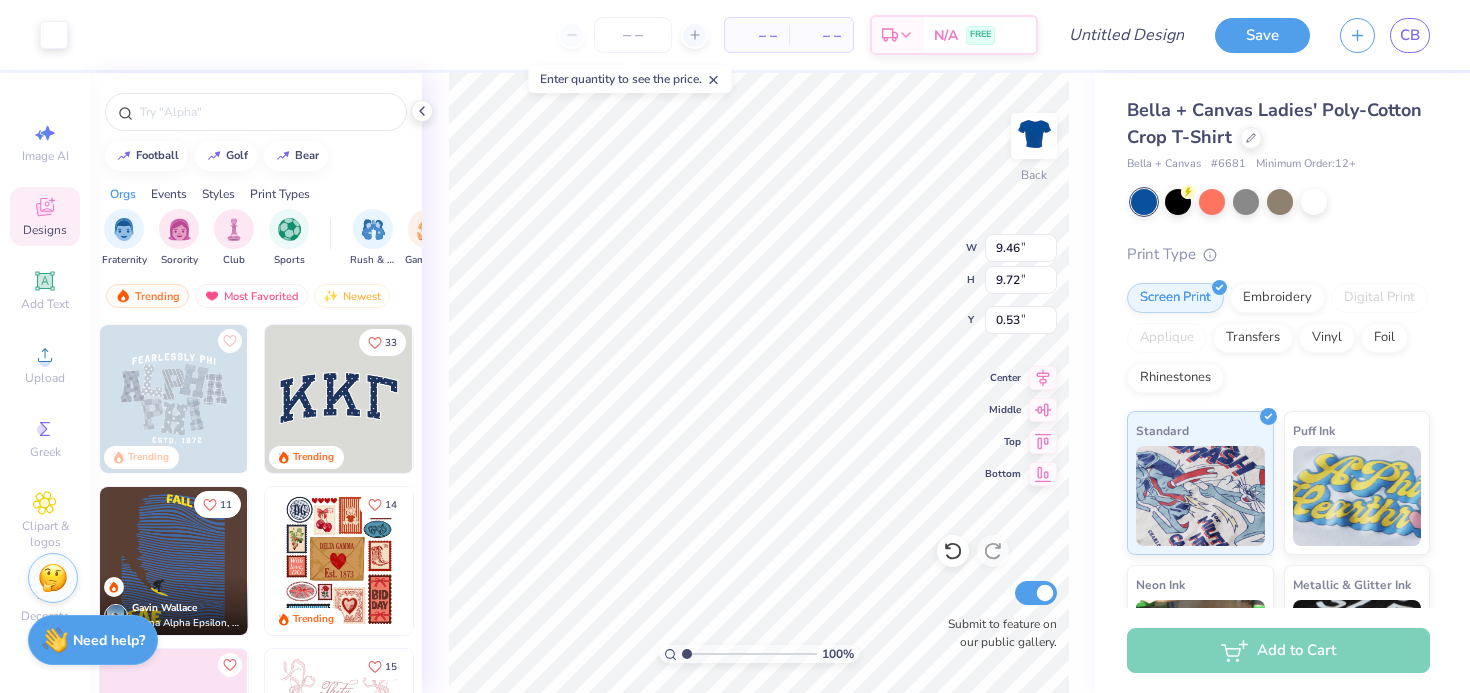 type on "9.46" 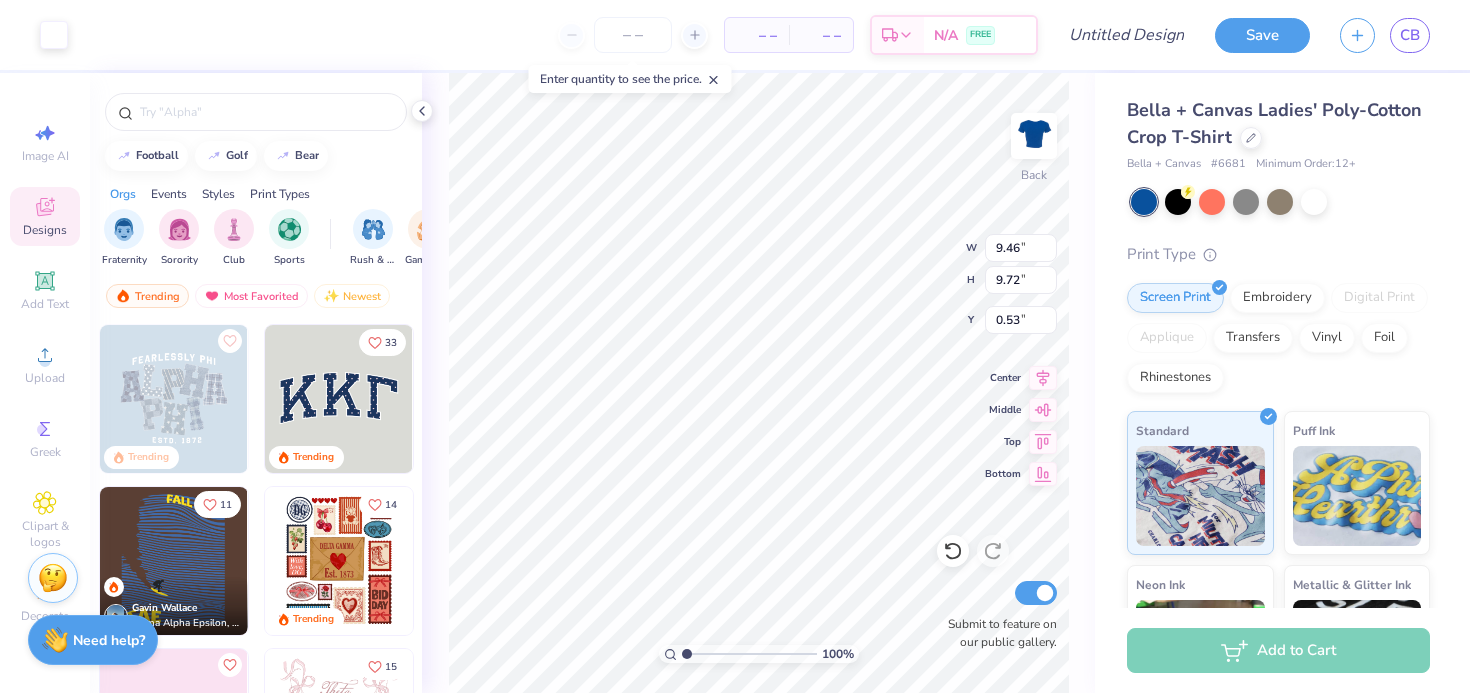 type on "9.72" 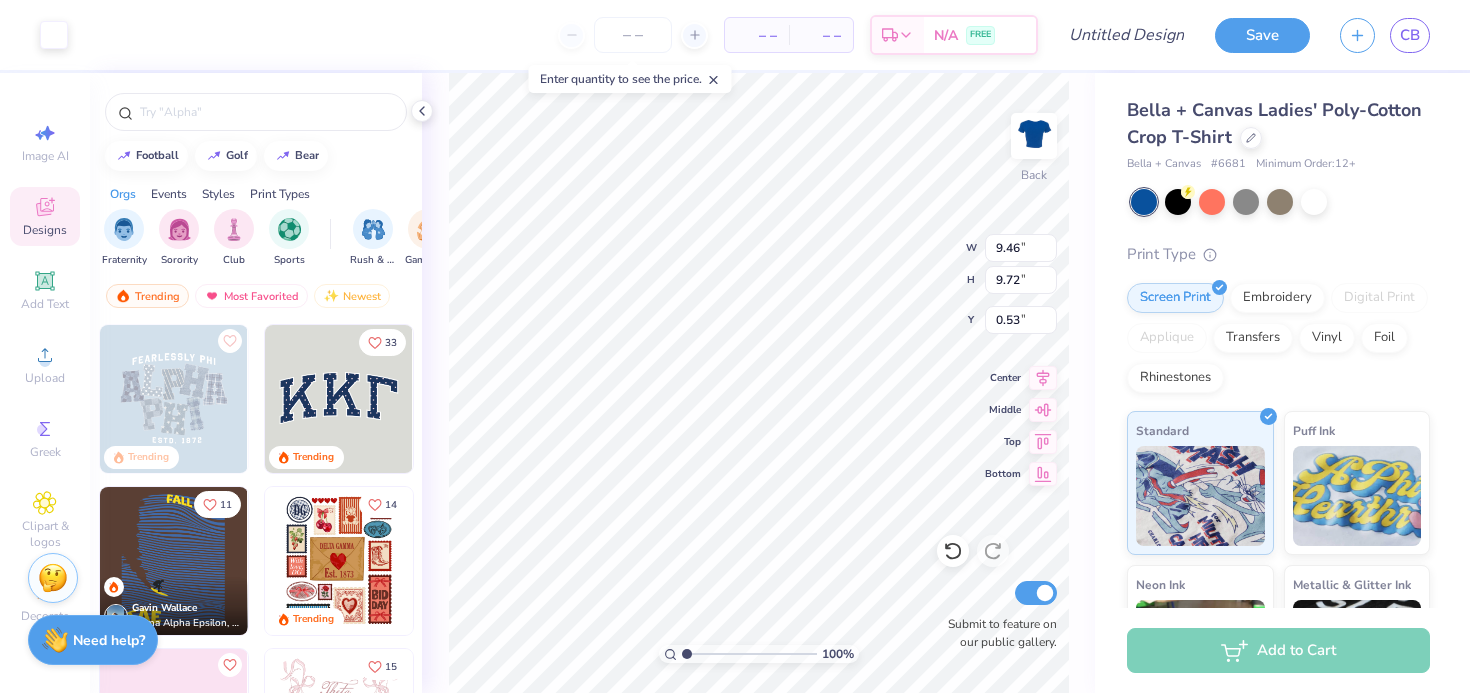 type on "0.50" 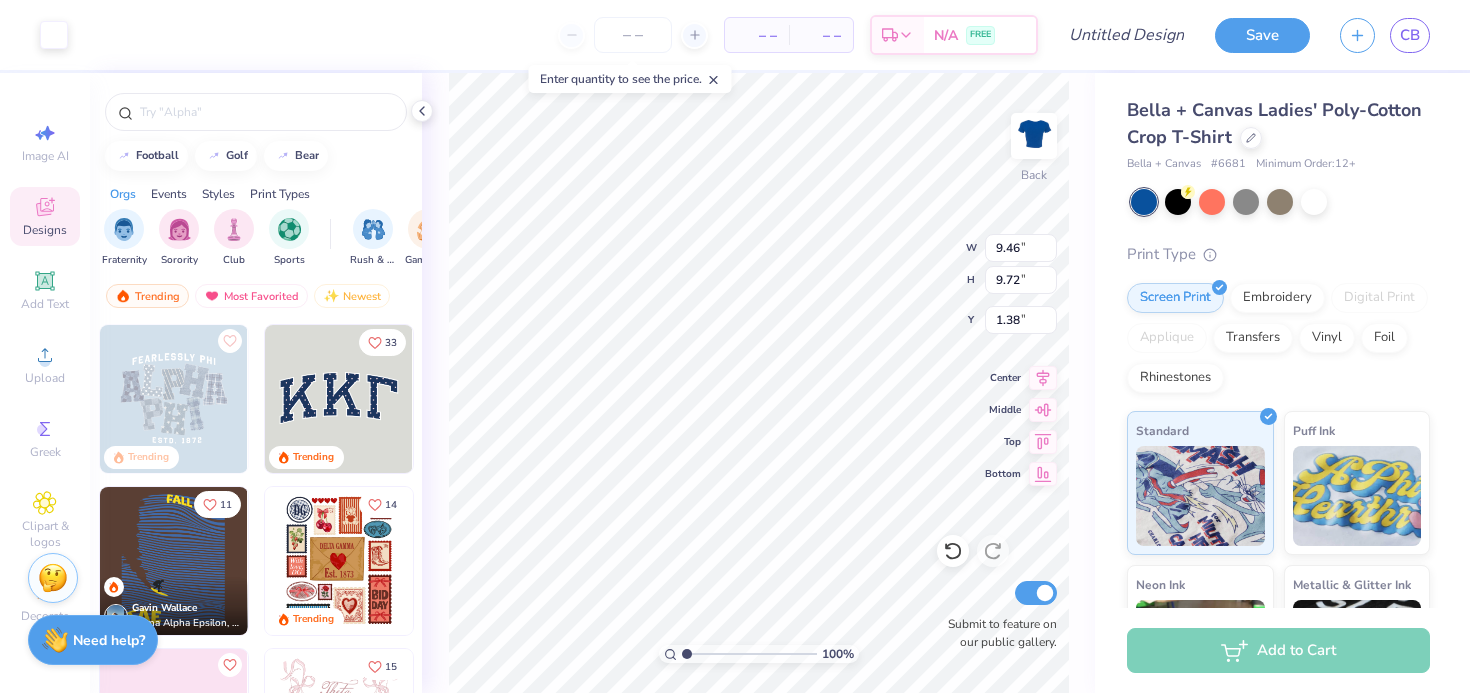 type on "1.38" 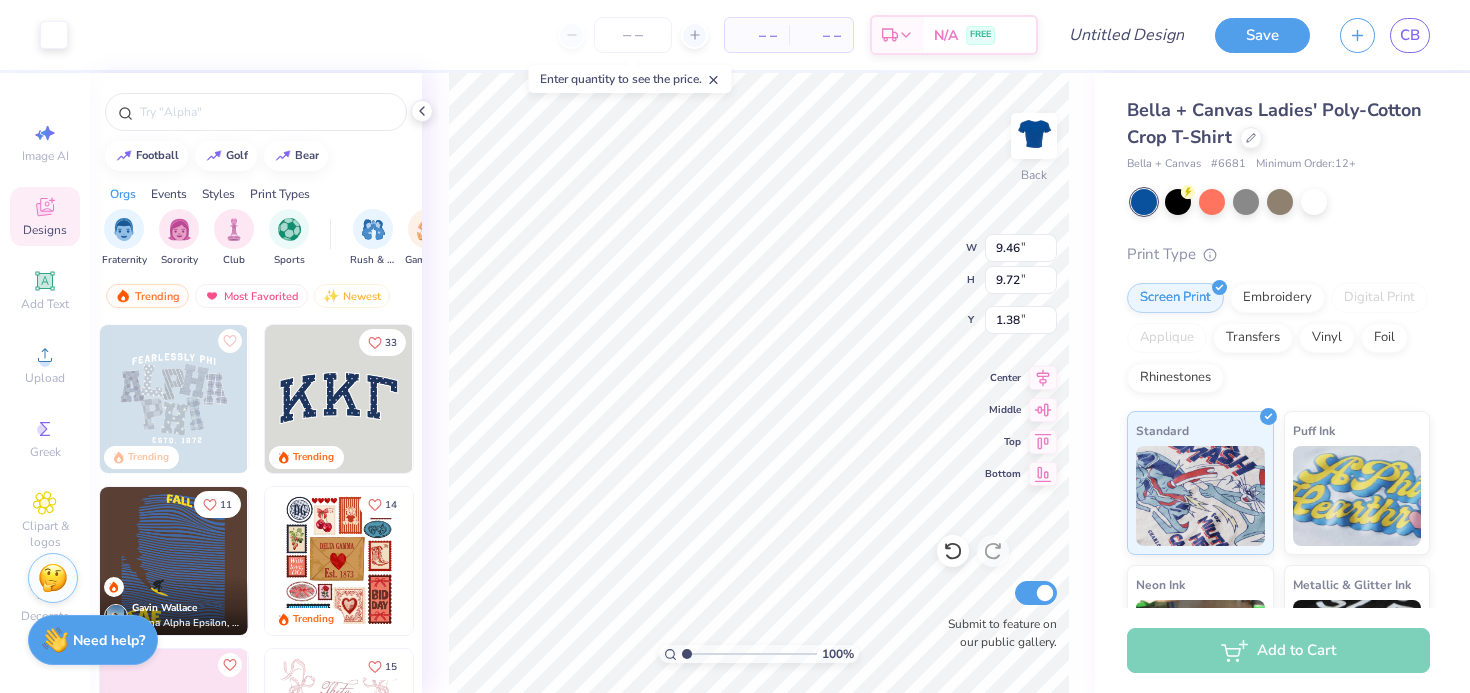 type on "0.50" 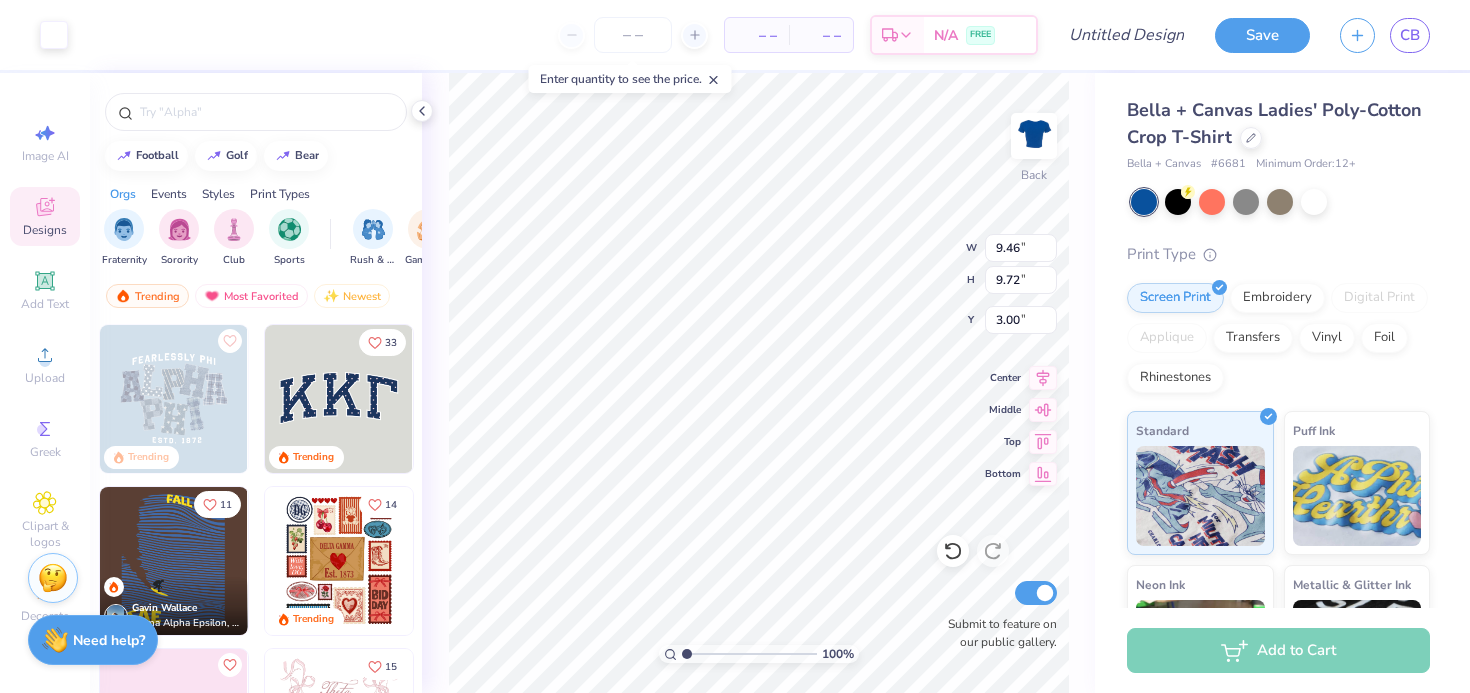 type on "3.00" 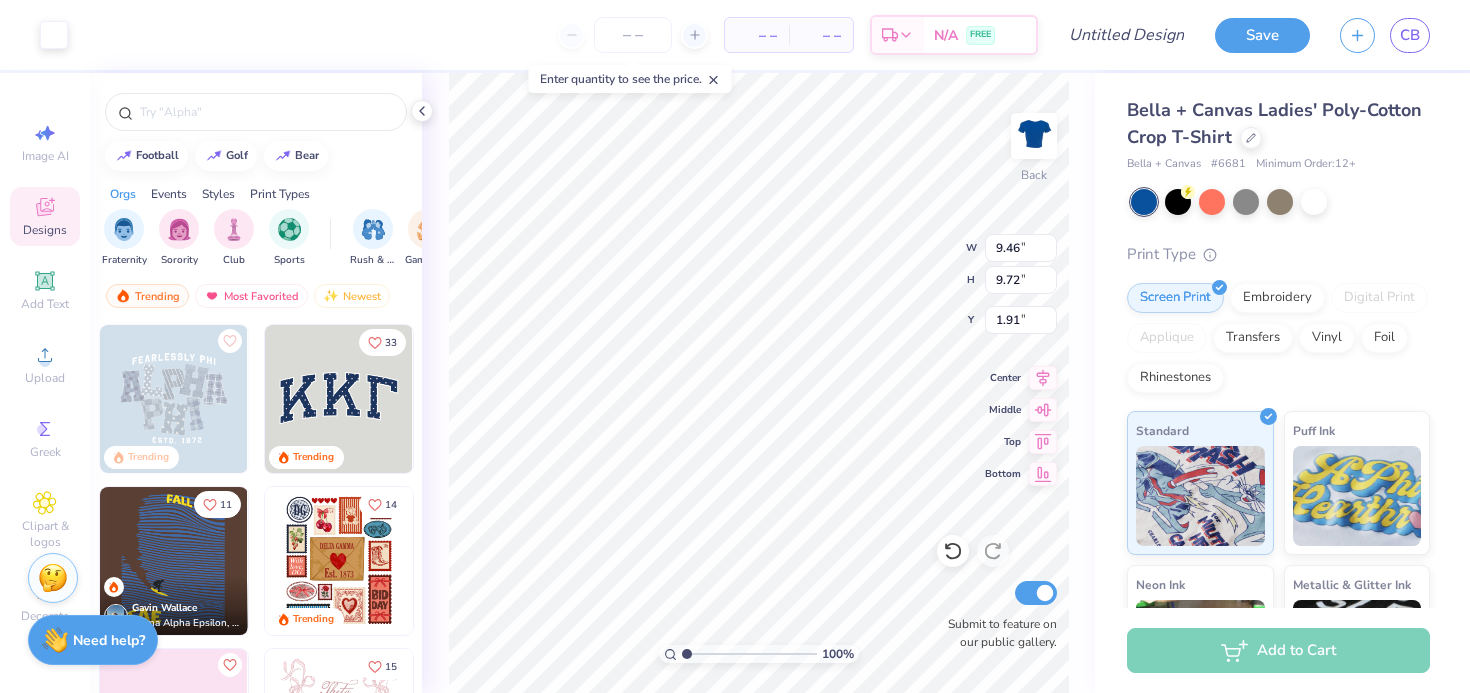 type on "1.91" 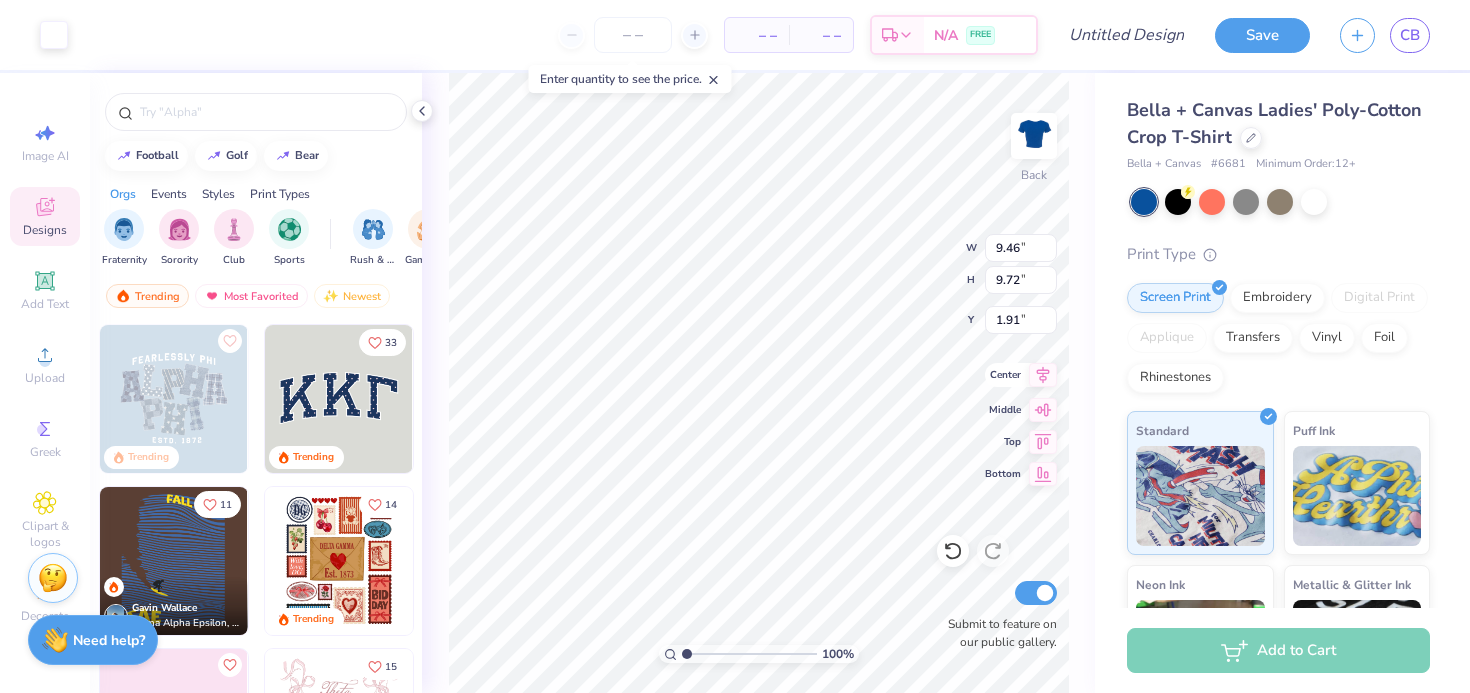 click 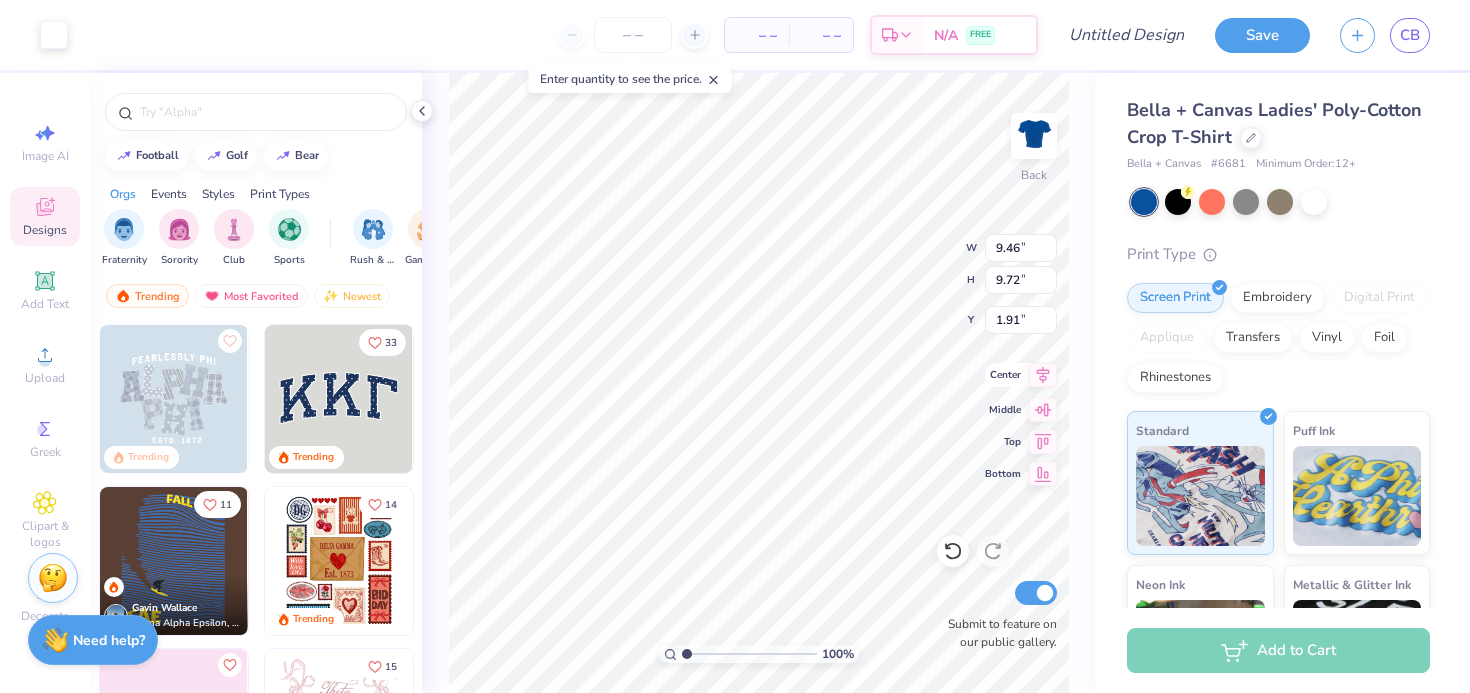 click 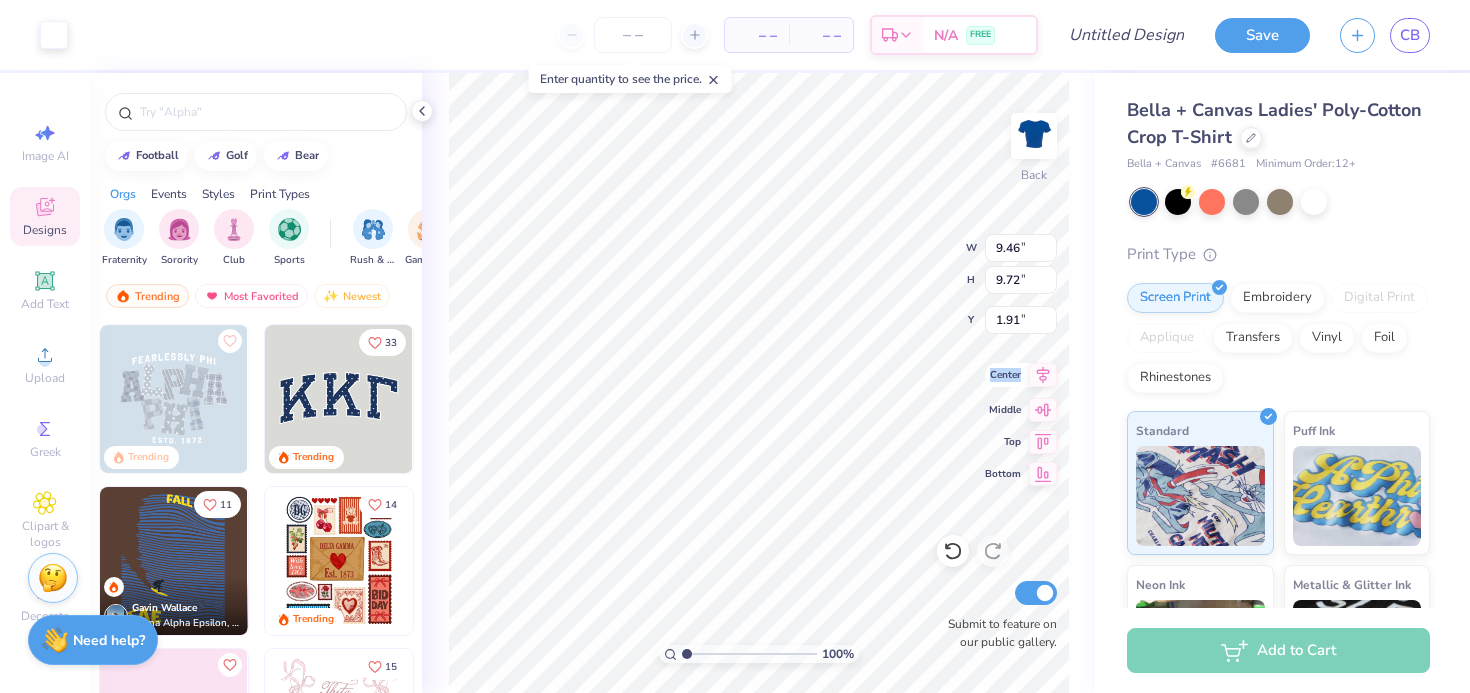 click 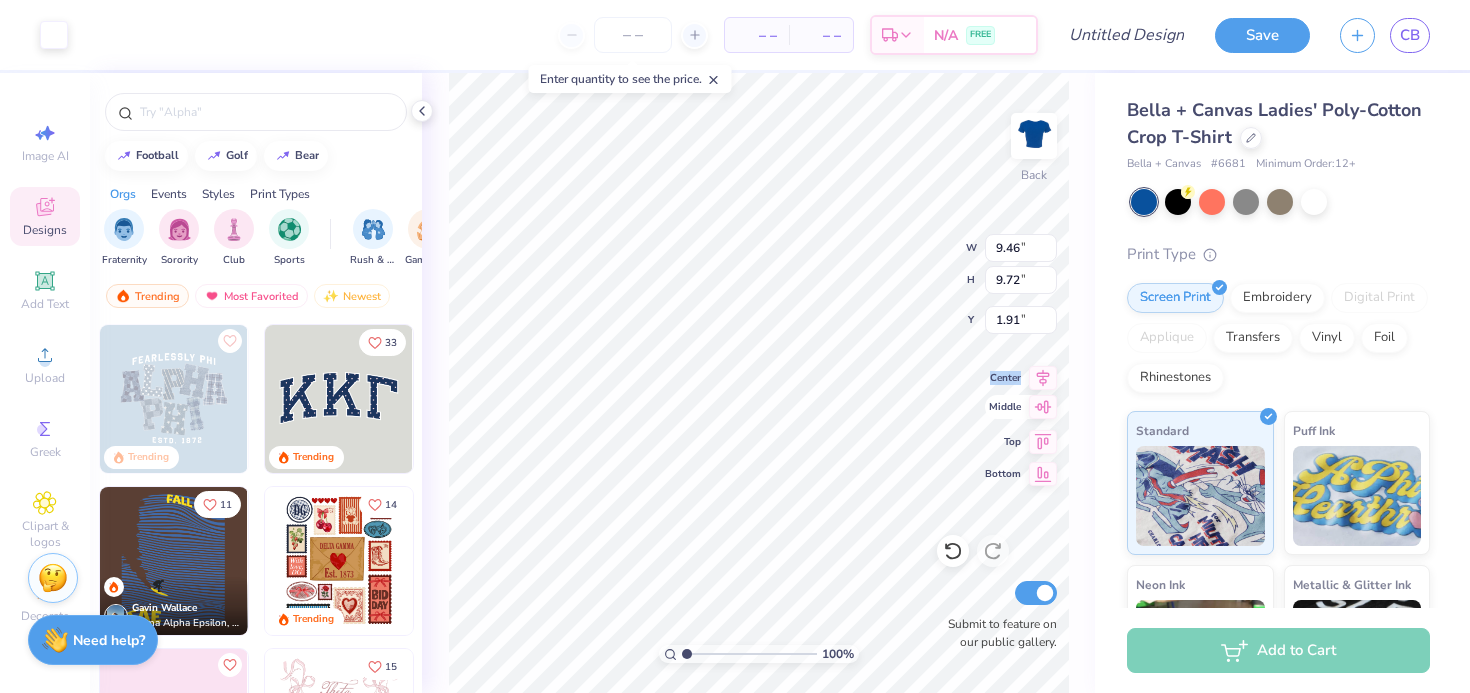 click on "100  % Back W 9.46 9.46 " H 9.72 9.72 " Y 1.91 1.91 " Center Middle Top Bottom Submit to feature on our public gallery." at bounding box center (758, 383) 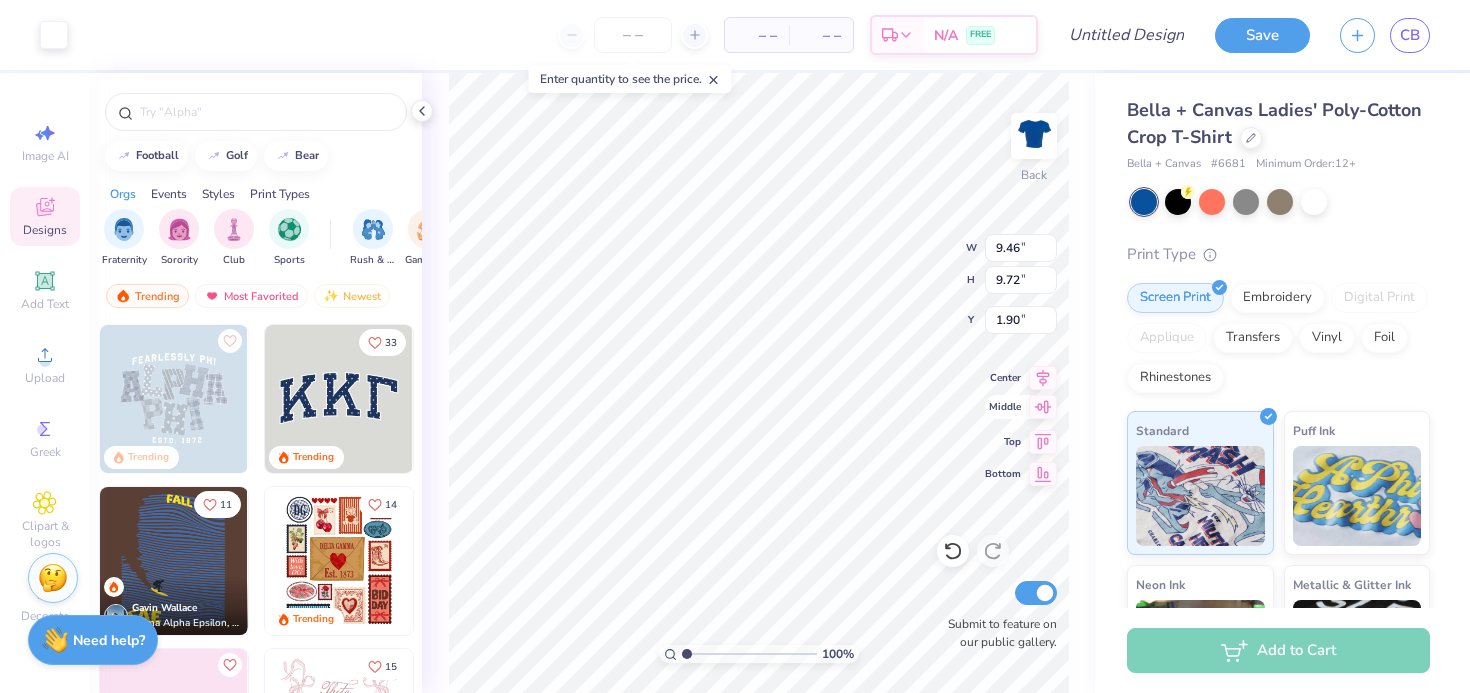 click 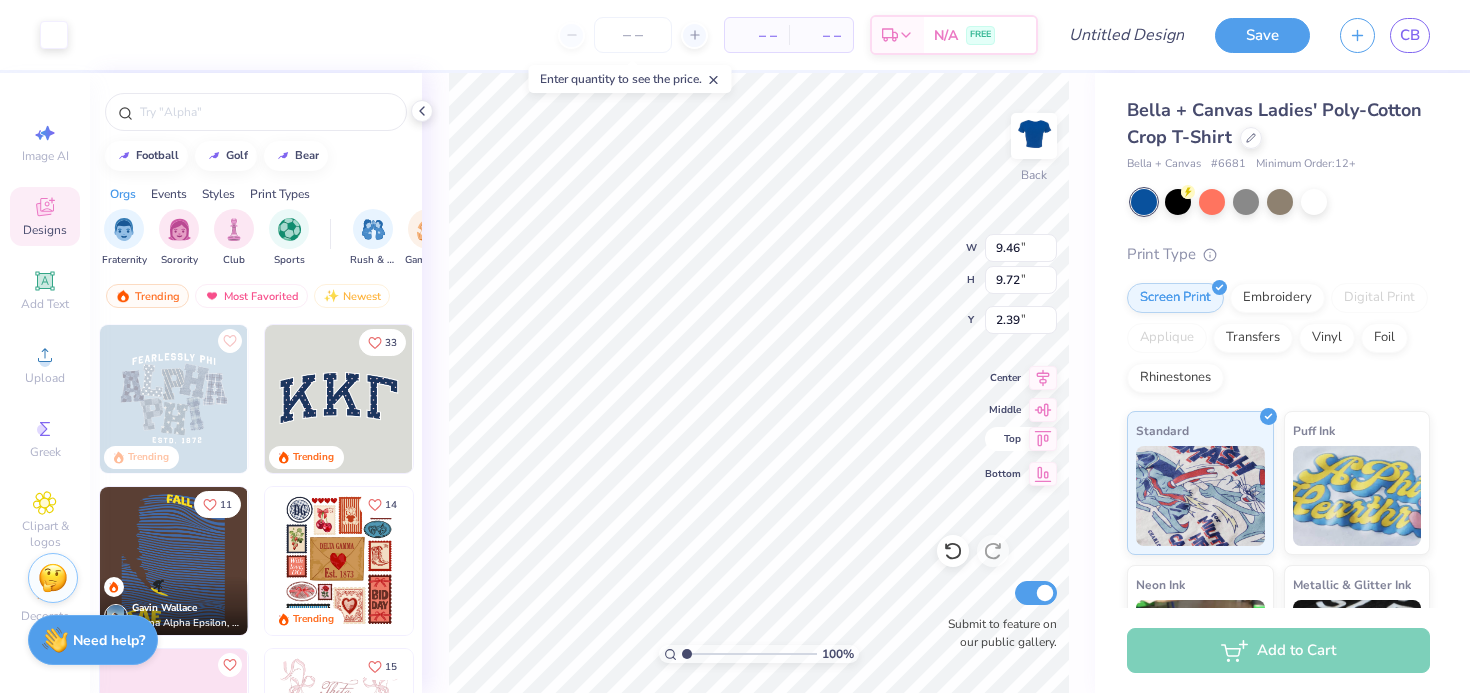 click 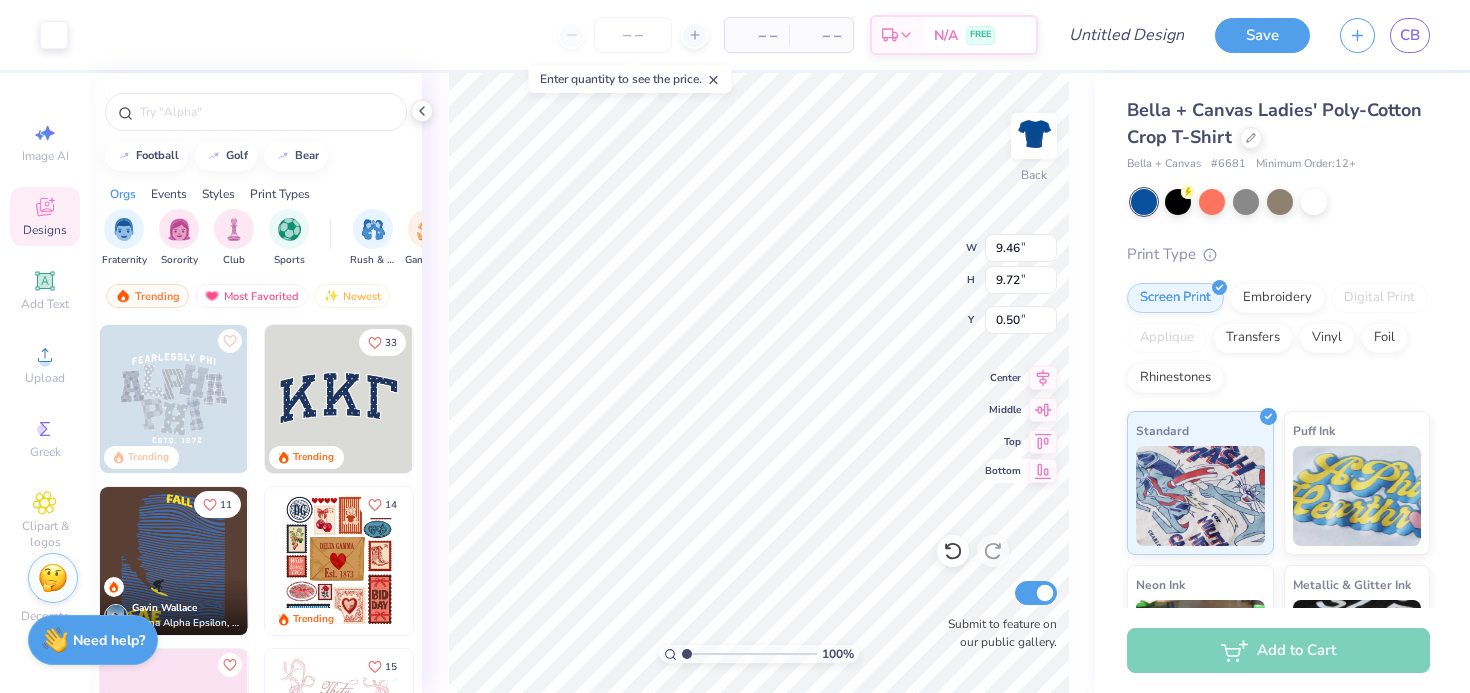 click 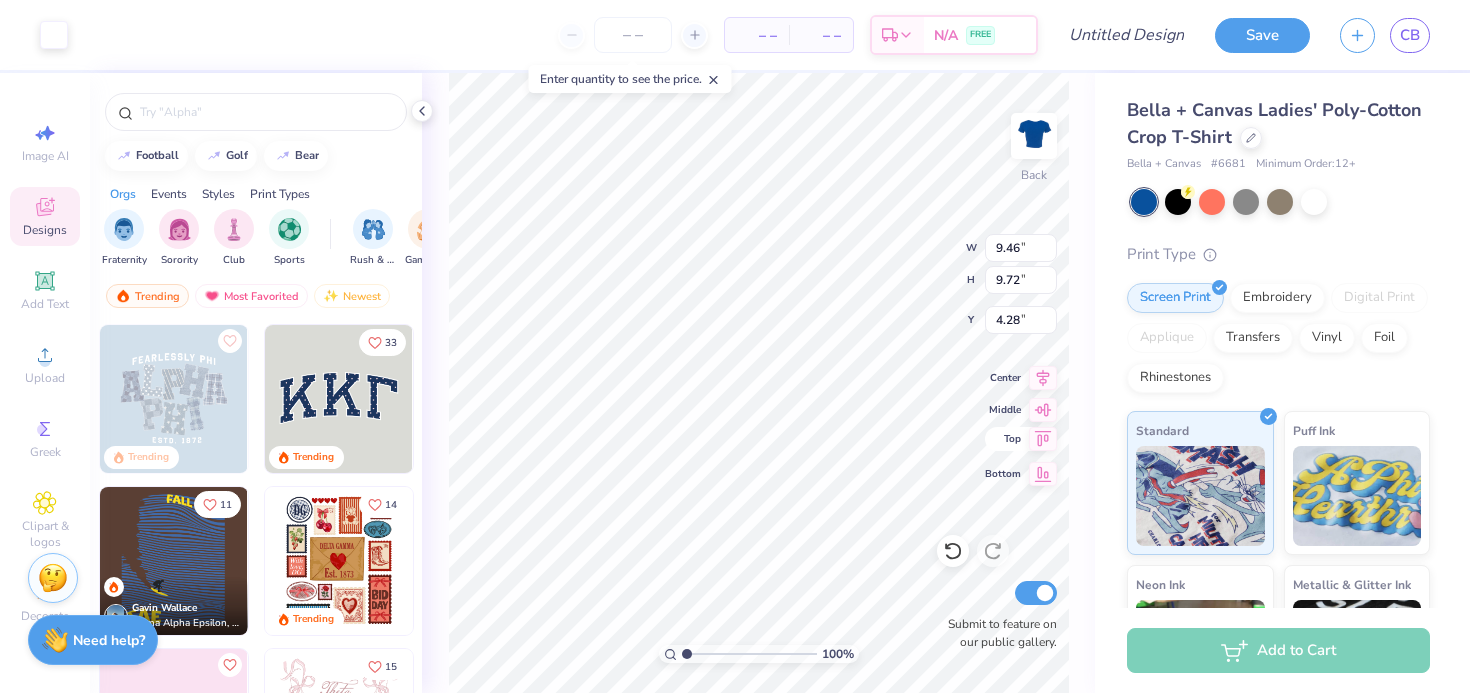 click 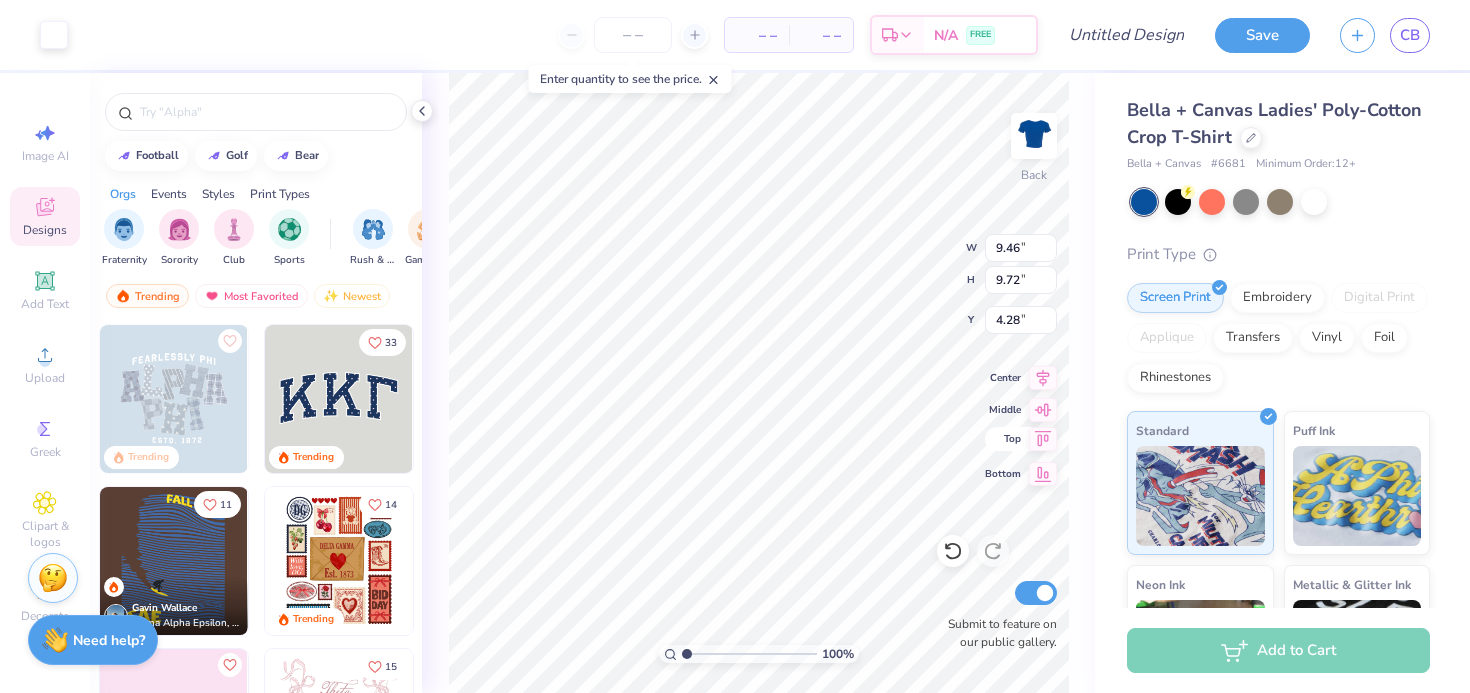 type on "0.50" 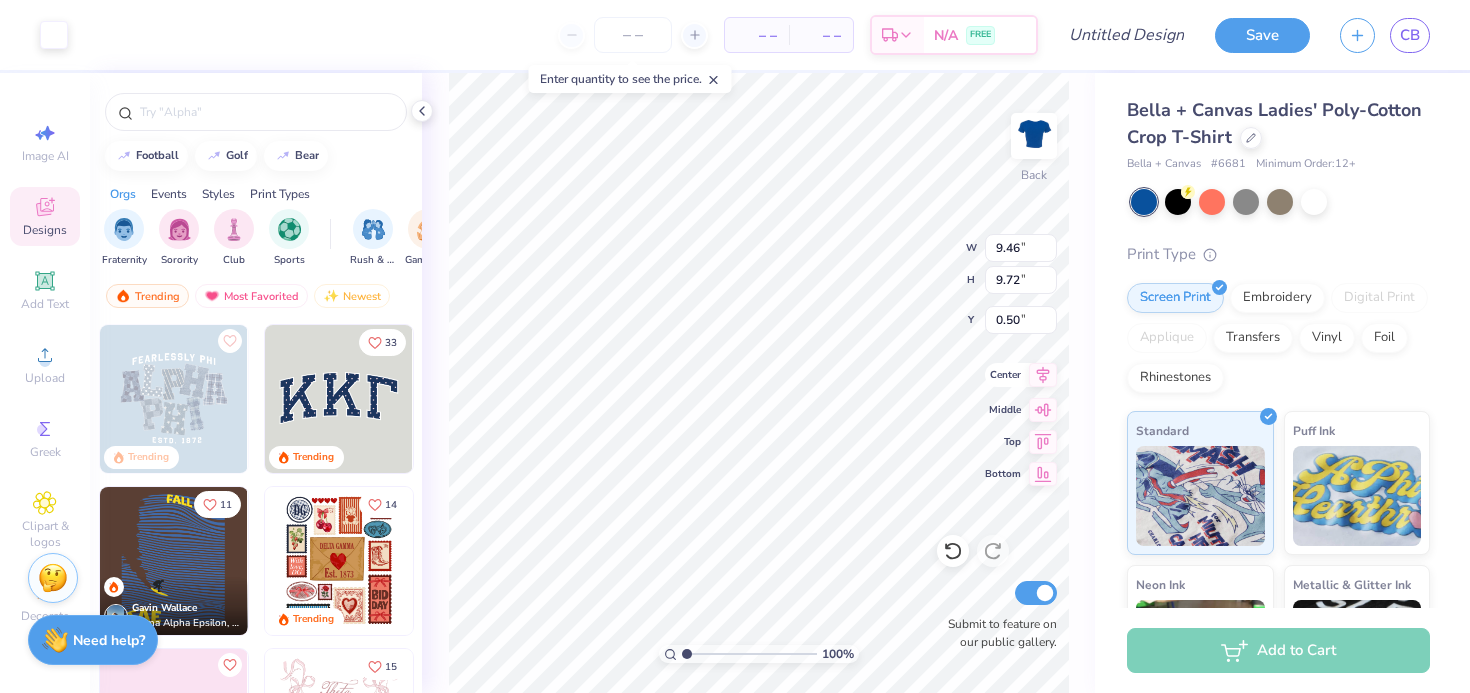 click 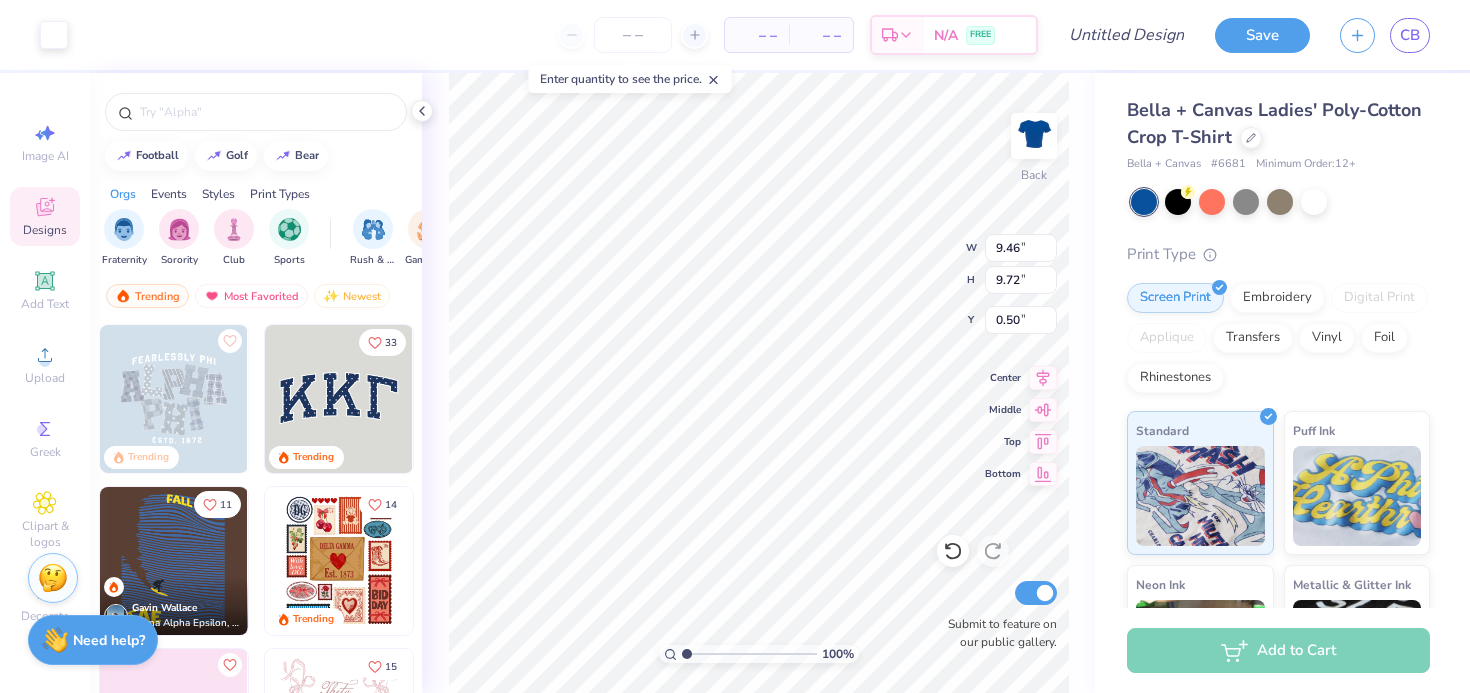 type on "7.96" 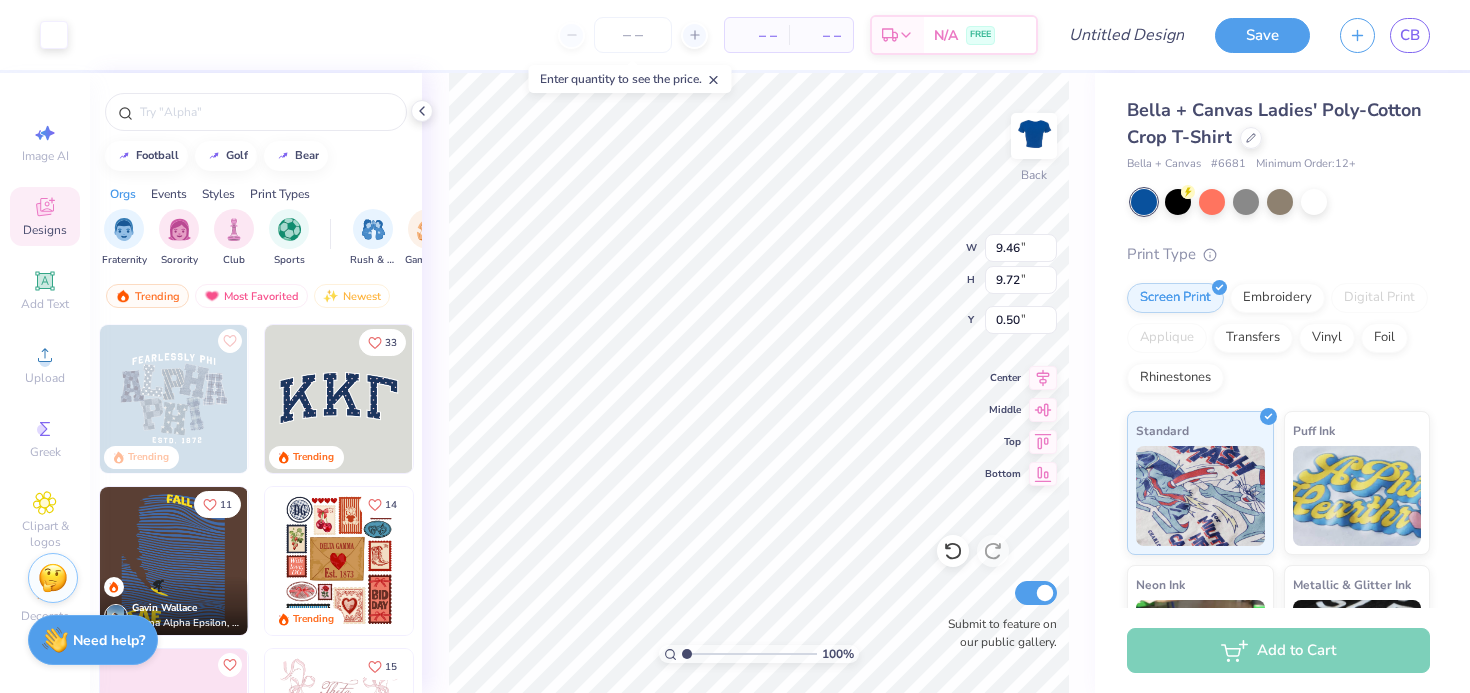 type on "8.18" 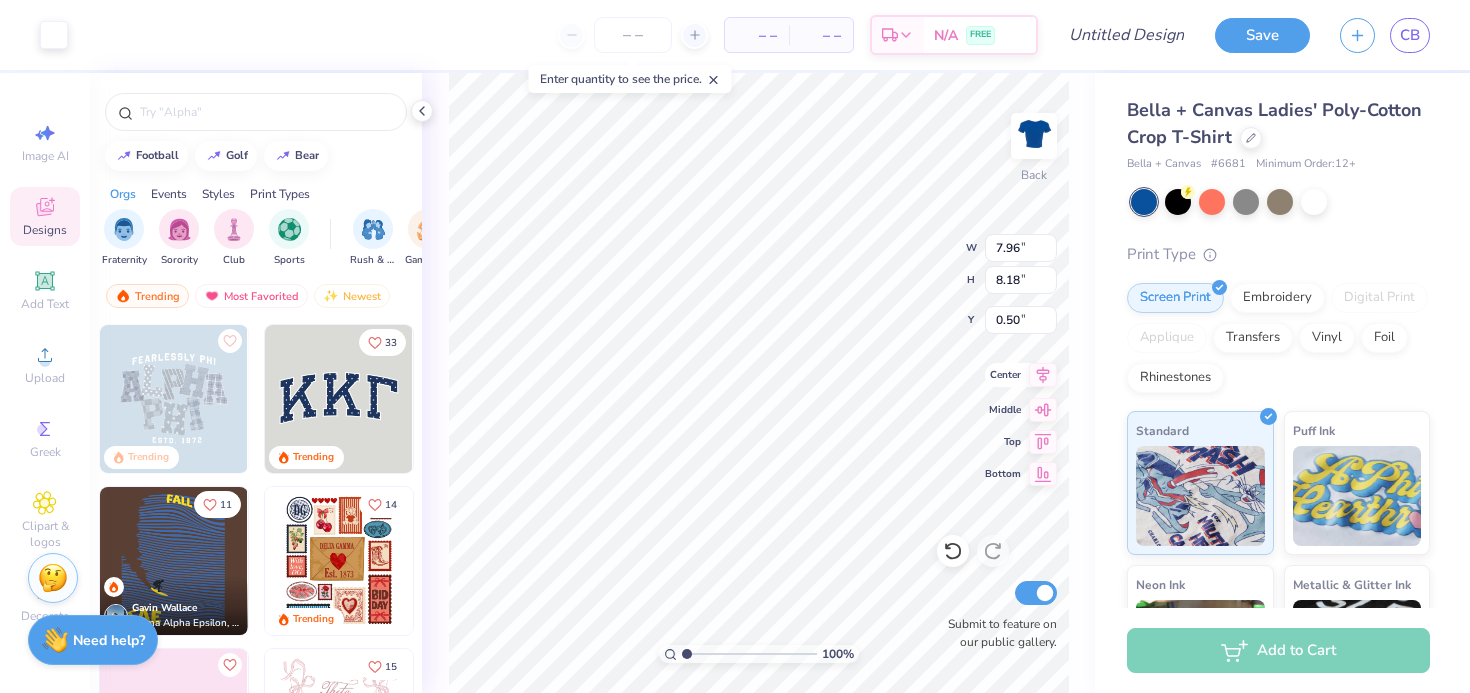 click 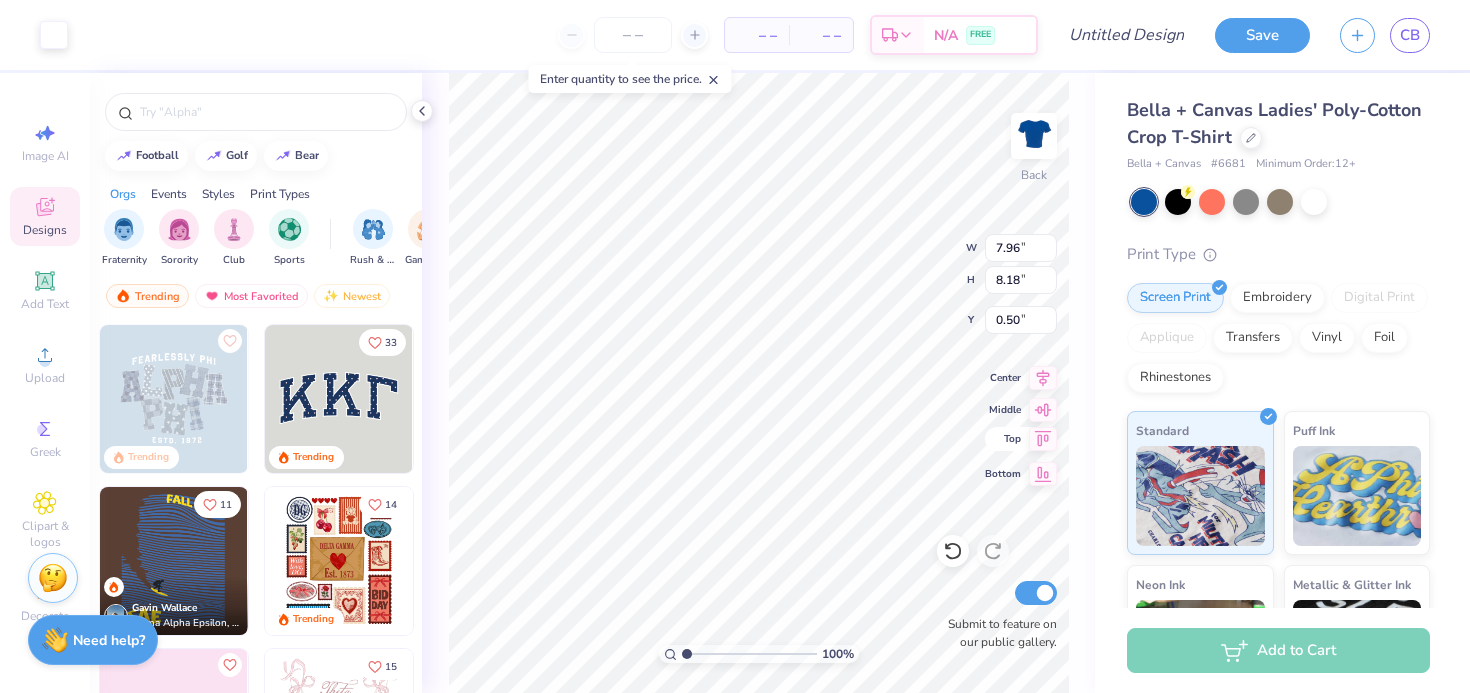 click 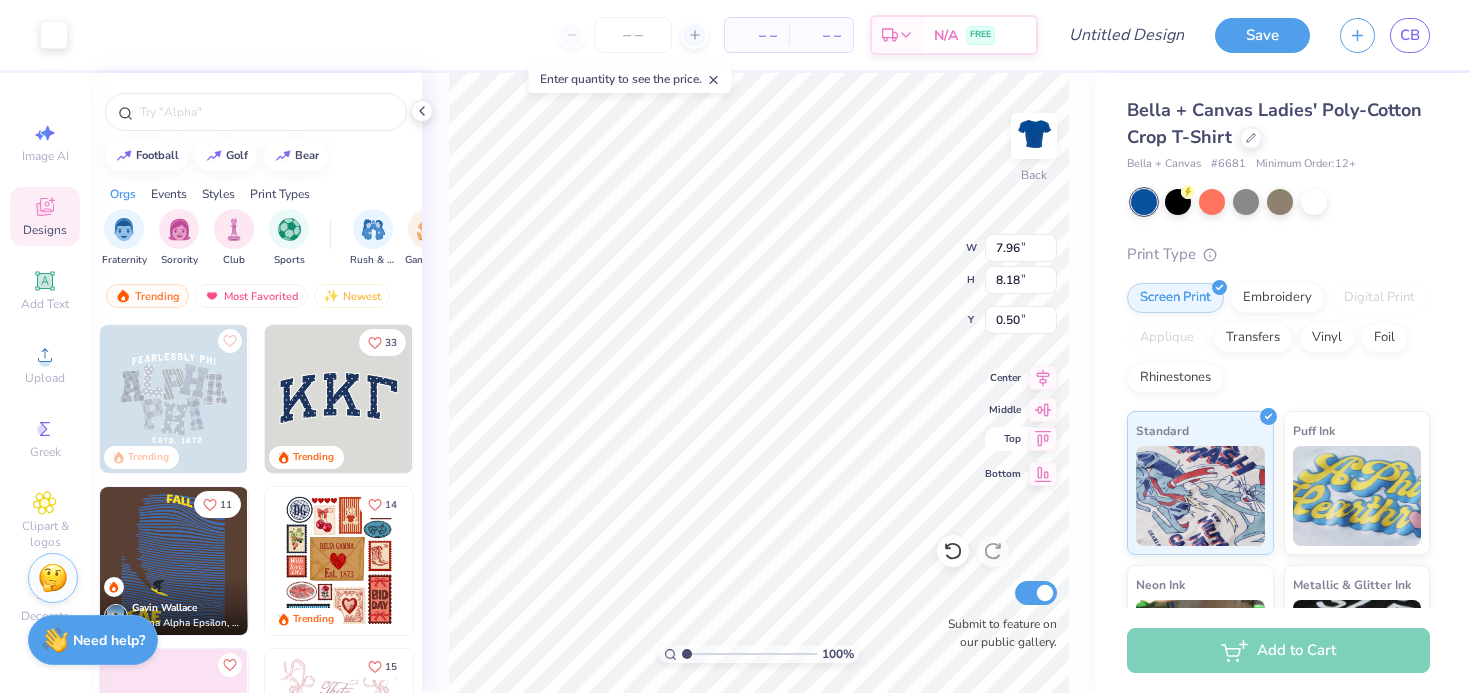 click 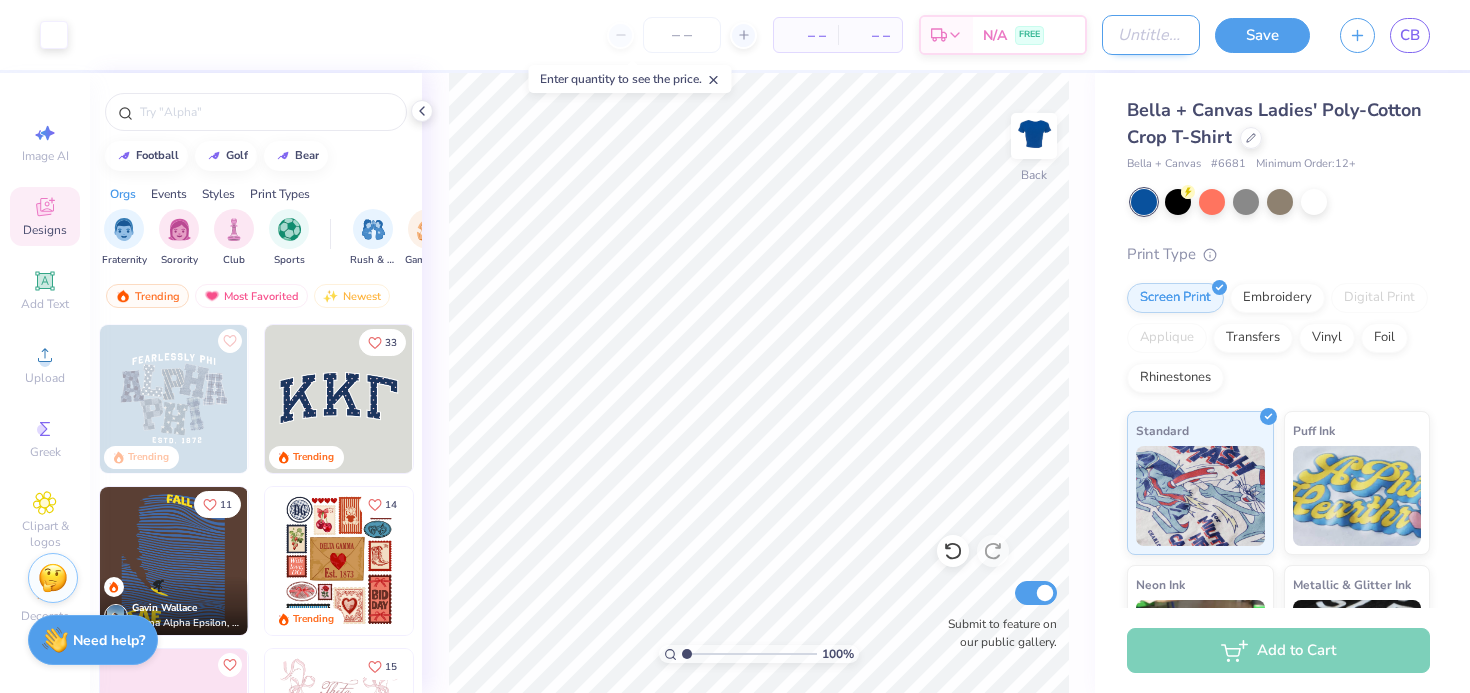 click on "Design Title" at bounding box center [1151, 35] 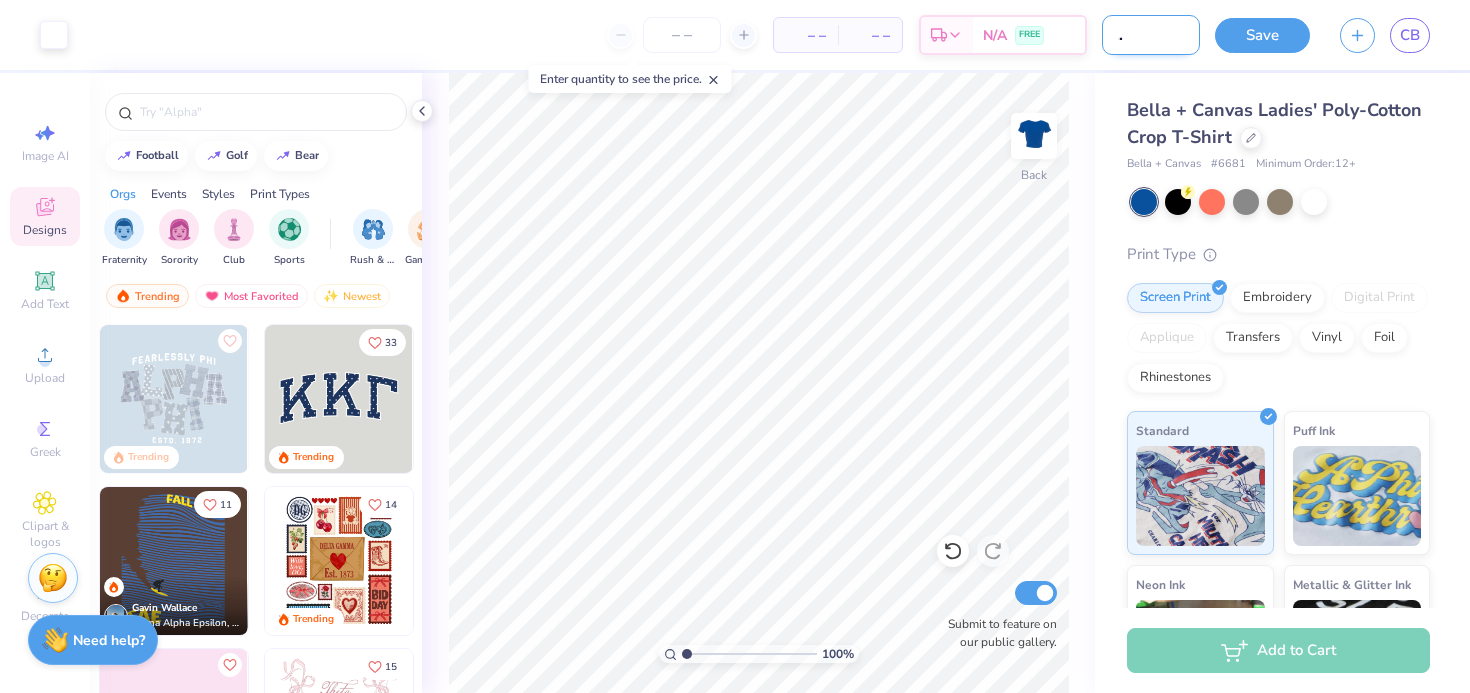 type on "Bid Day Fall 2025" 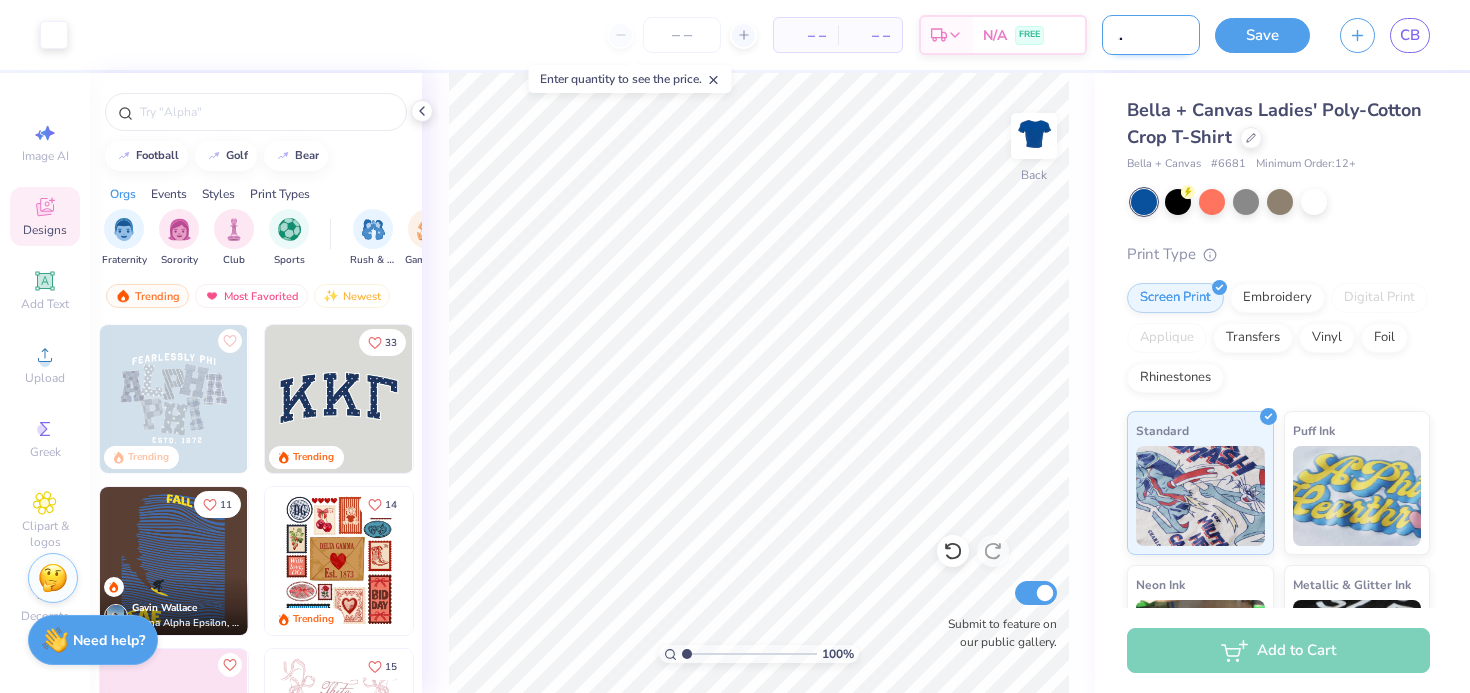 scroll, scrollTop: 0, scrollLeft: 67, axis: horizontal 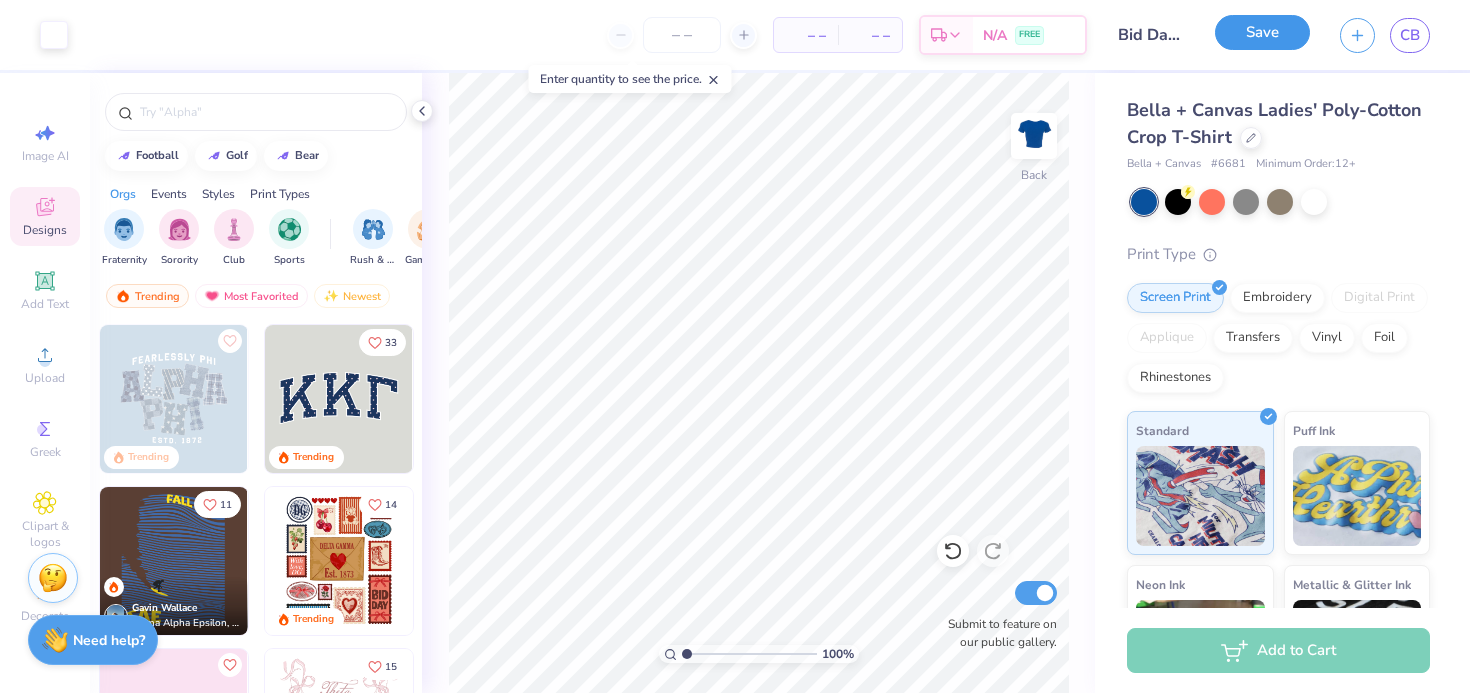 click on "Save" at bounding box center (1262, 32) 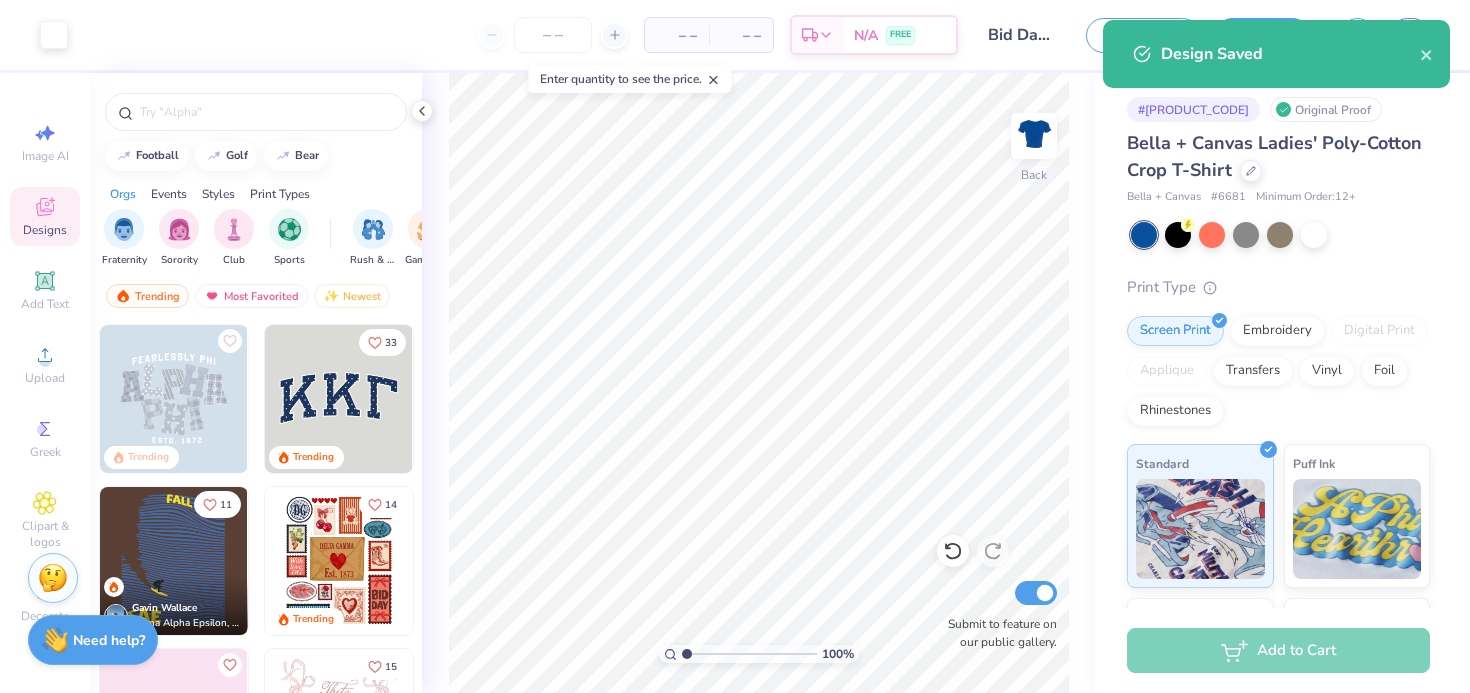 click on "Add to Cart" at bounding box center (1278, 650) 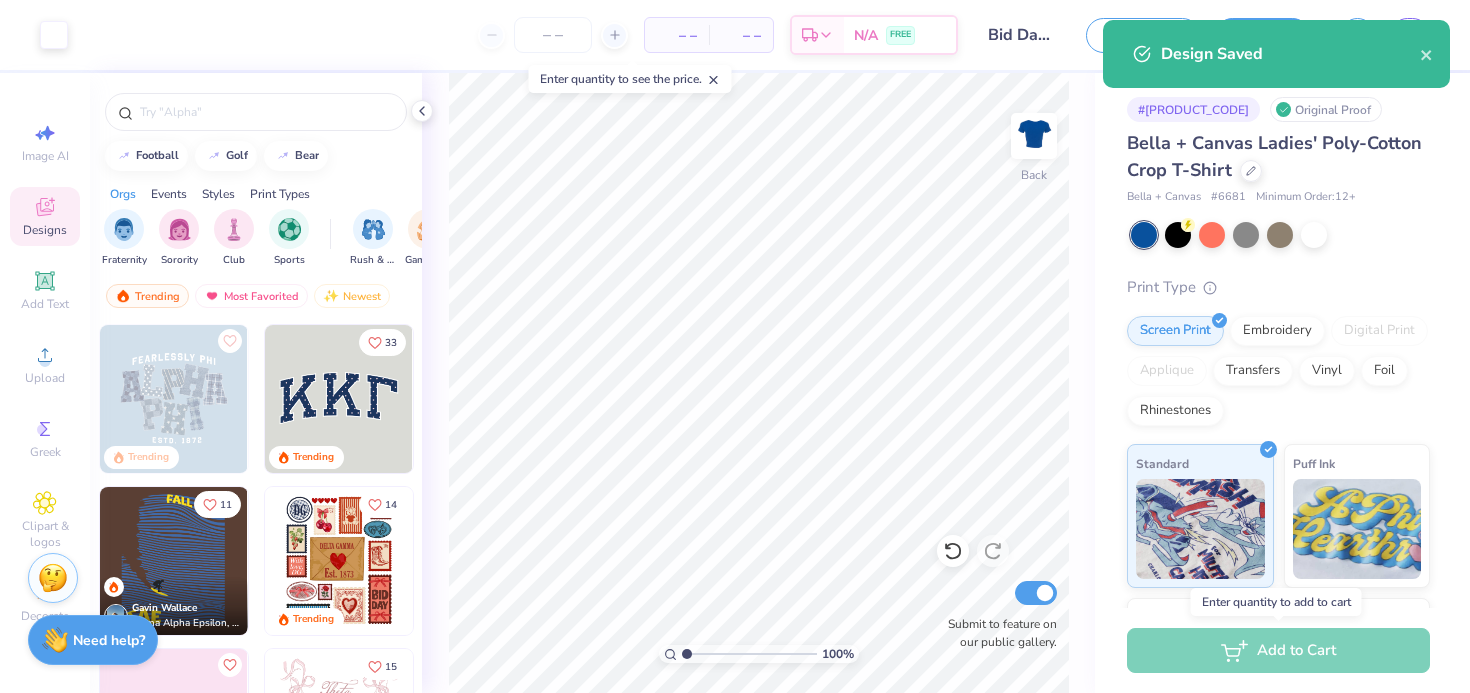 click on "Add to Cart" at bounding box center (1278, 650) 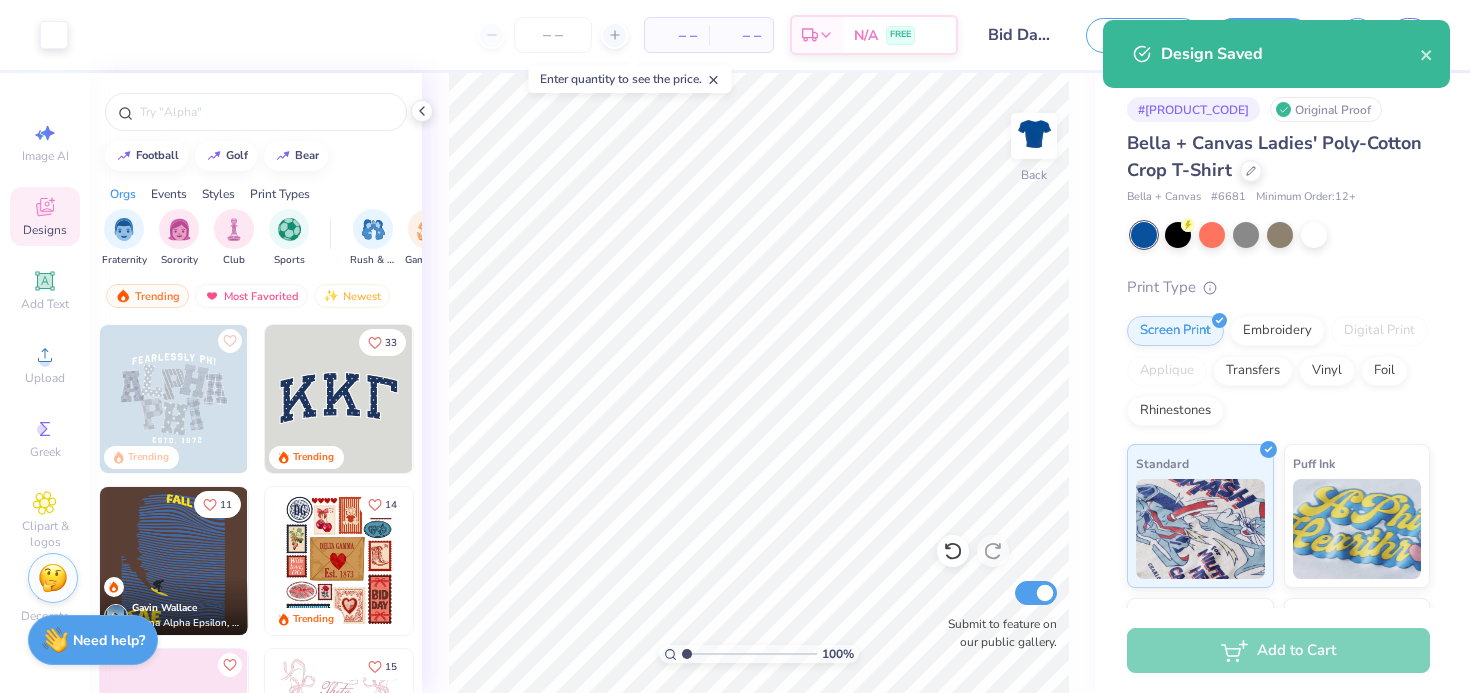 click on "Neon Ink" at bounding box center [1200, 670] 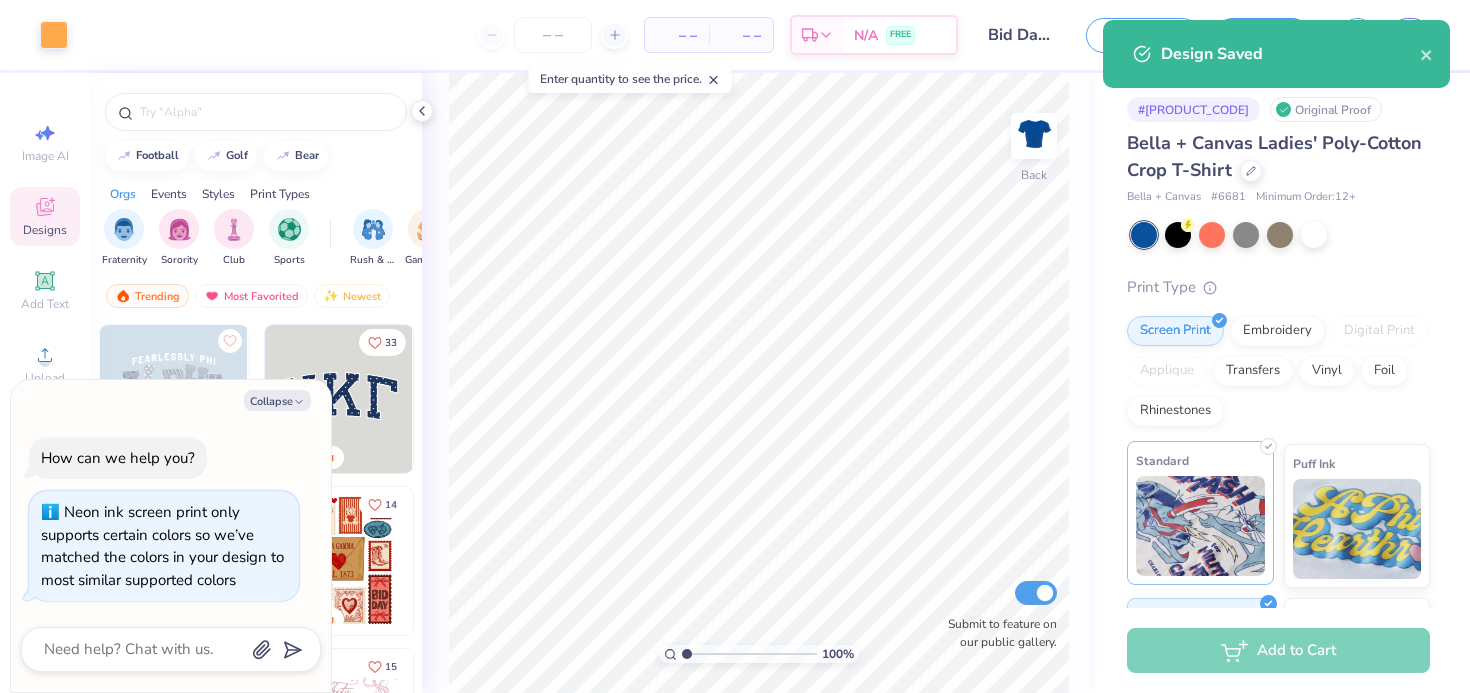 click at bounding box center (1200, 526) 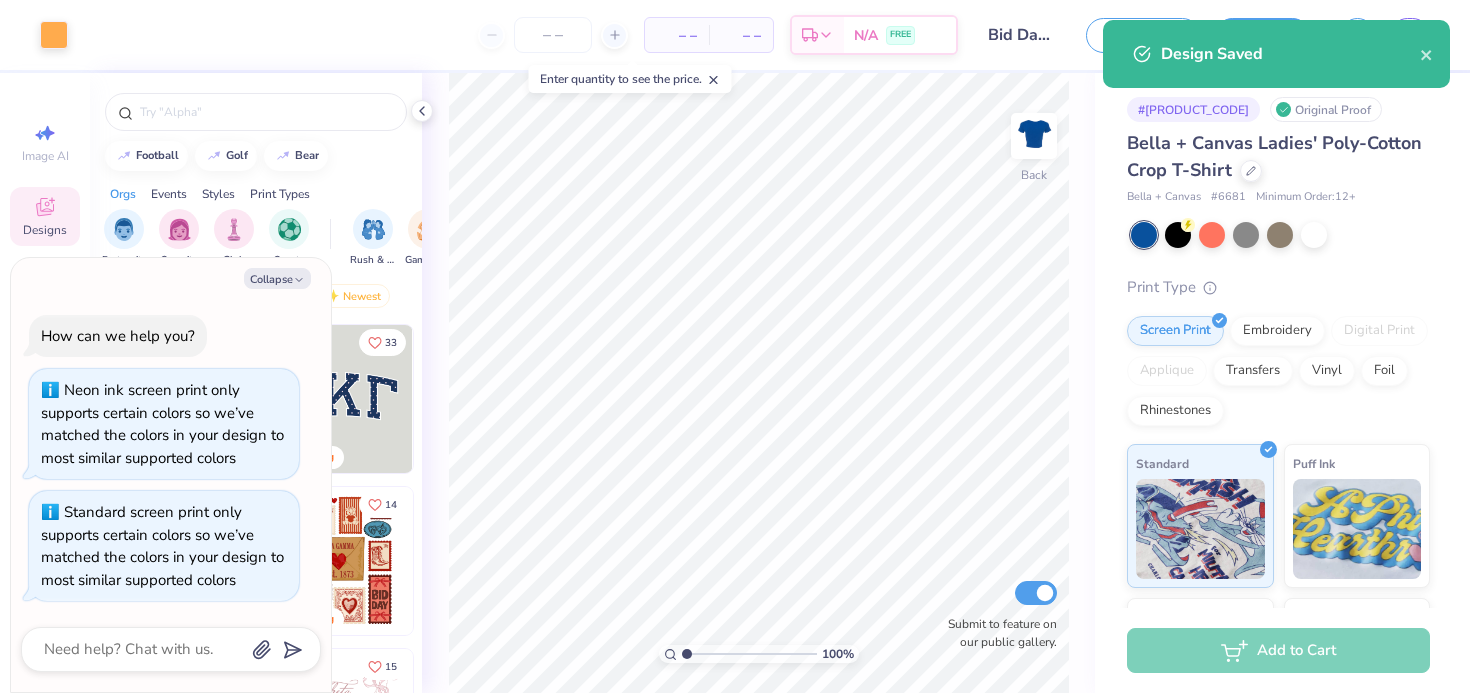 click on "Add to Cart" at bounding box center [1278, 650] 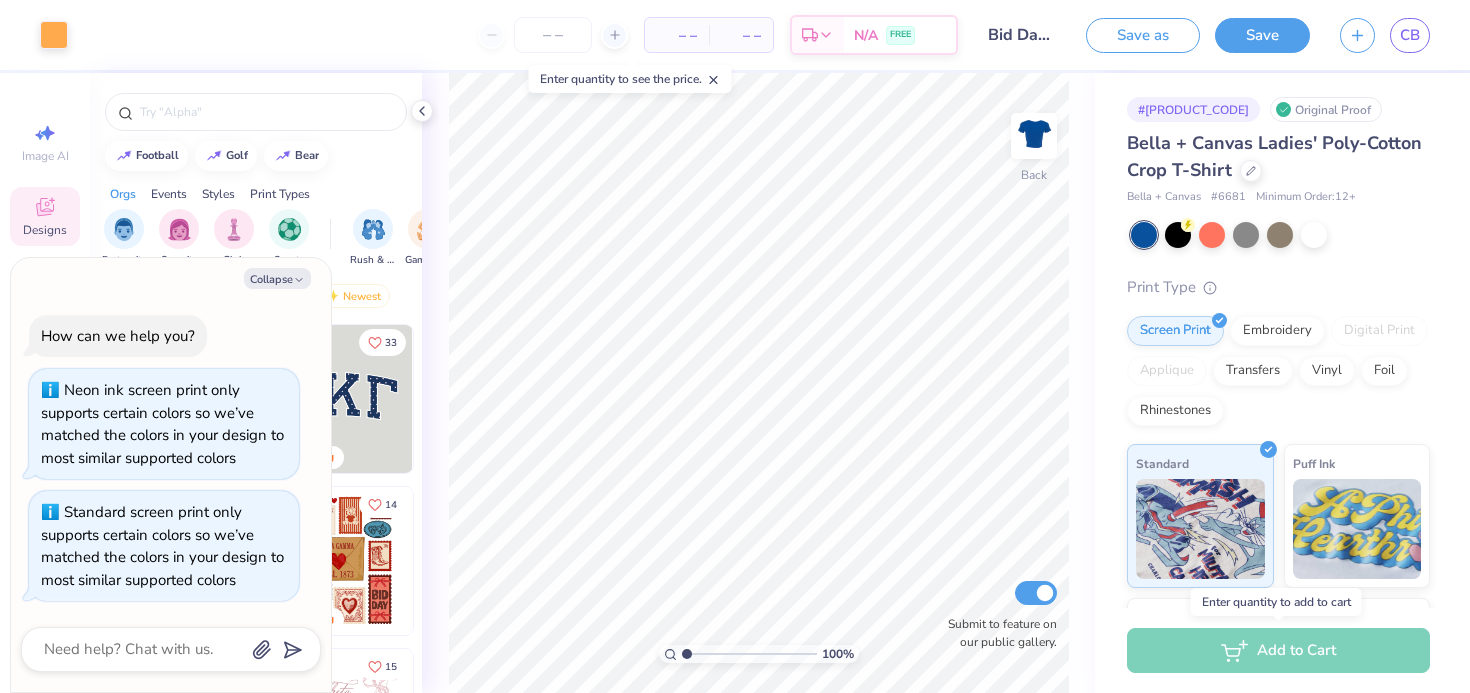 click on "Add to Cart" at bounding box center [1278, 650] 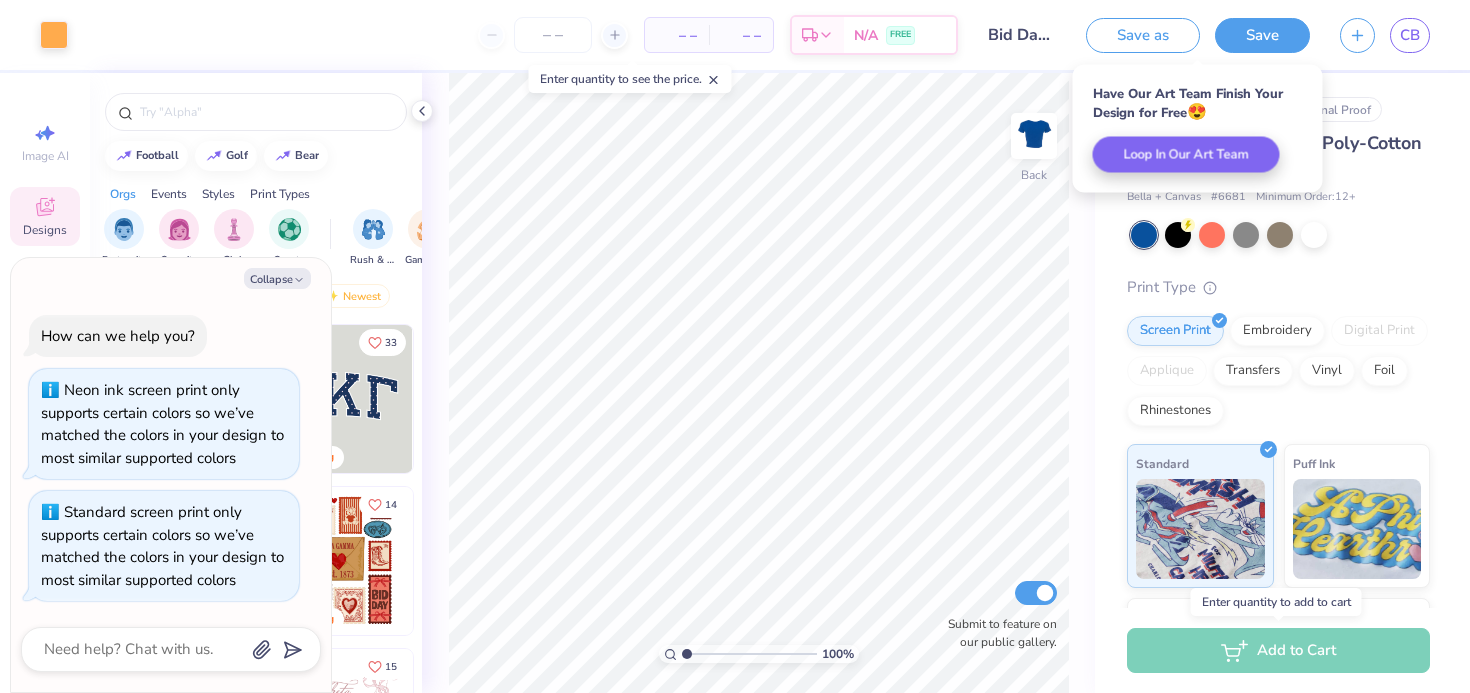 click on "Enter quantity to add to cart" at bounding box center [1276, 602] 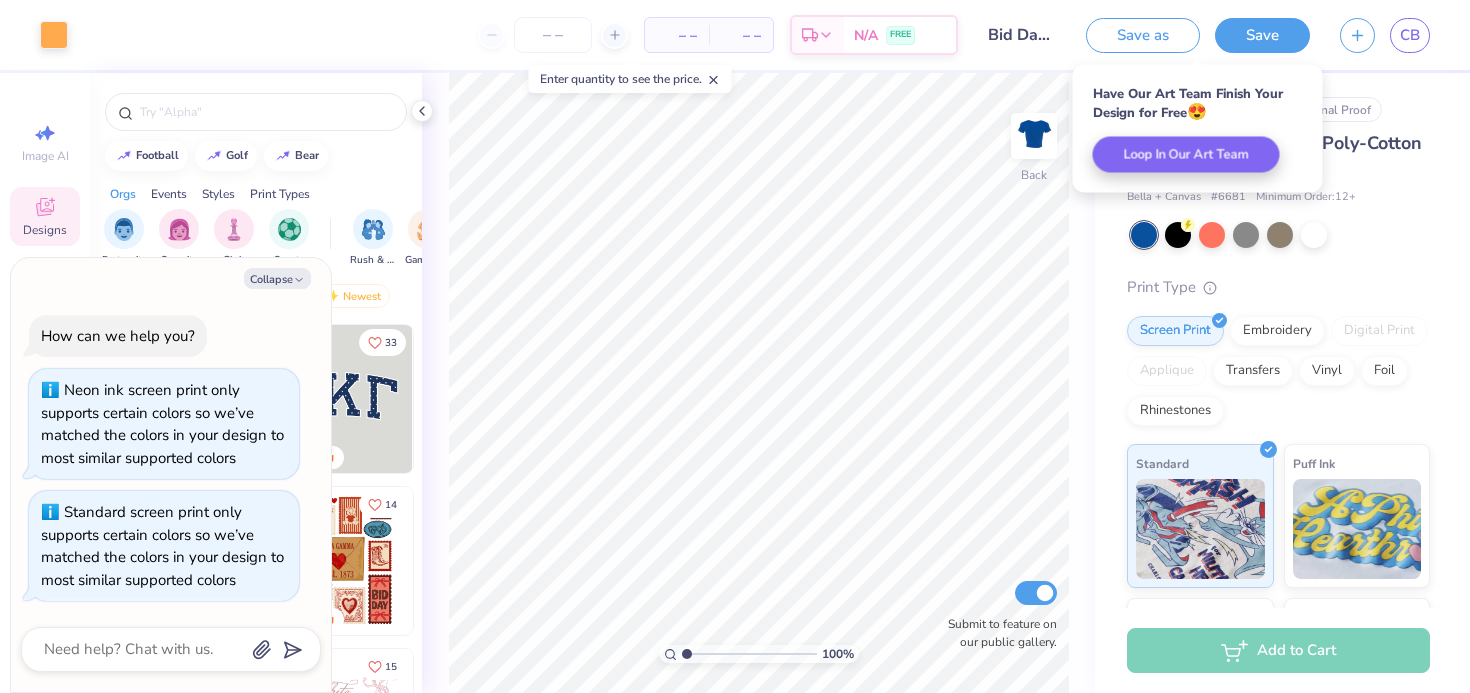 scroll, scrollTop: 288, scrollLeft: 0, axis: vertical 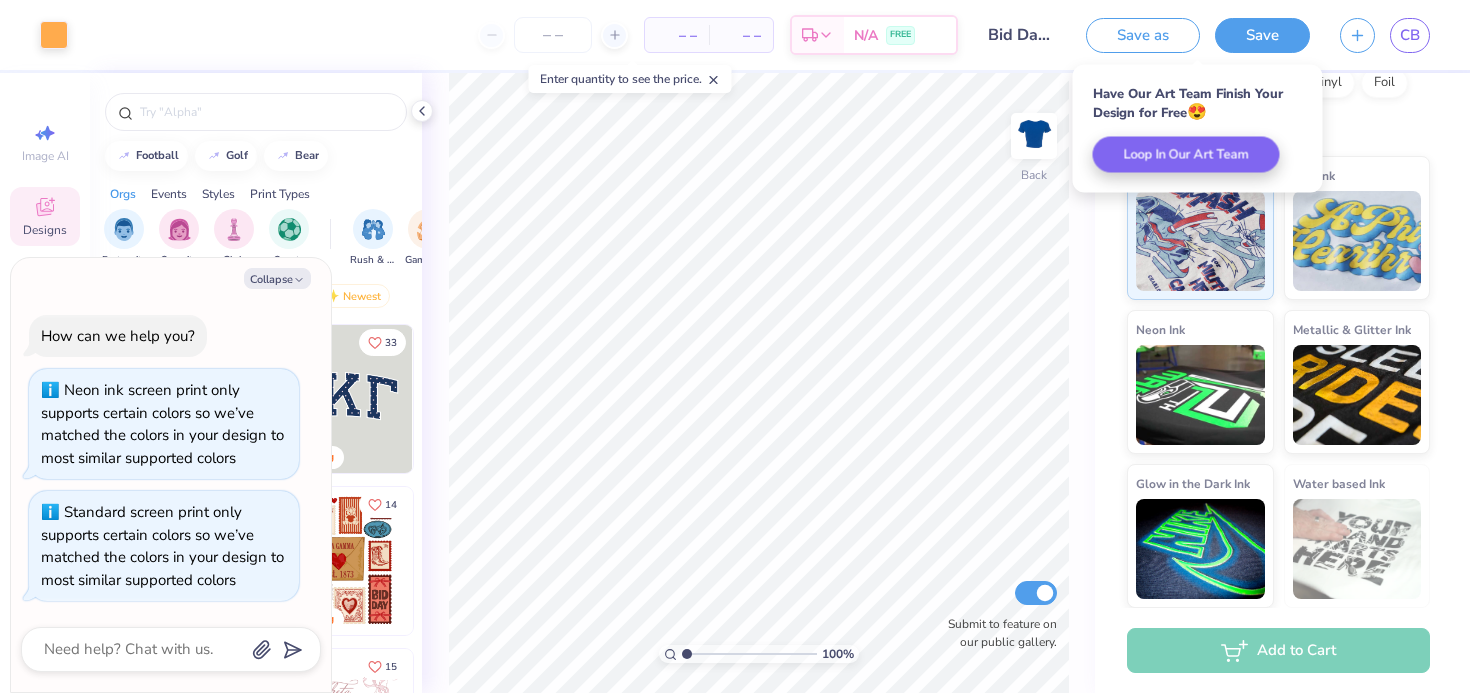 click on "Screen Print Embroidery Digital Print Applique Transfers Vinyl Foil Rhinestones" at bounding box center [1278, 83] 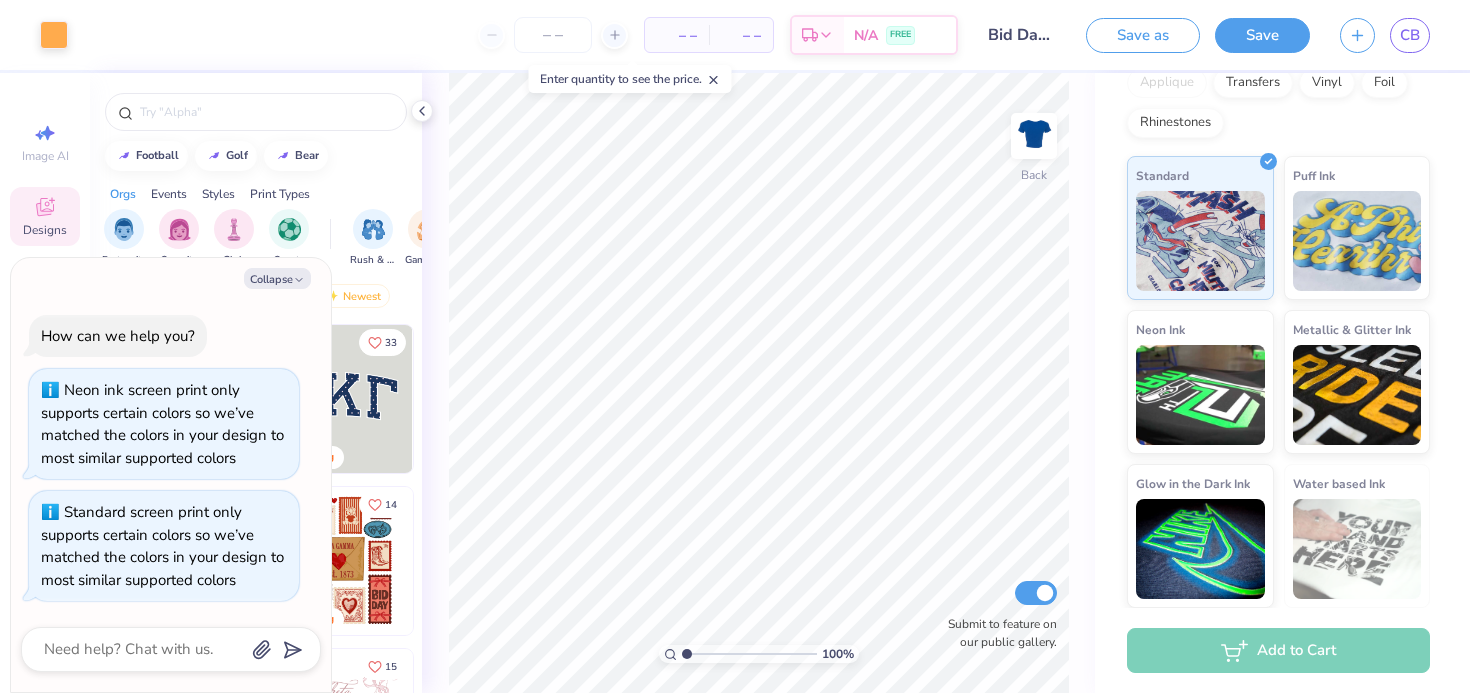 click on "– – Total" at bounding box center [741, 35] 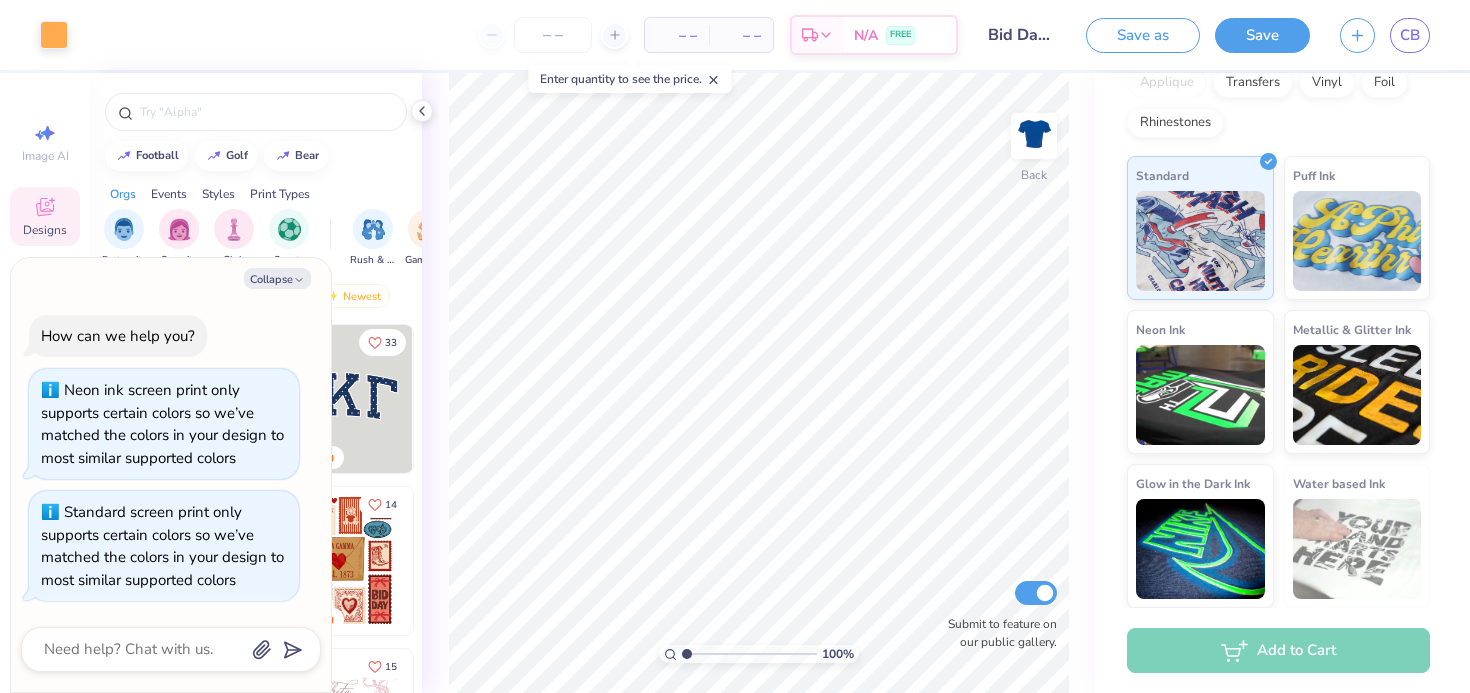 click on "– –" at bounding box center [677, 35] 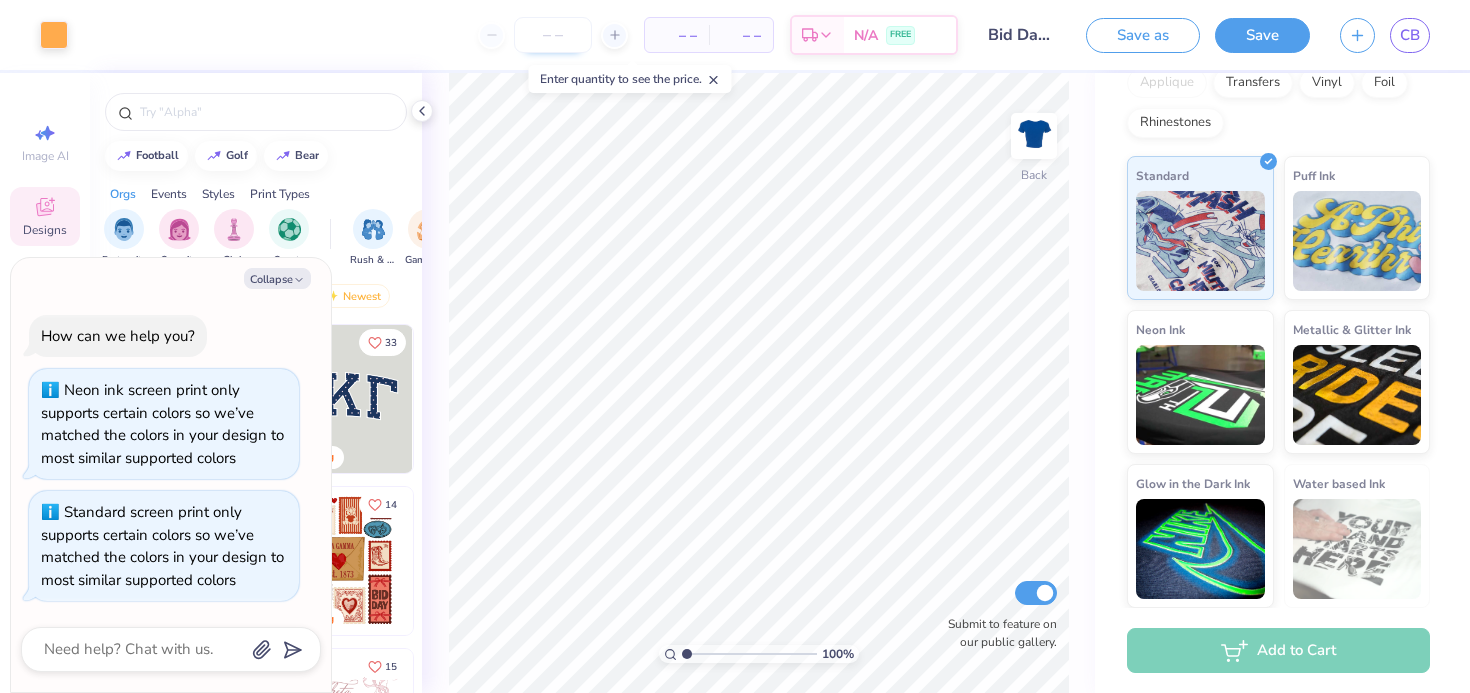 click at bounding box center [553, 35] 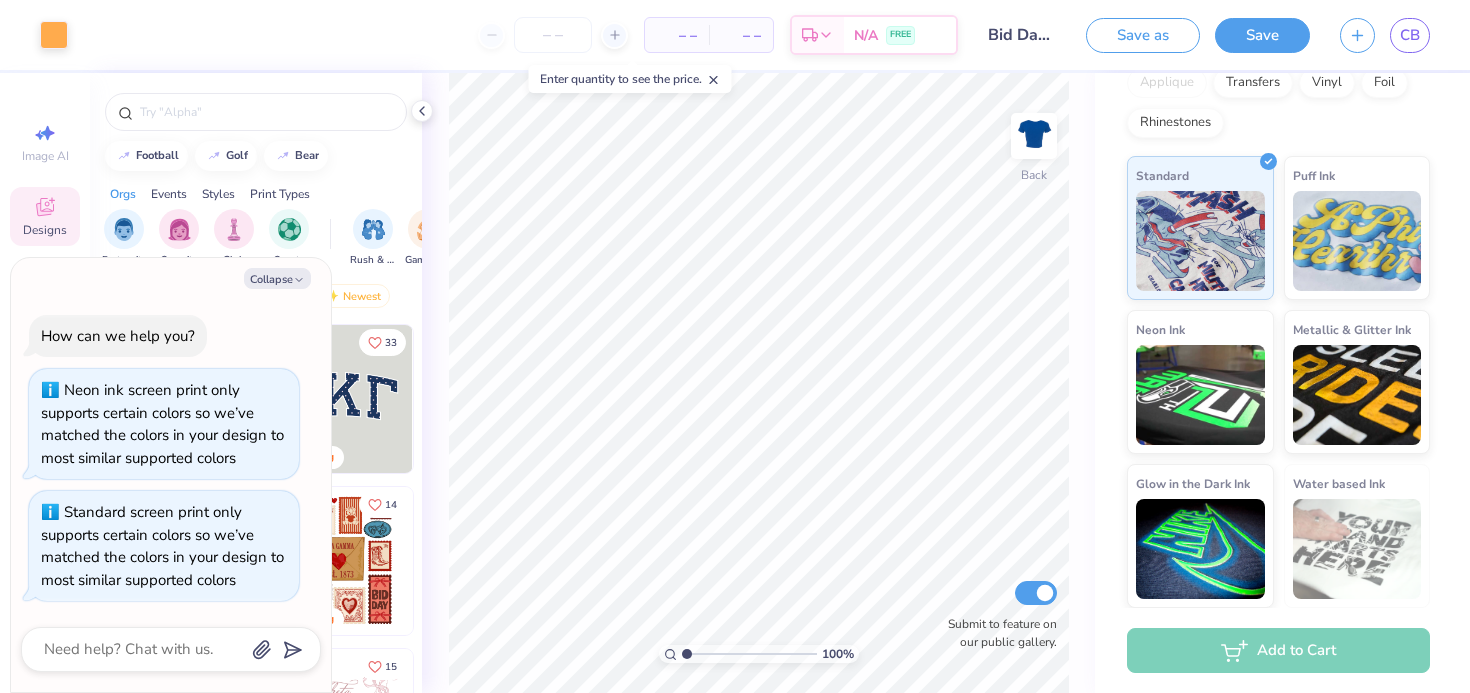 scroll, scrollTop: 0, scrollLeft: 0, axis: both 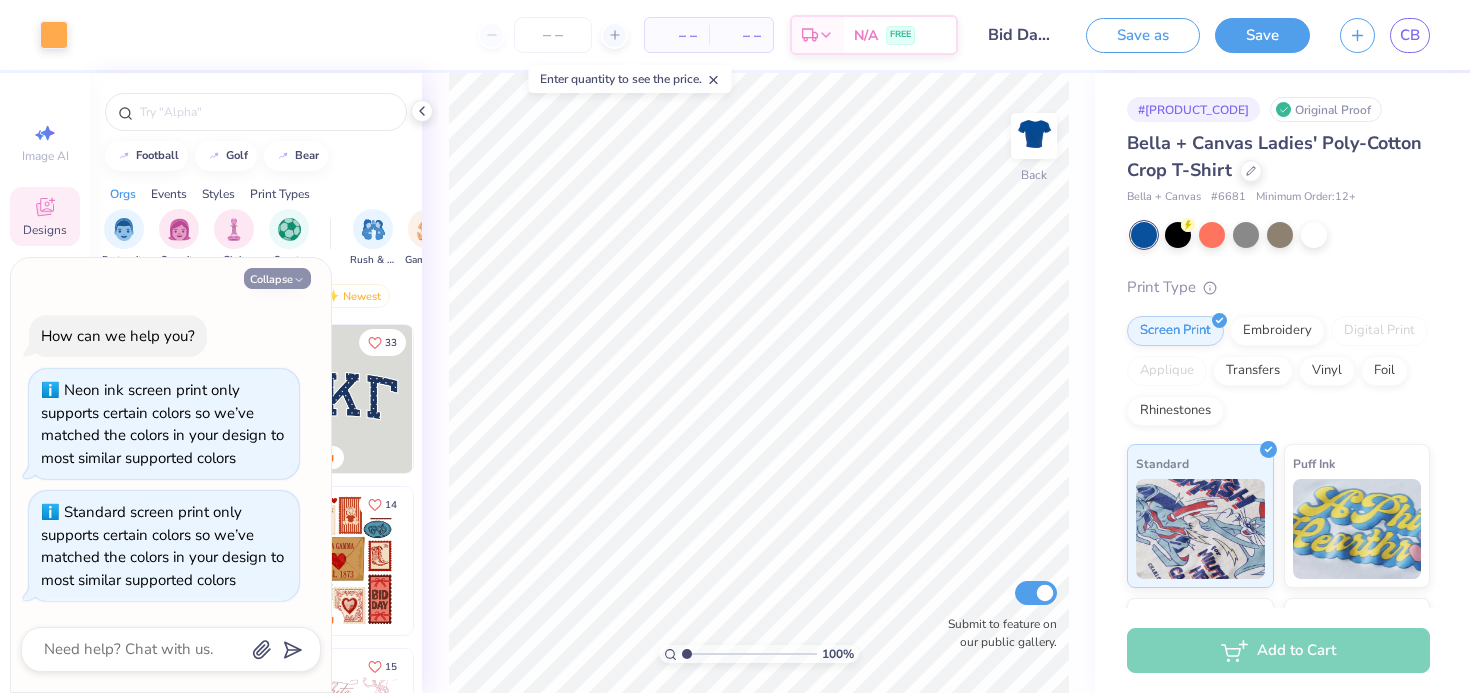 click on "Collapse" at bounding box center (277, 278) 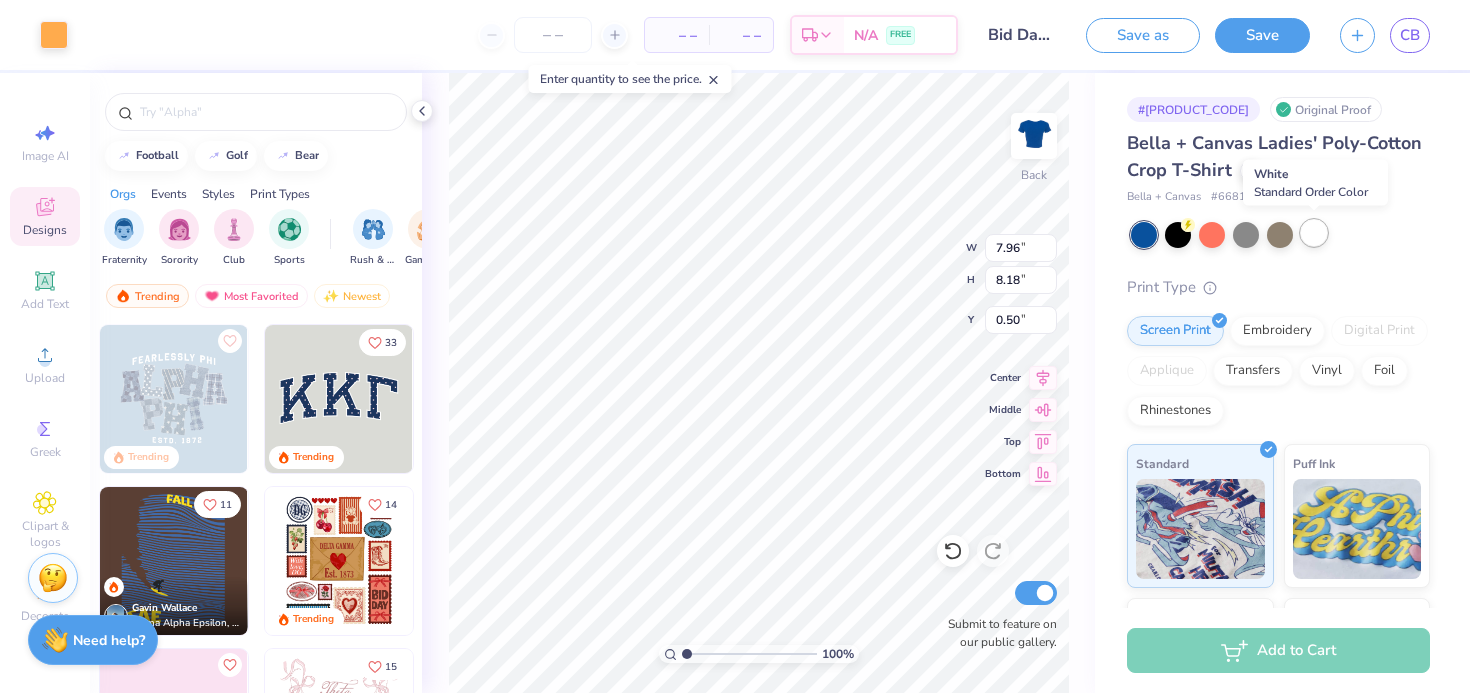 scroll, scrollTop: 288, scrollLeft: 0, axis: vertical 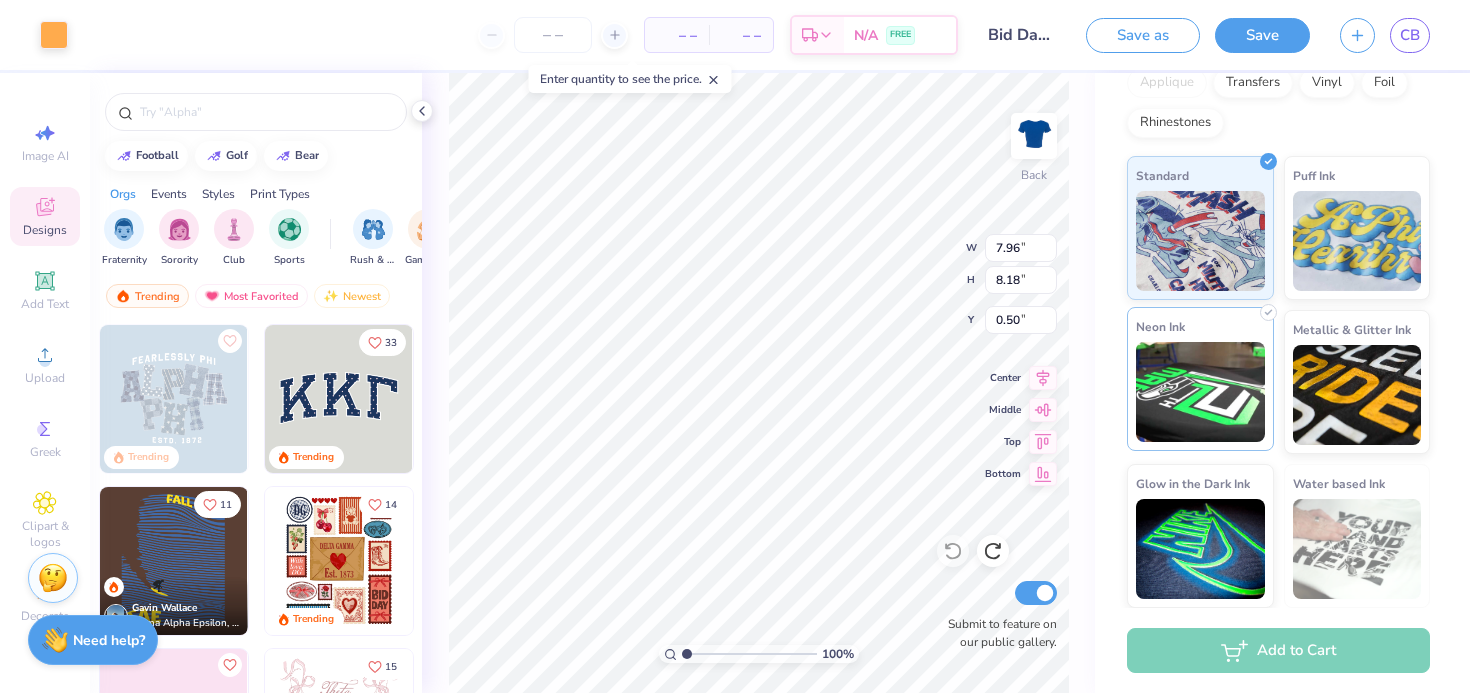 click at bounding box center (1200, 392) 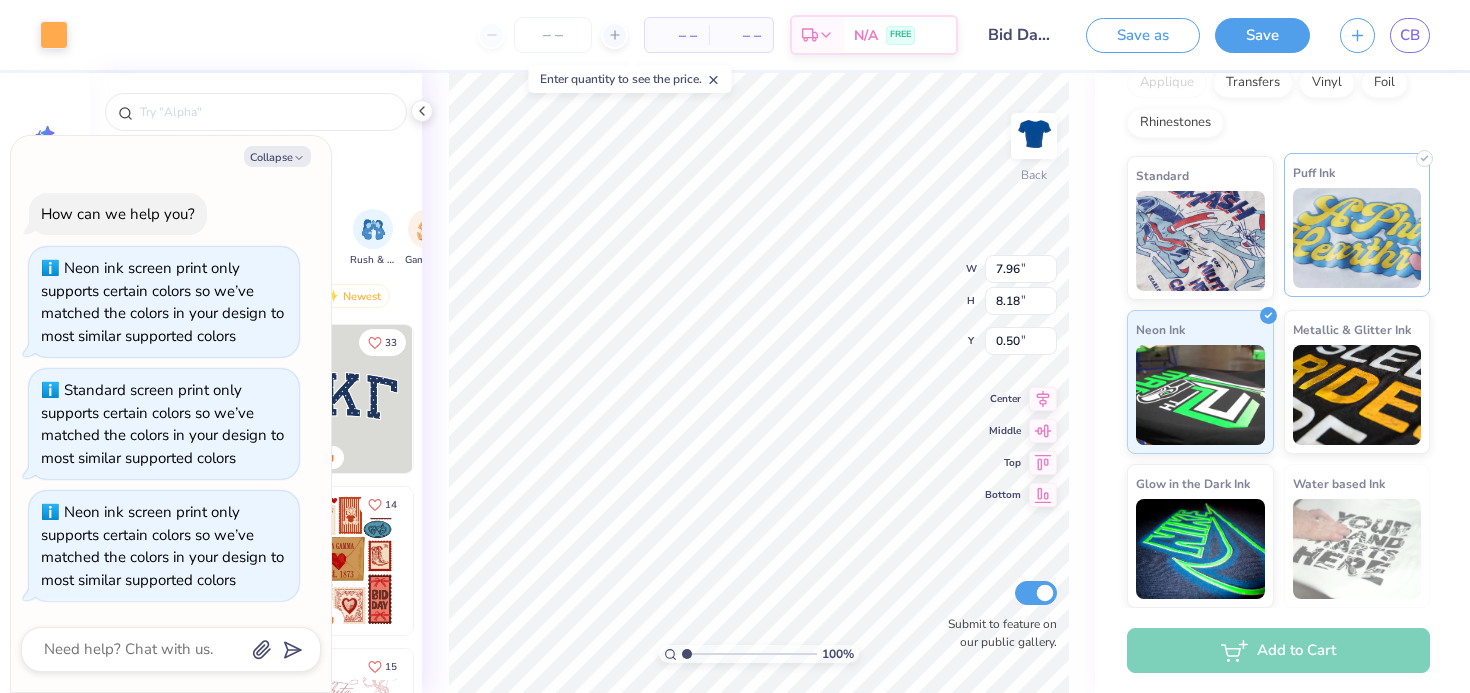 click at bounding box center (1357, 238) 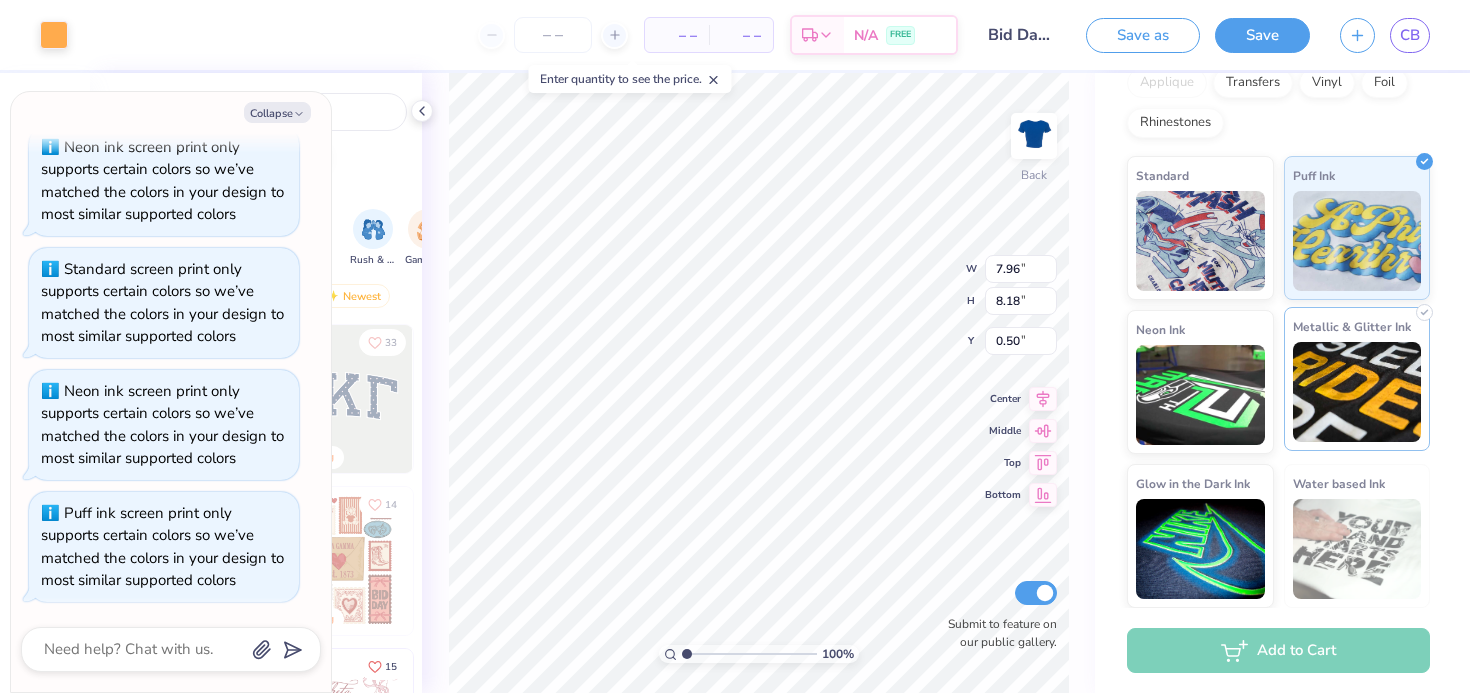 click at bounding box center [1357, 392] 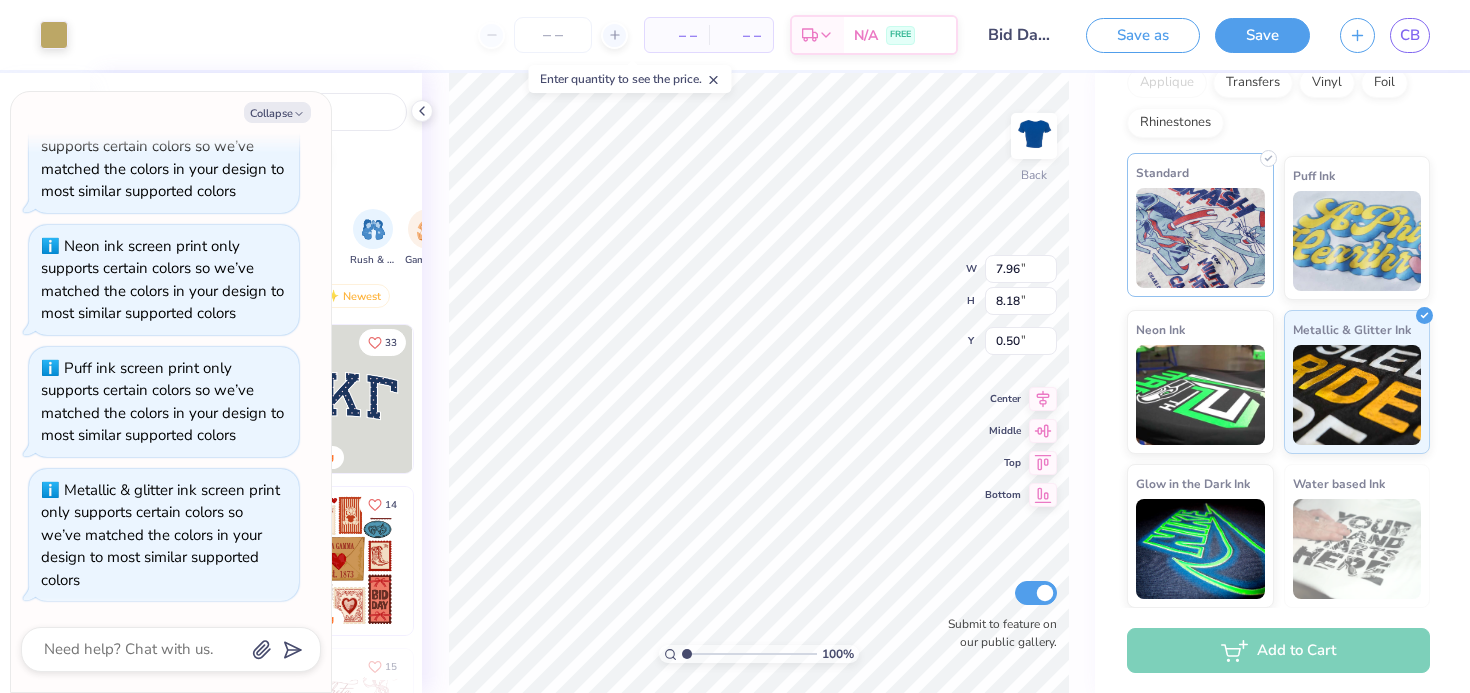click at bounding box center (1200, 238) 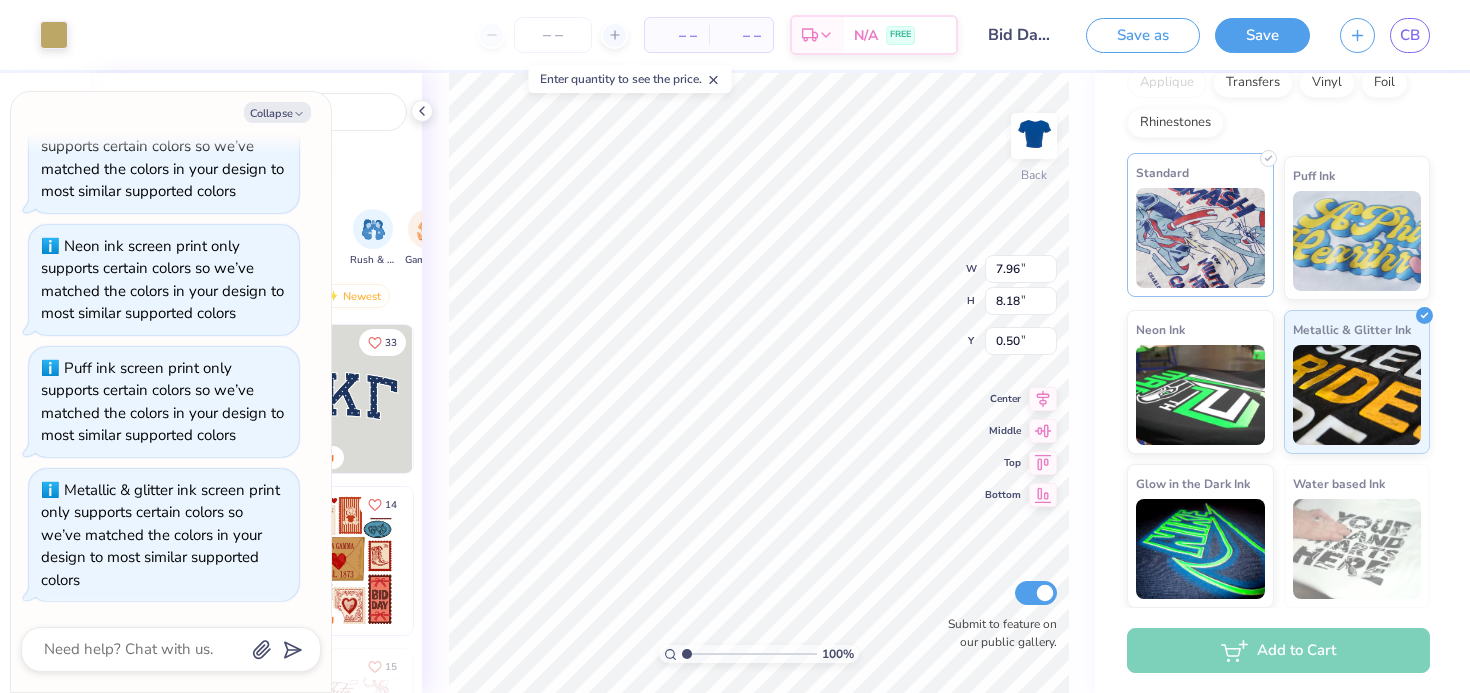 scroll, scrollTop: 345, scrollLeft: 0, axis: vertical 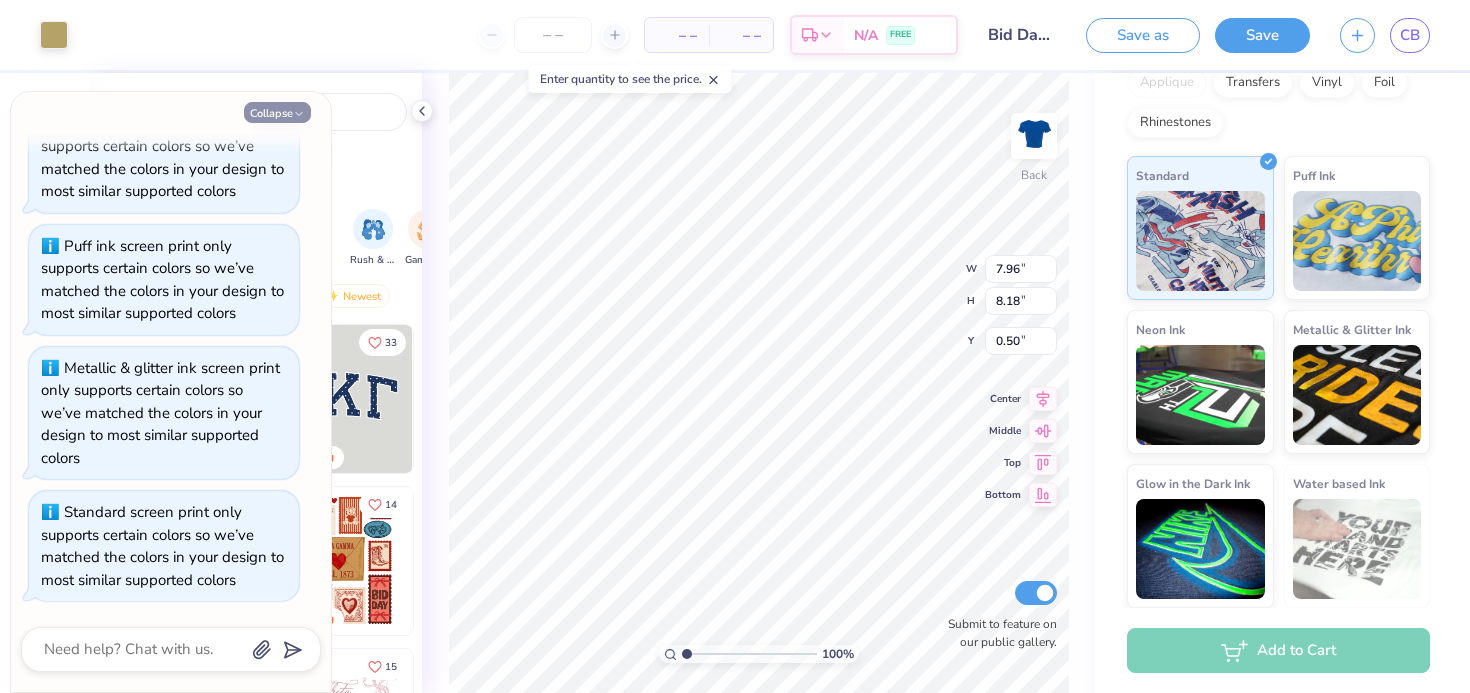 click 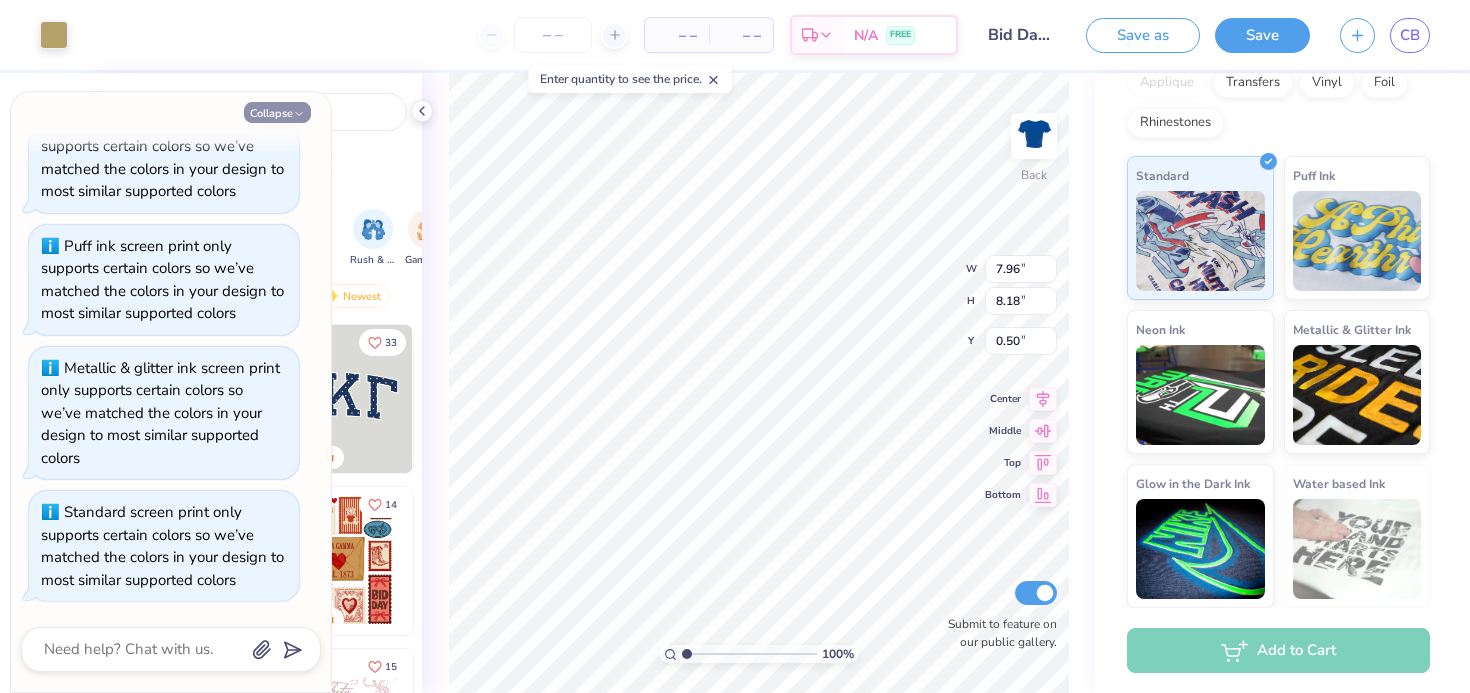 type on "x" 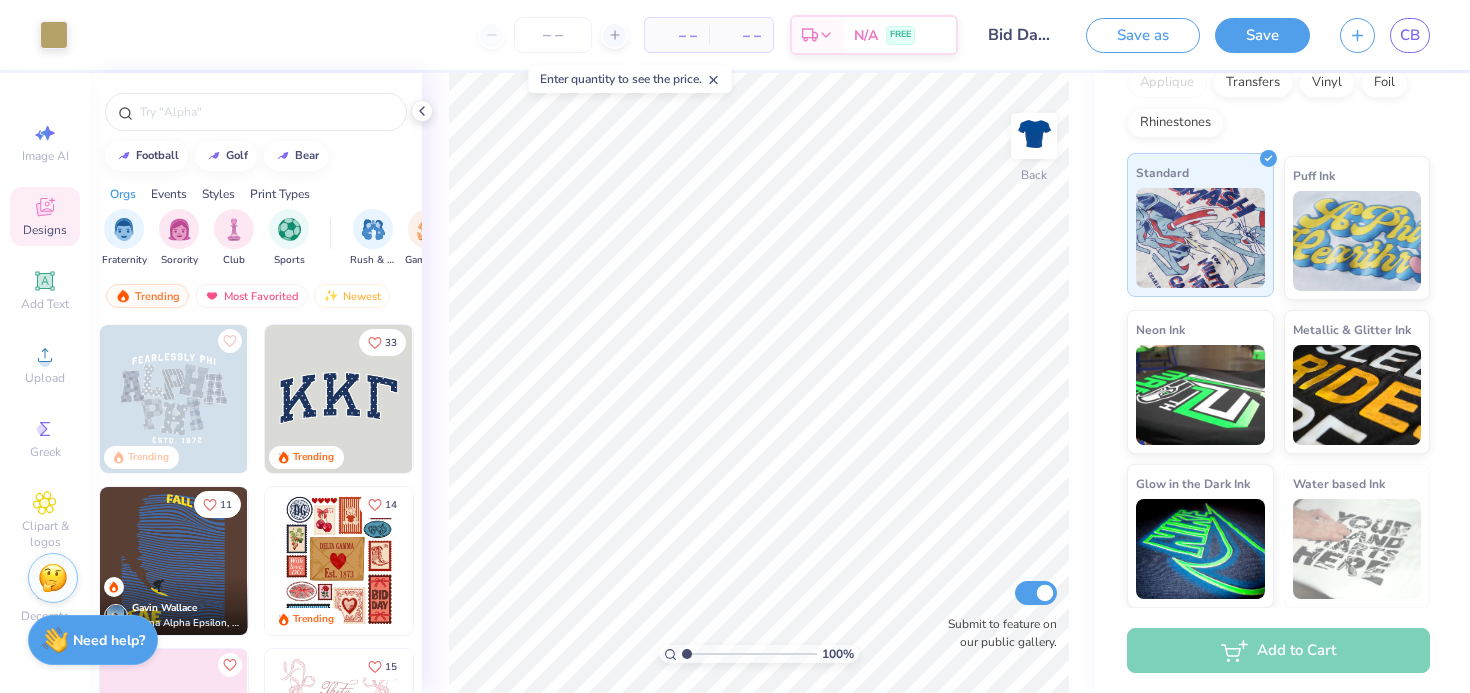 click at bounding box center [1200, 238] 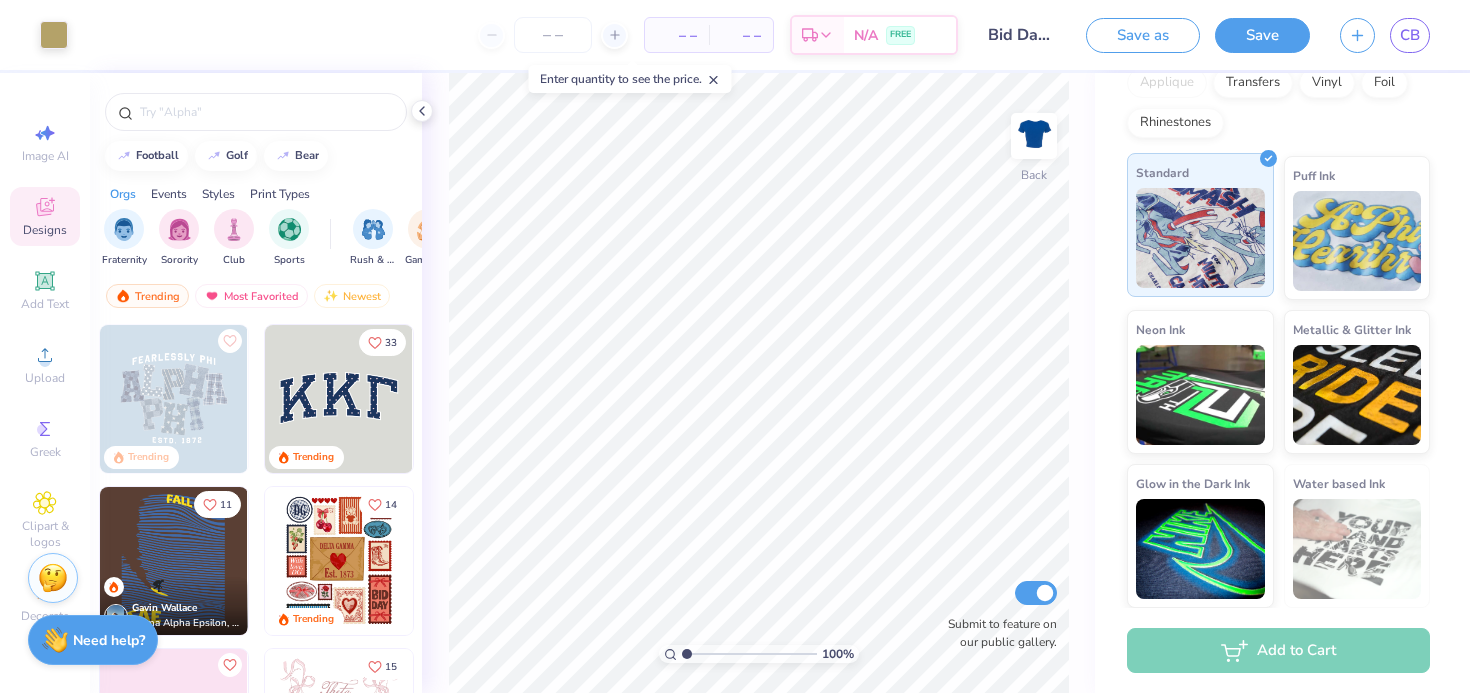 click at bounding box center [1200, 238] 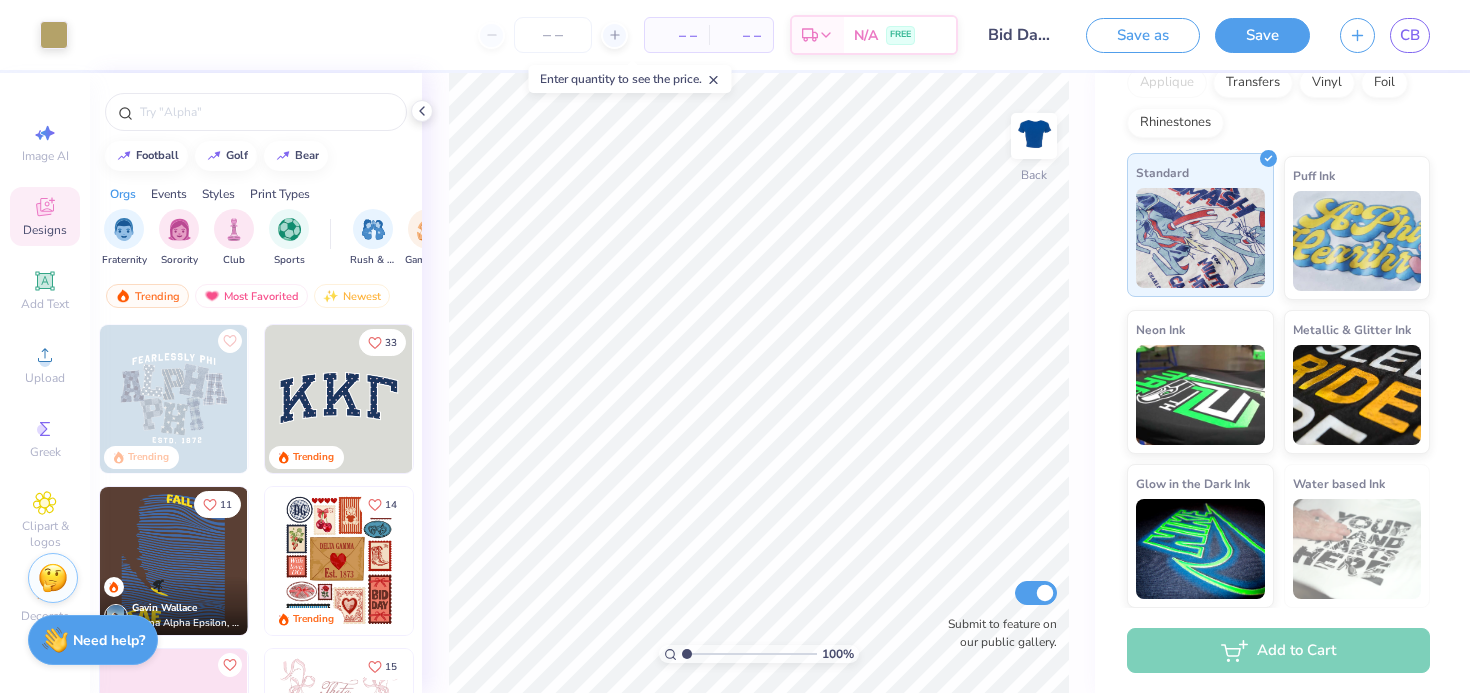 click at bounding box center (1200, 238) 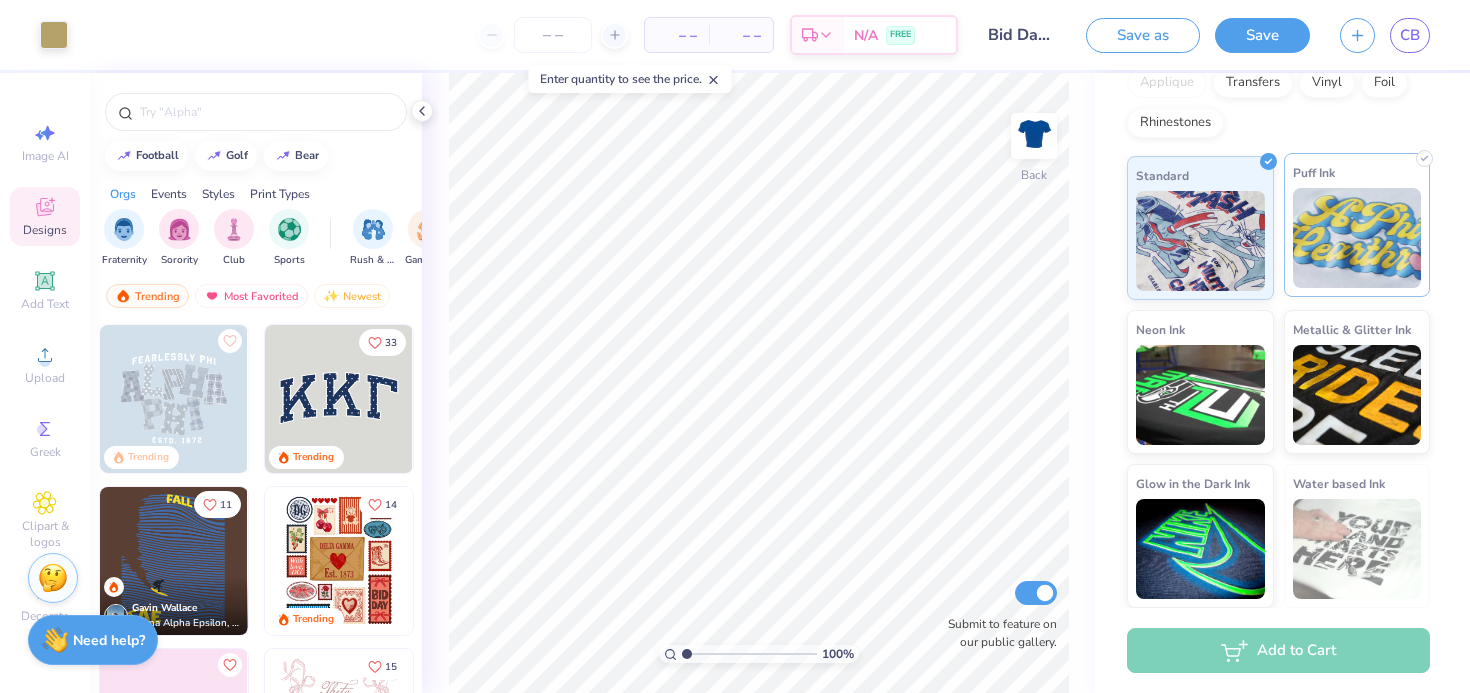 click at bounding box center (1357, 238) 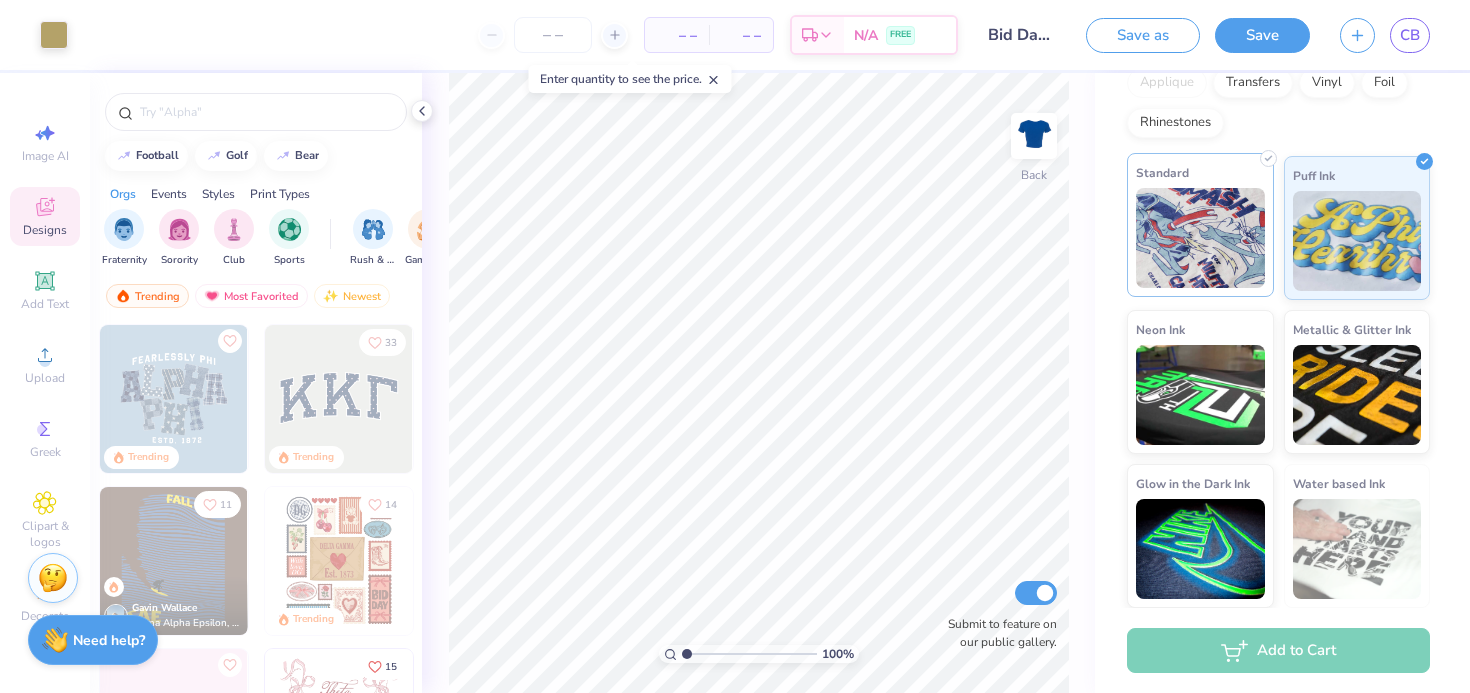click at bounding box center (1200, 238) 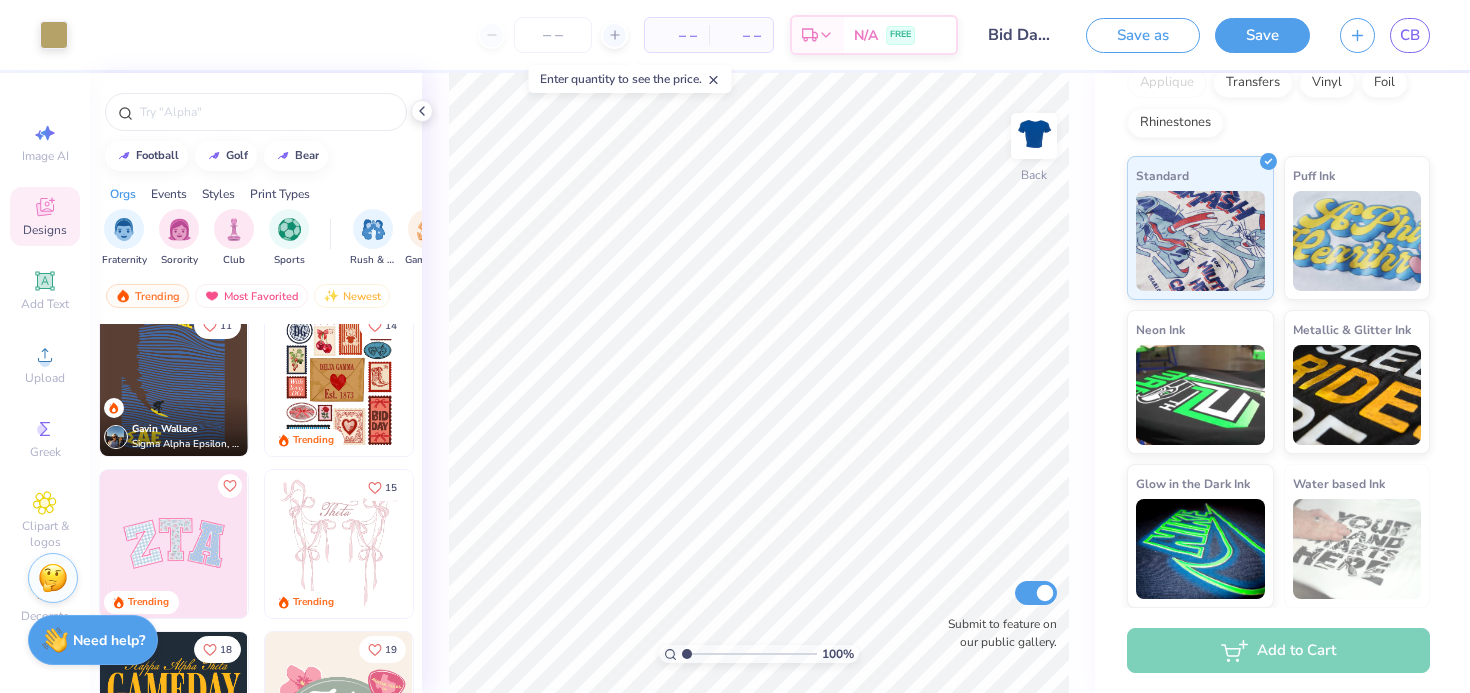 scroll, scrollTop: 0, scrollLeft: 0, axis: both 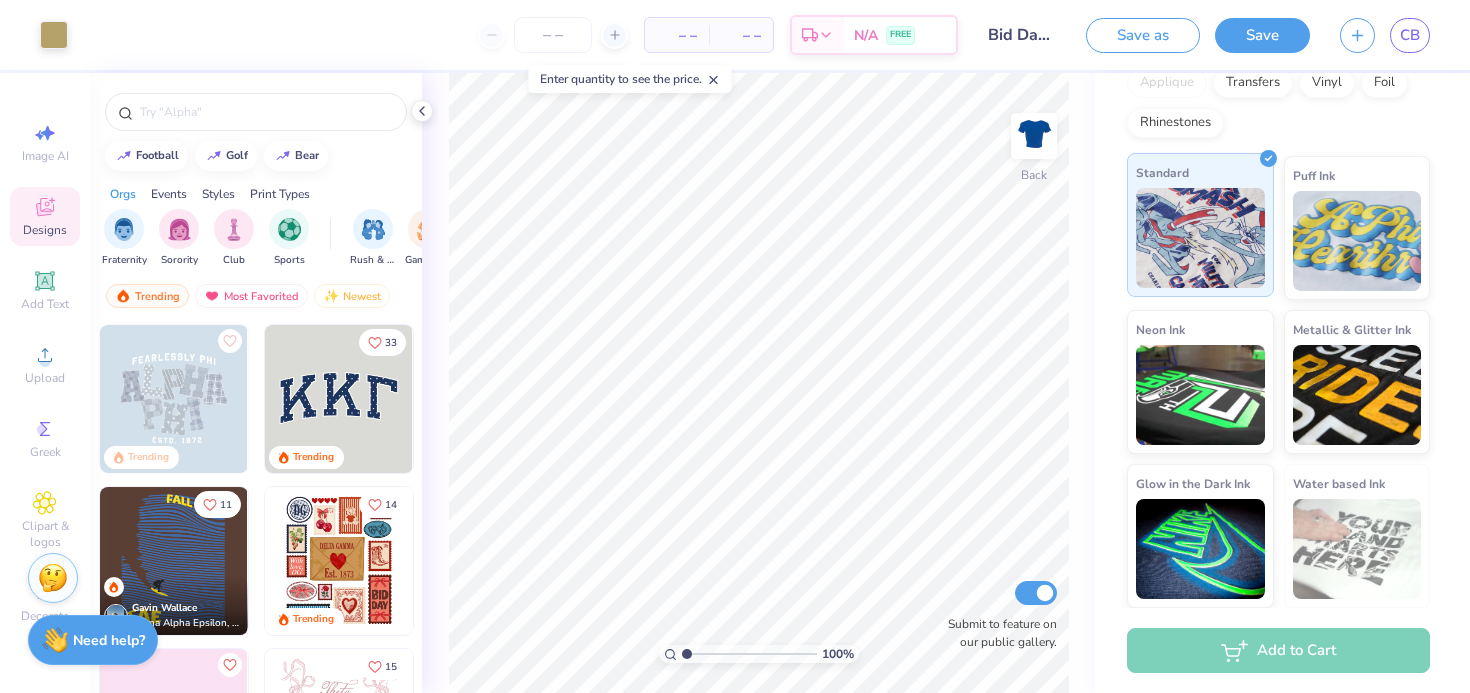 click at bounding box center [1200, 238] 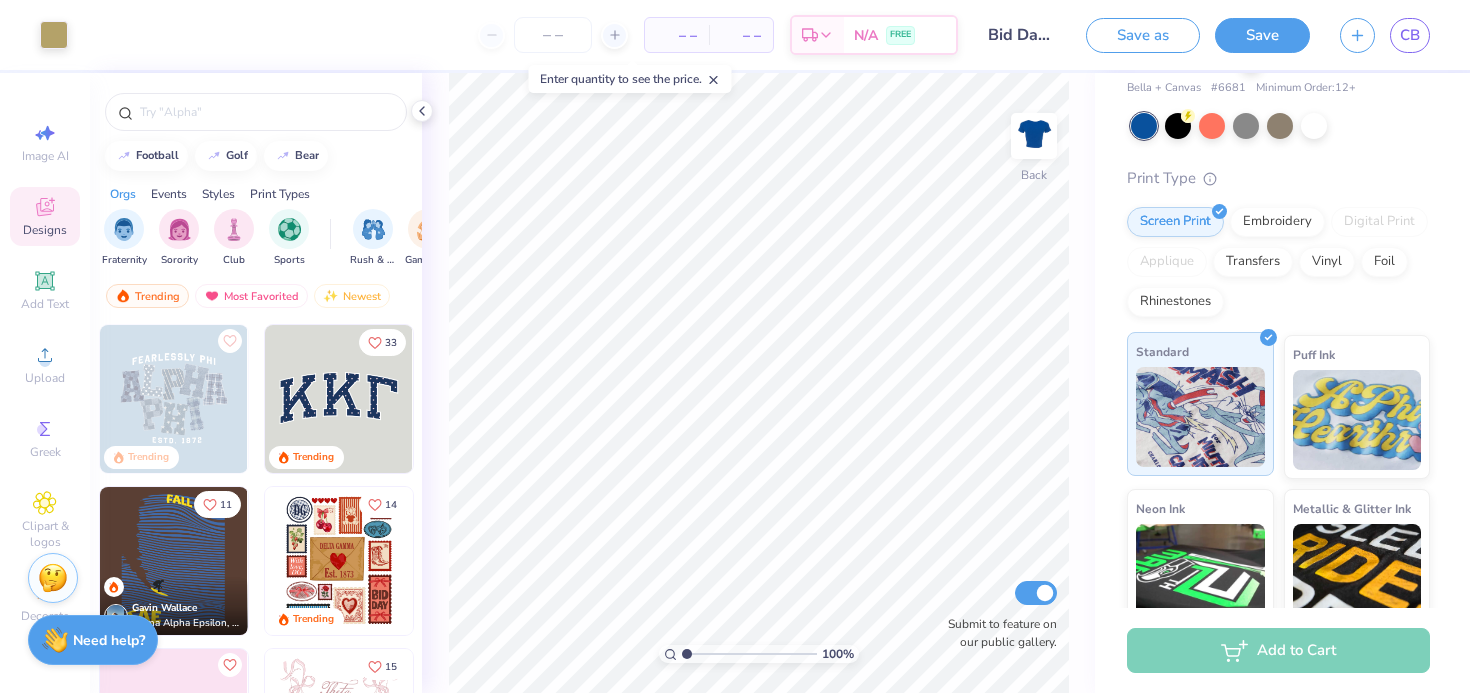 scroll, scrollTop: 0, scrollLeft: 0, axis: both 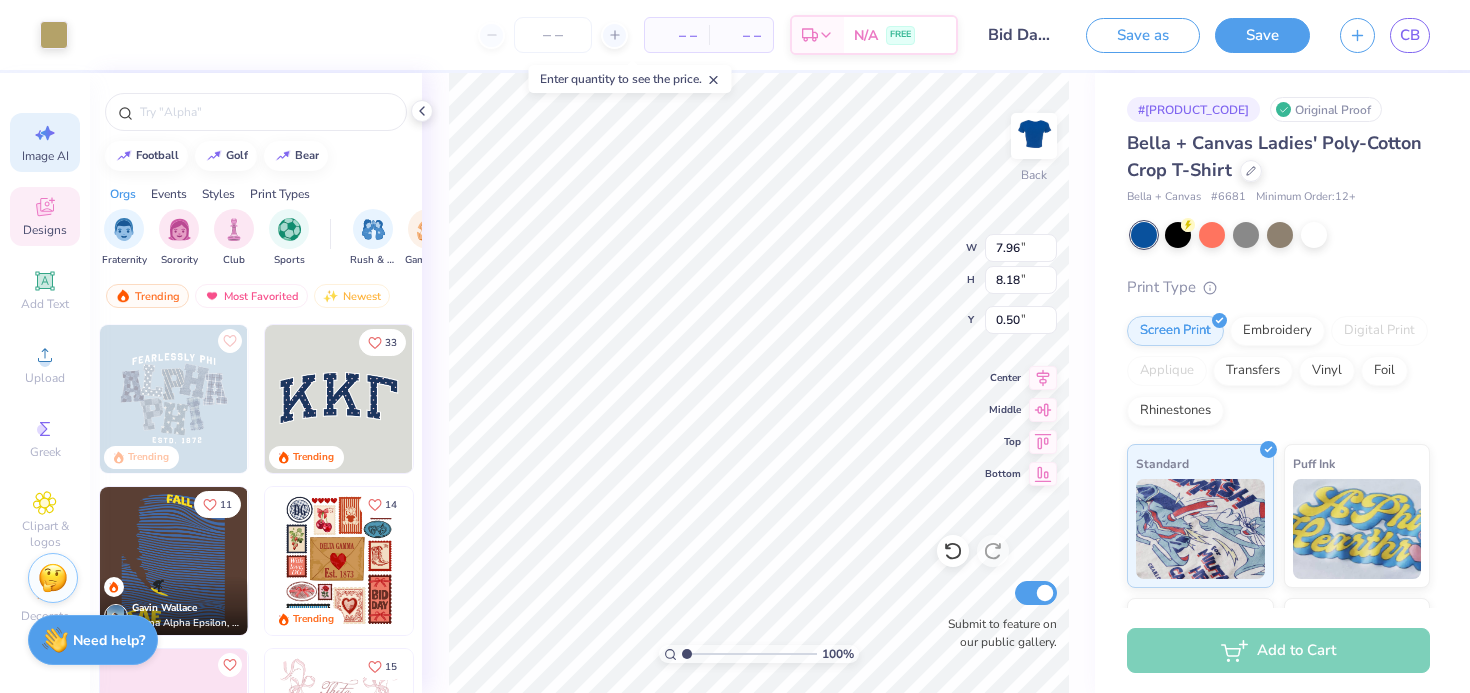 click on "Image AI" at bounding box center (45, 142) 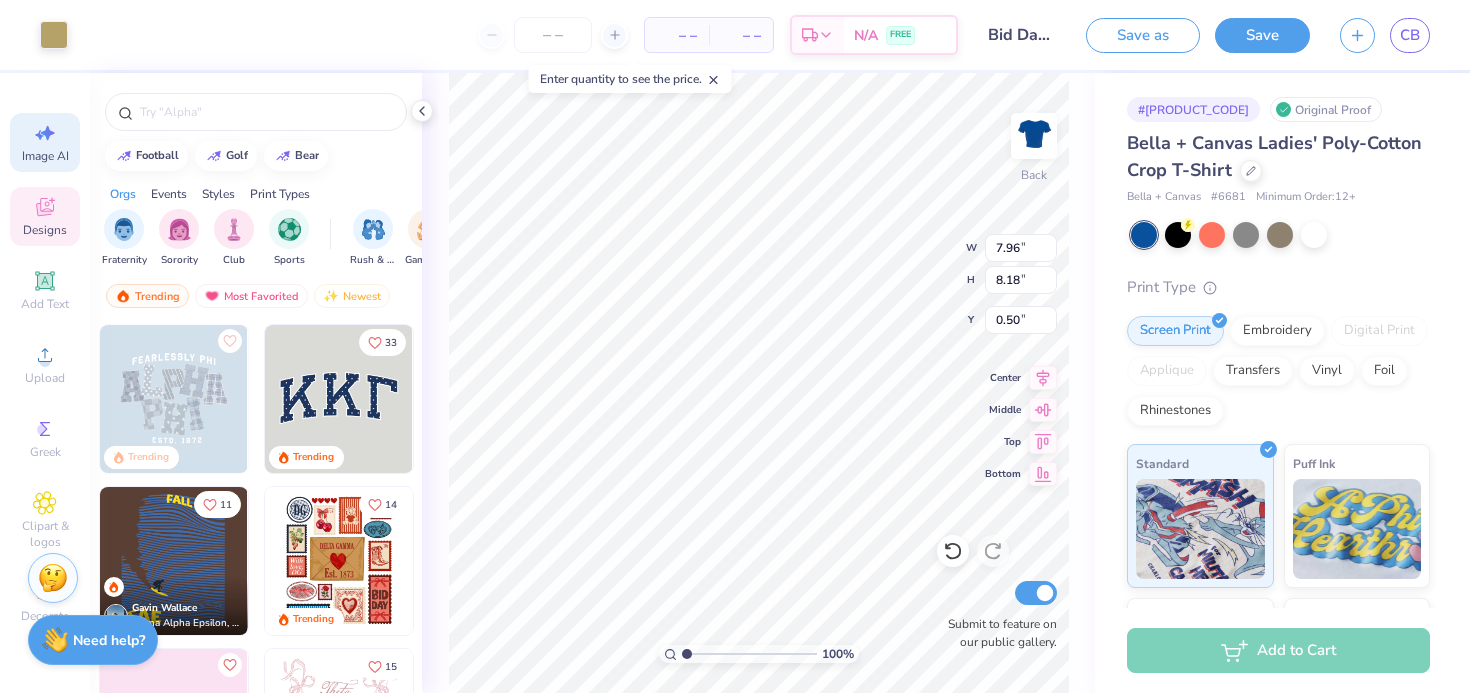select on "4" 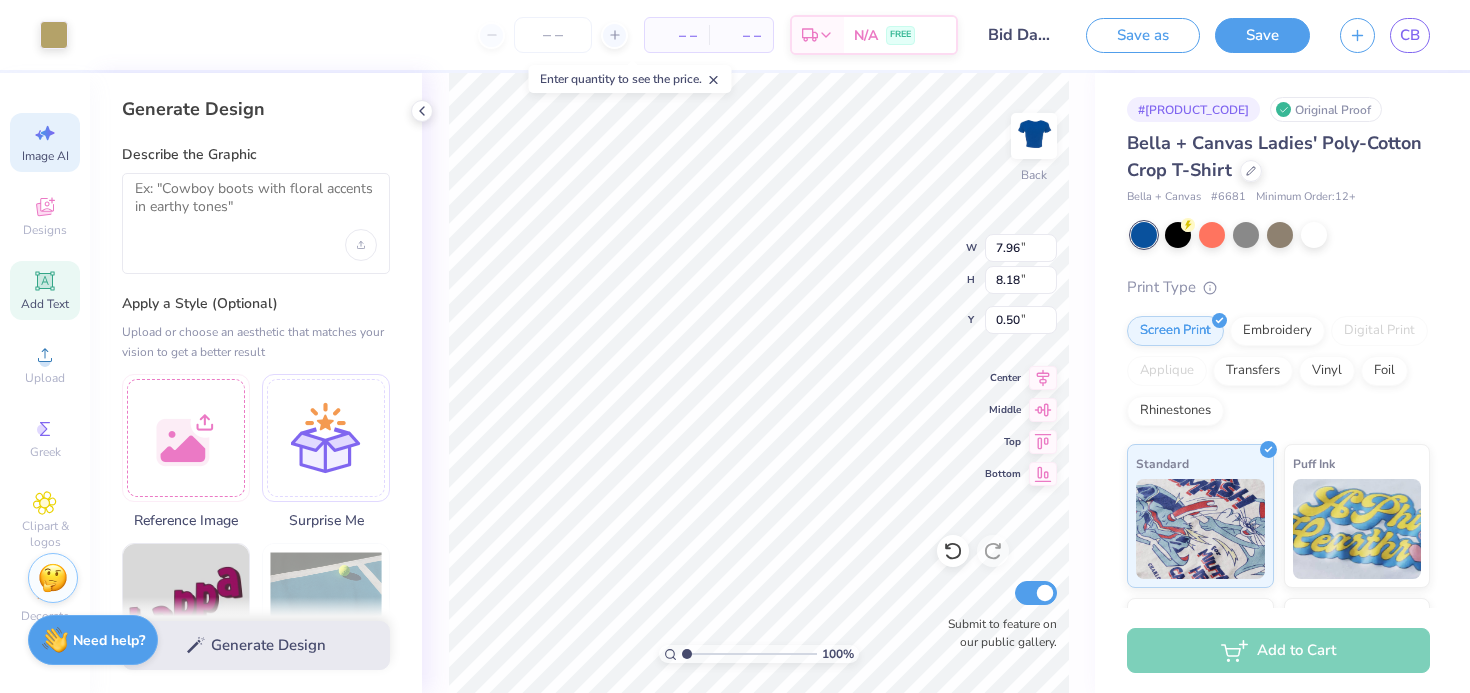 click on "Add Text" at bounding box center (45, 290) 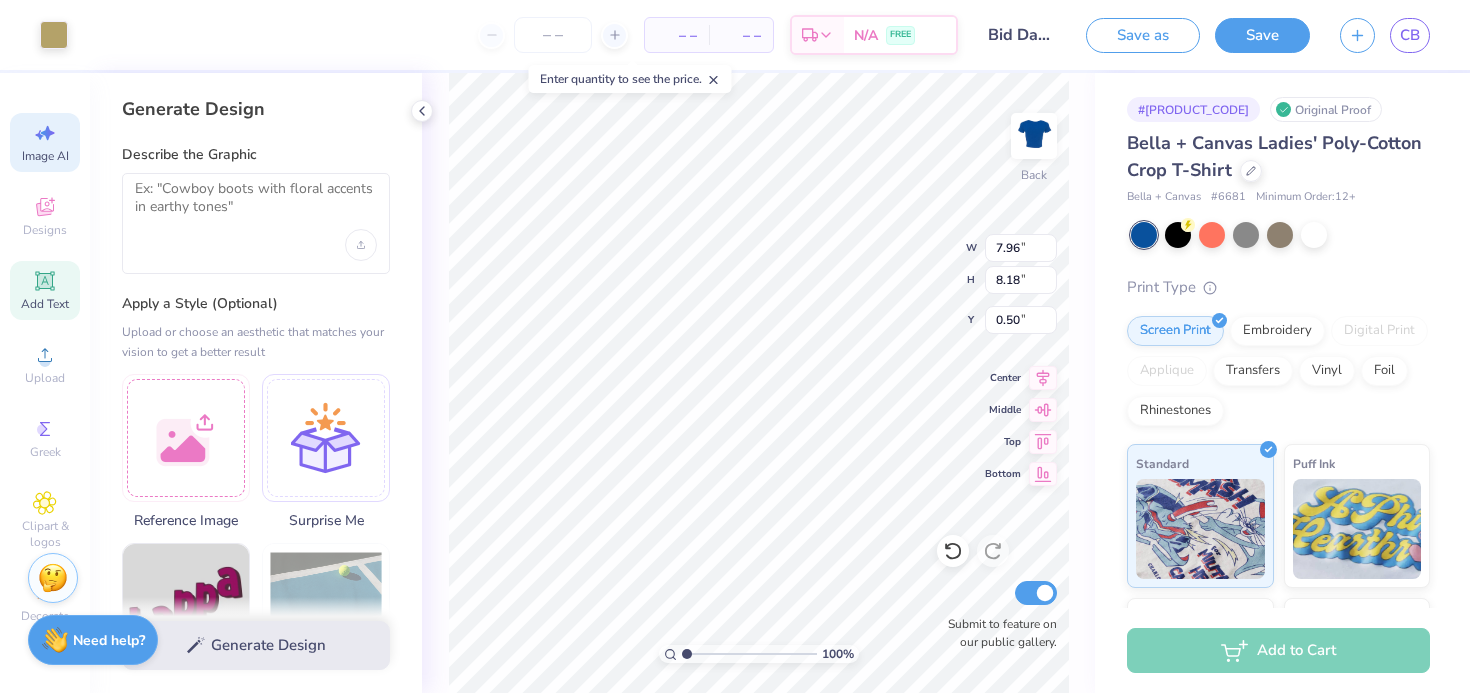 type on "5.01" 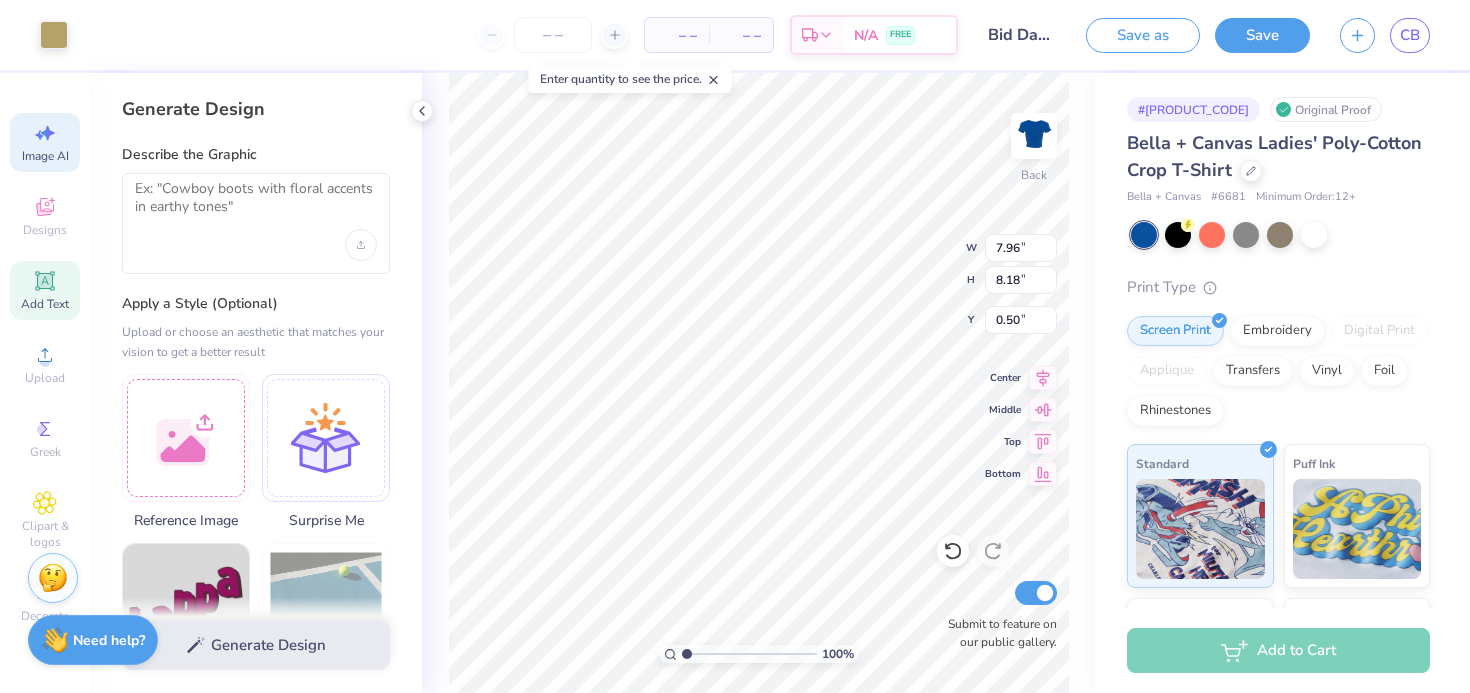 type on "1.45" 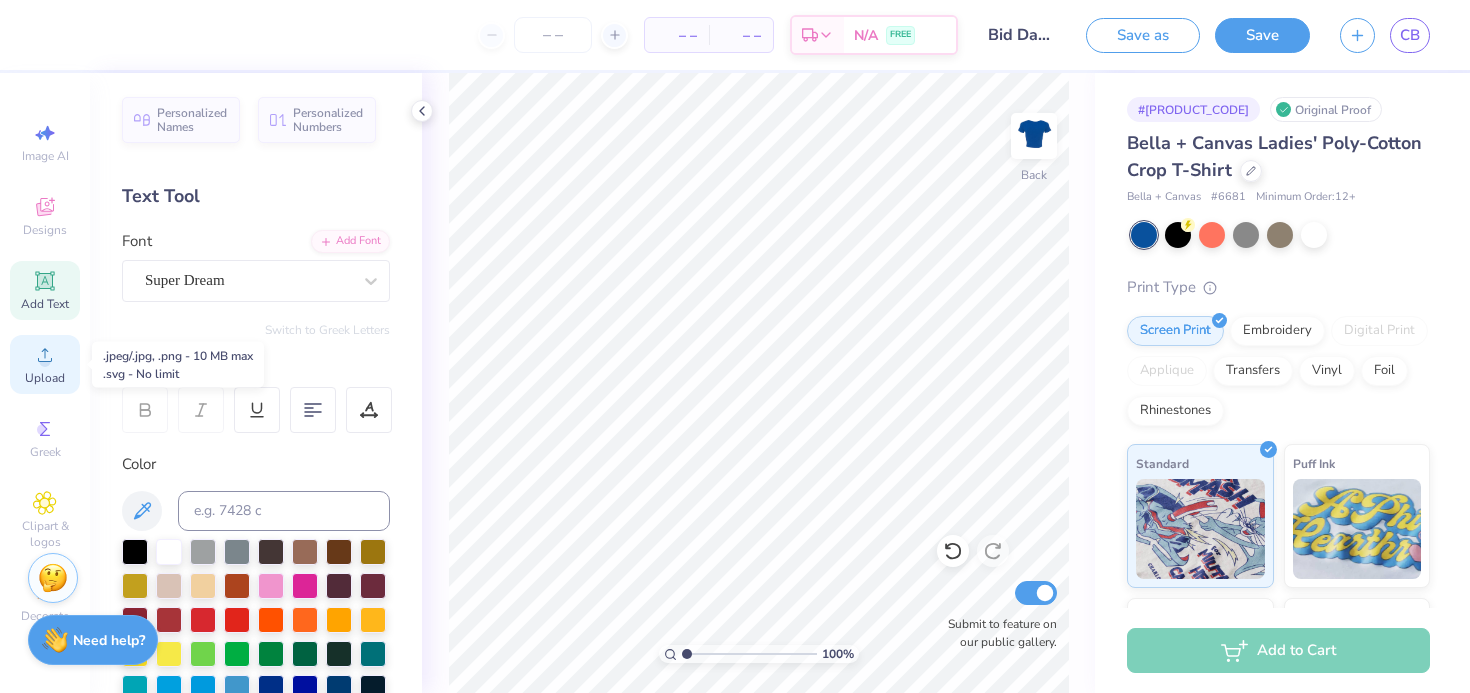 click on "Upload" at bounding box center [45, 378] 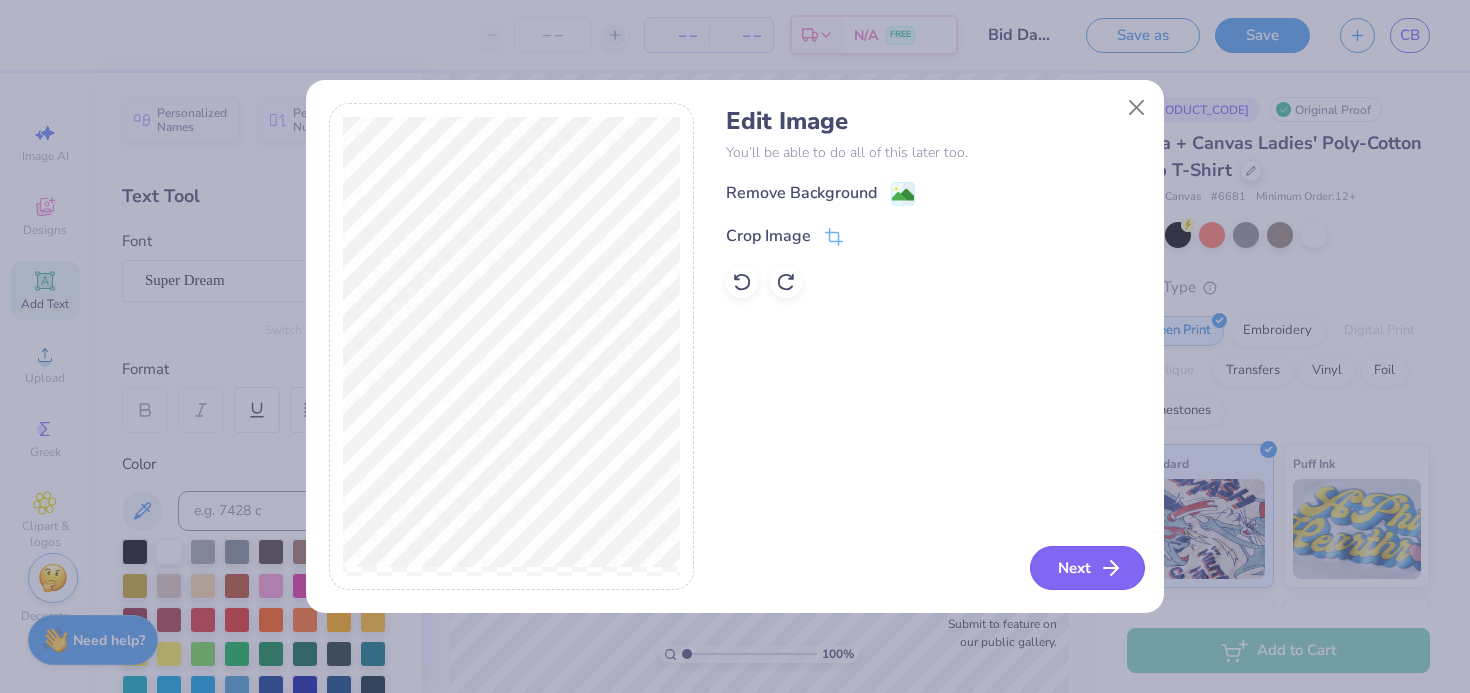 click on "Next" at bounding box center [1087, 568] 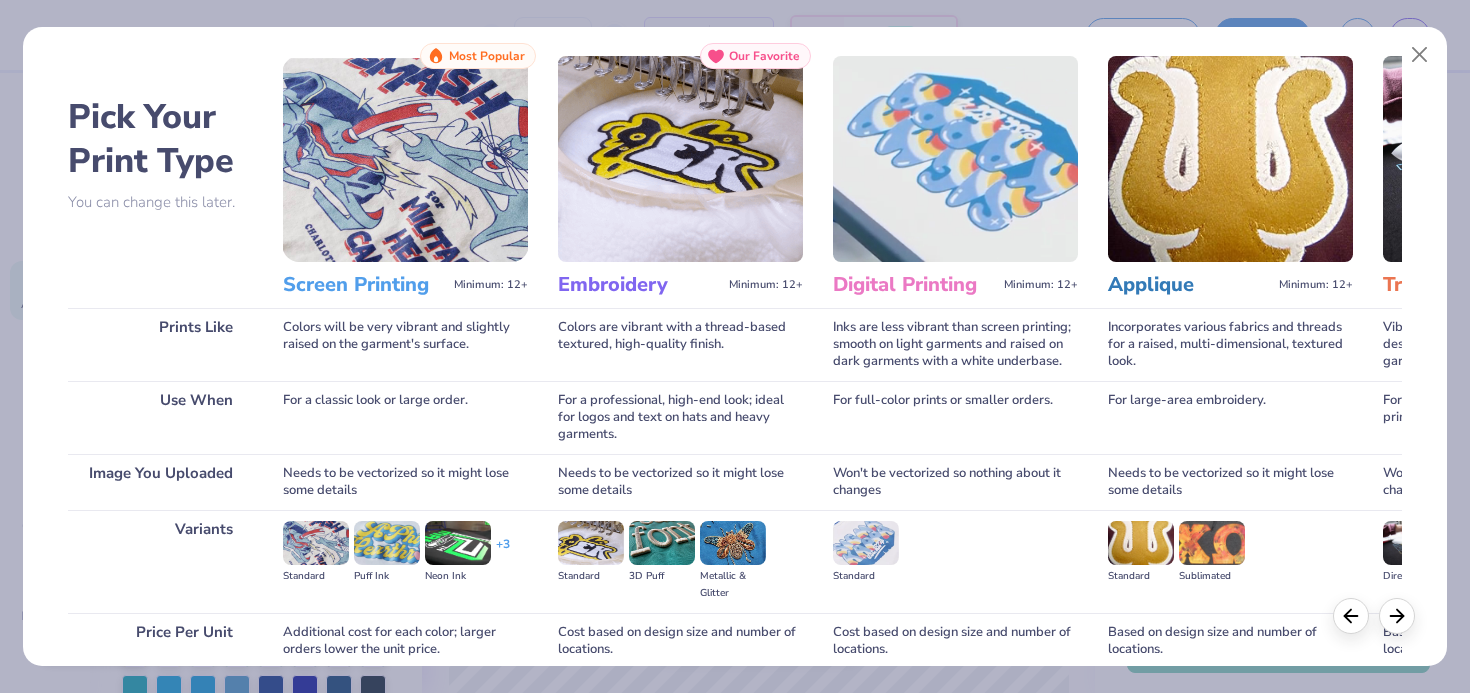 scroll, scrollTop: 204, scrollLeft: 0, axis: vertical 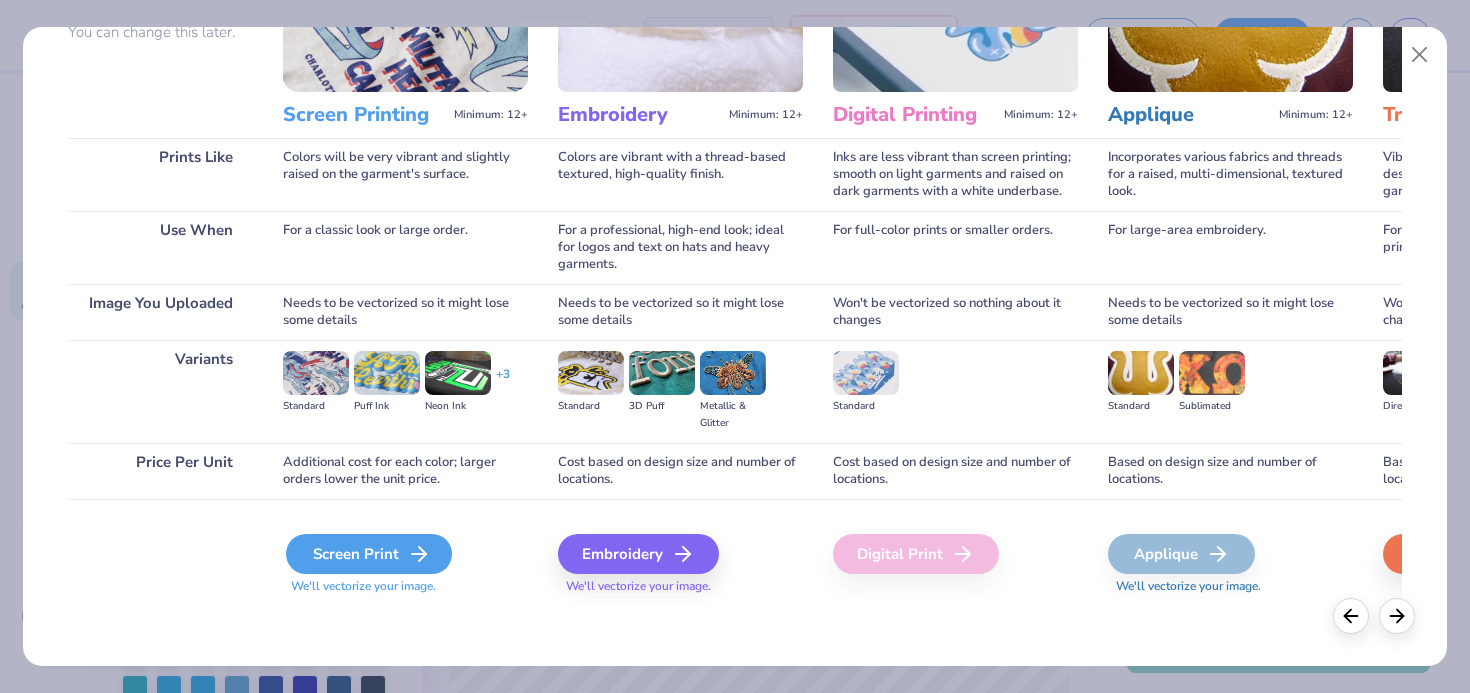 click on "Screen Print" at bounding box center (369, 554) 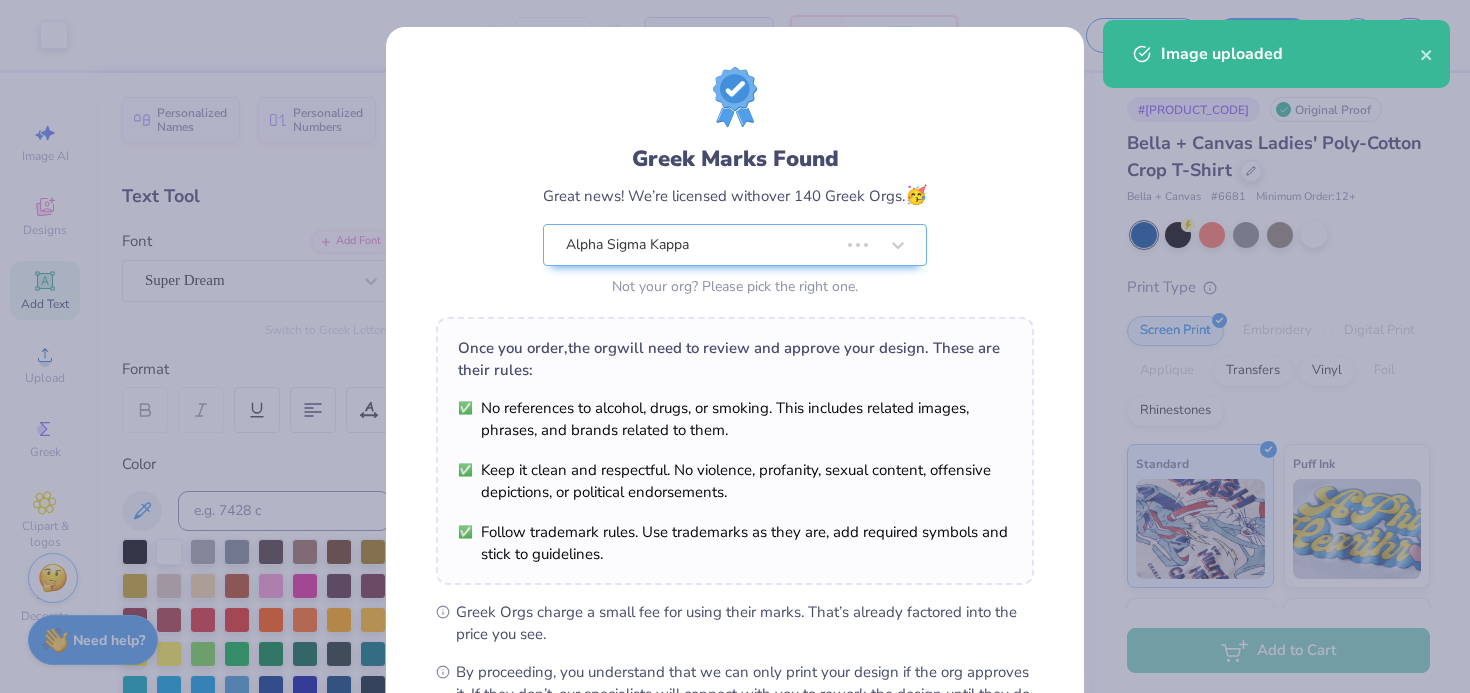 click on "Art colors – – Per Item – – Total Est.  Delivery N/A FREE Design Title Bid Day Fall 2025 Save as Save CB Image AI Designs Add Text Upload Greek Clipart & logos Decorate Personalized Names Personalized Numbers Text Tool  Add Font Font Super Dream Switch to Greek Letters Format Color Styles Text Shape 100  % Back W 13.08 13.08 " H 13.44 13.44 " Y 0.53 0.53 " Center Middle Top Bottom Submit to feature on our public gallery. # [PRODUCT_CODE] Original Proof Bella + Canvas Ladies' Poly-Cotton Crop T-Shirt Bella + Canvas # [PRODUCT_CODE] Minimum Order:  12 +   Print Type Screen Print Embroidery Digital Print Applique Transfers Vinyl Foil Rhinestones Standard Puff Ink Neon Ink Metallic & Glitter Ink Glow in the Dark Ink Water based Ink Add to Cart Stuck?  Our Art team will finish your design for free. Need help?  Chat with us. Image uploaded
x Enter quantity to see the price. Greek Marks Found Great news! We’re licensed with  over 140 Greek Orgs. 🥳 Alpha Sigma Kappa No" at bounding box center [735, 346] 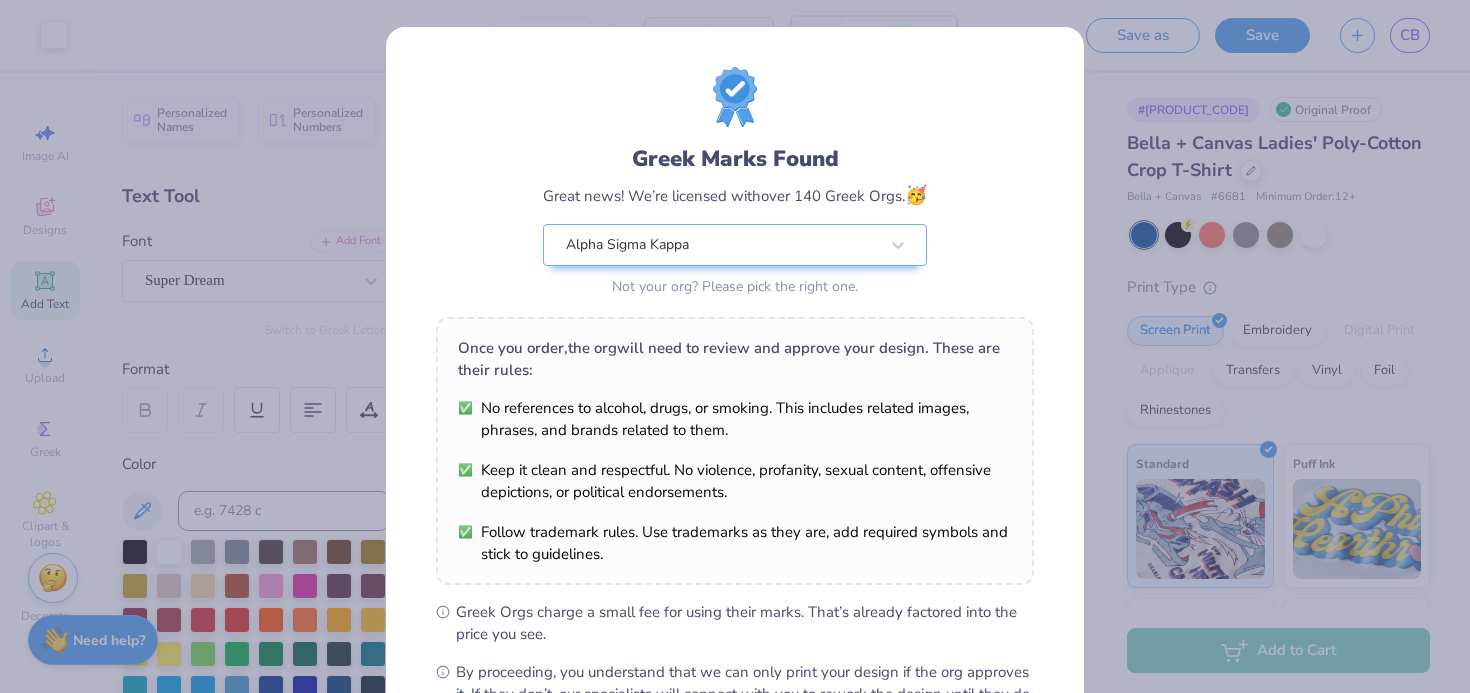 scroll, scrollTop: 243, scrollLeft: 0, axis: vertical 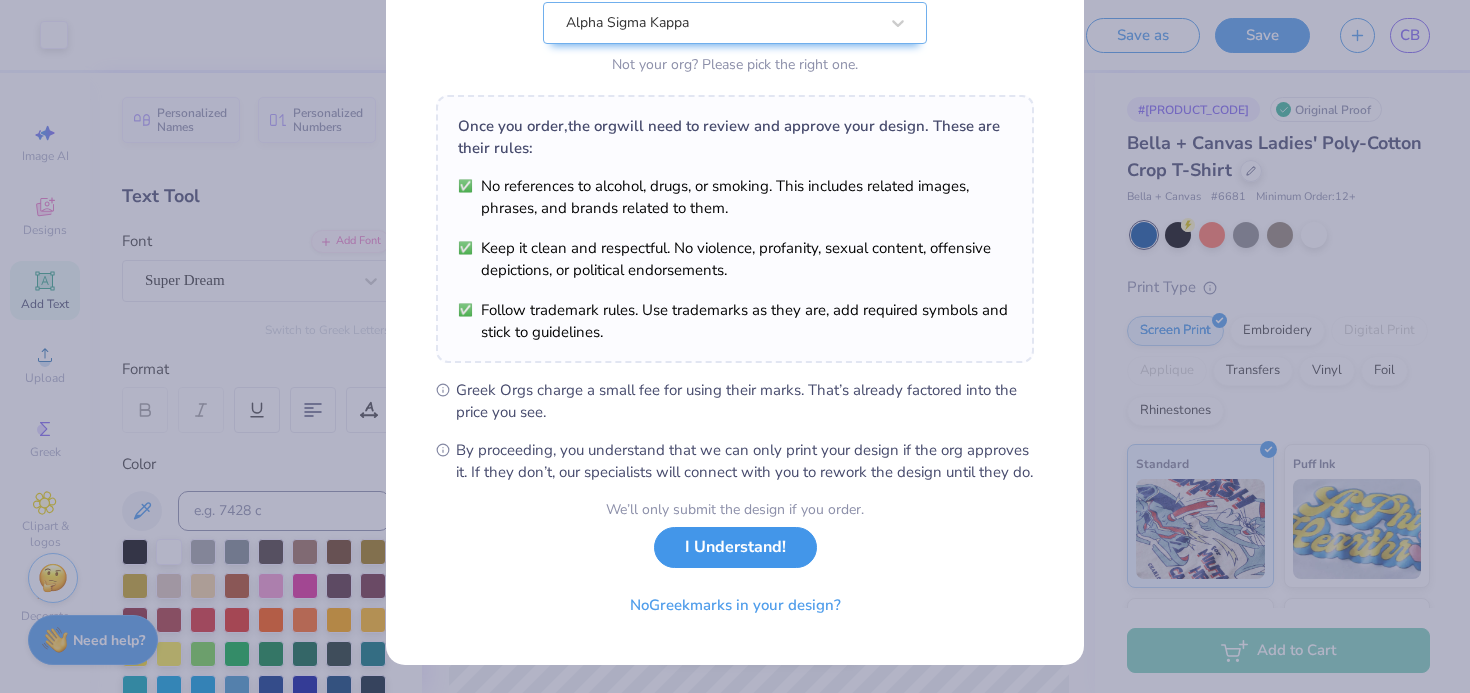 click on "I Understand!" at bounding box center [735, 547] 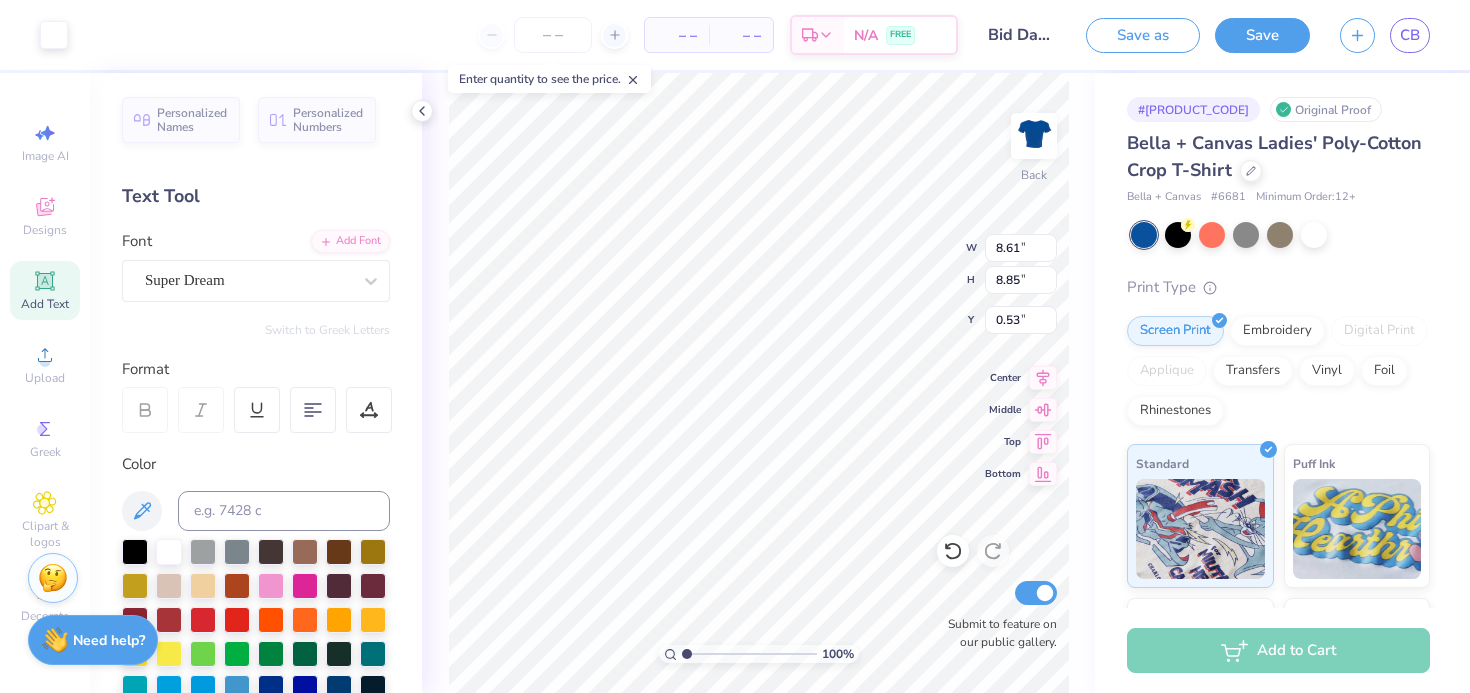 scroll, scrollTop: 0, scrollLeft: 0, axis: both 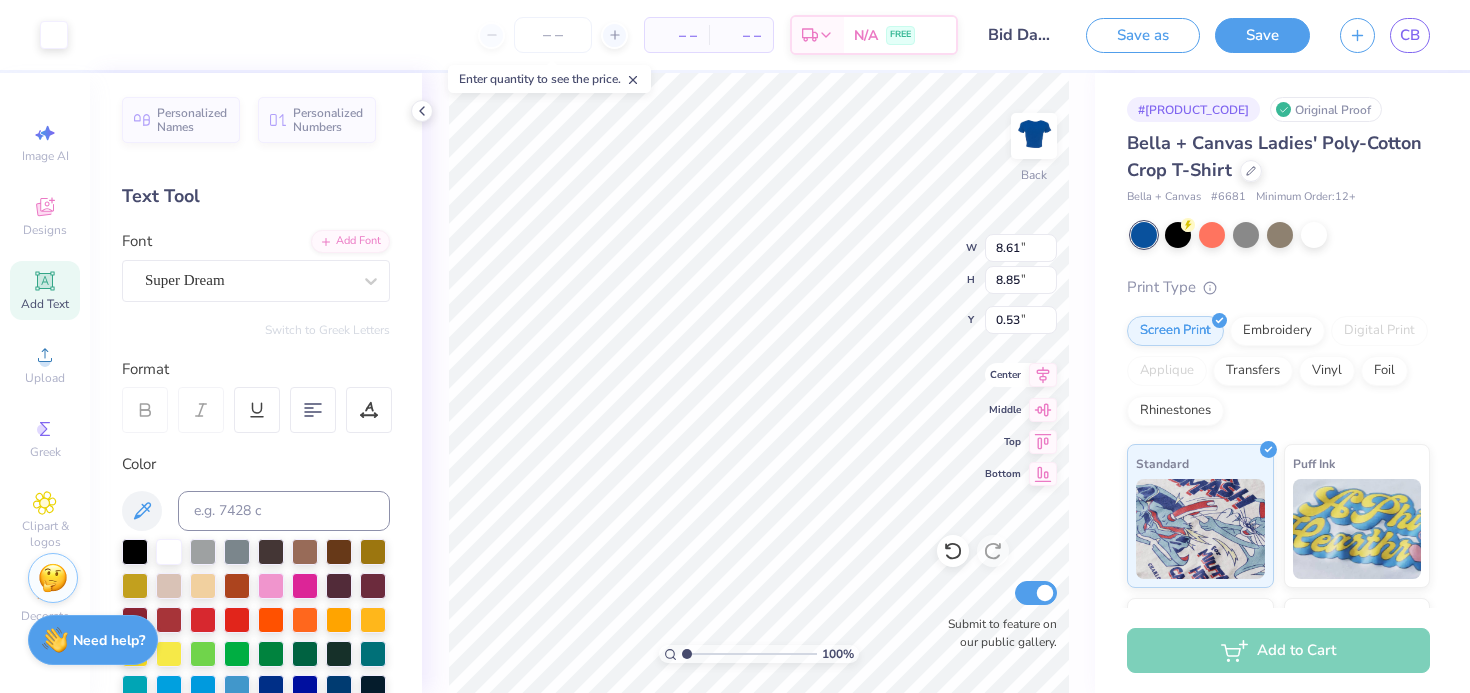 click 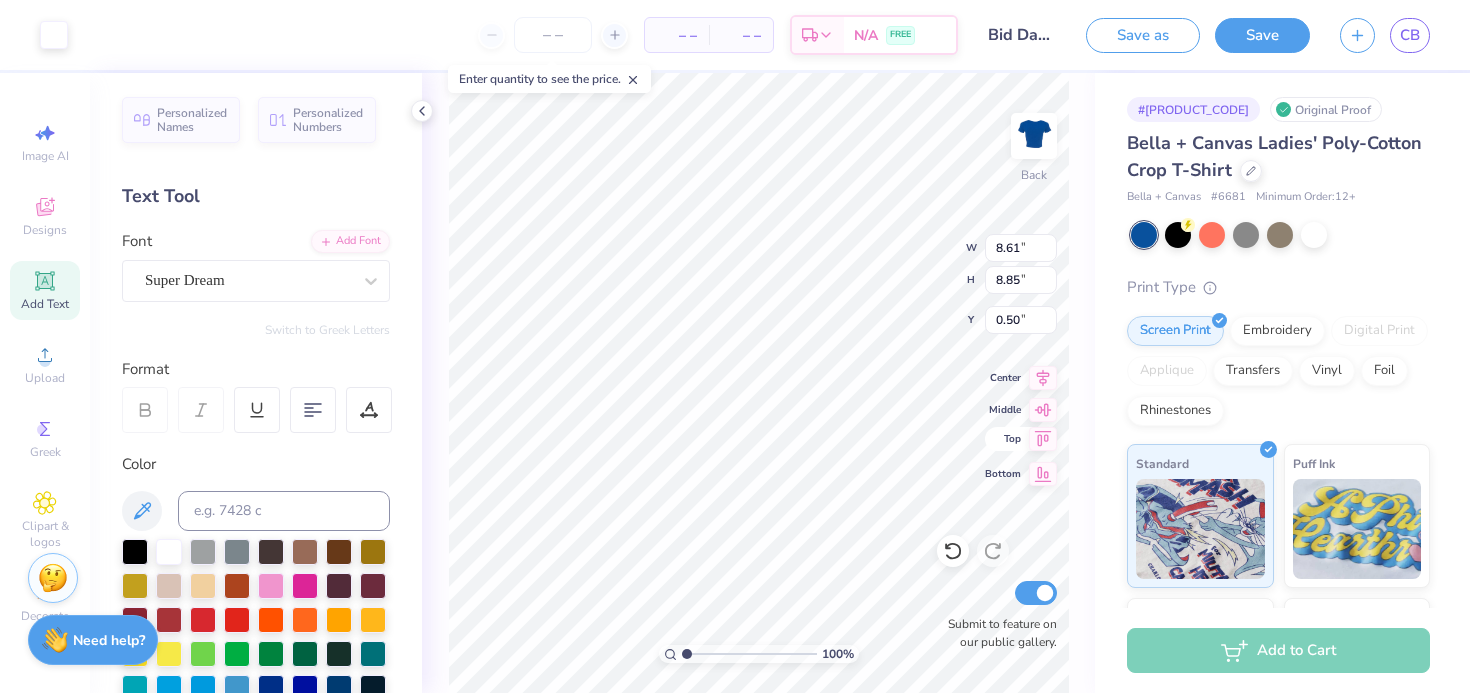 click 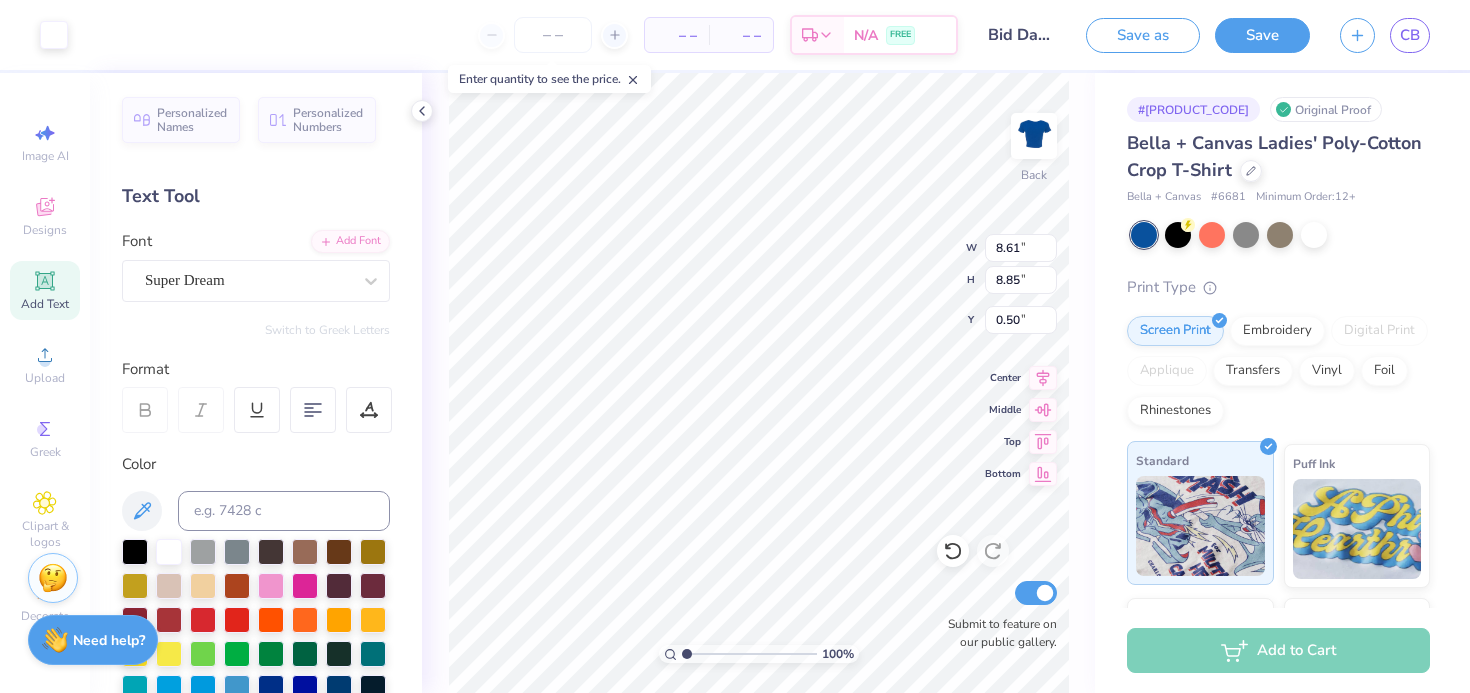click at bounding box center [1200, 526] 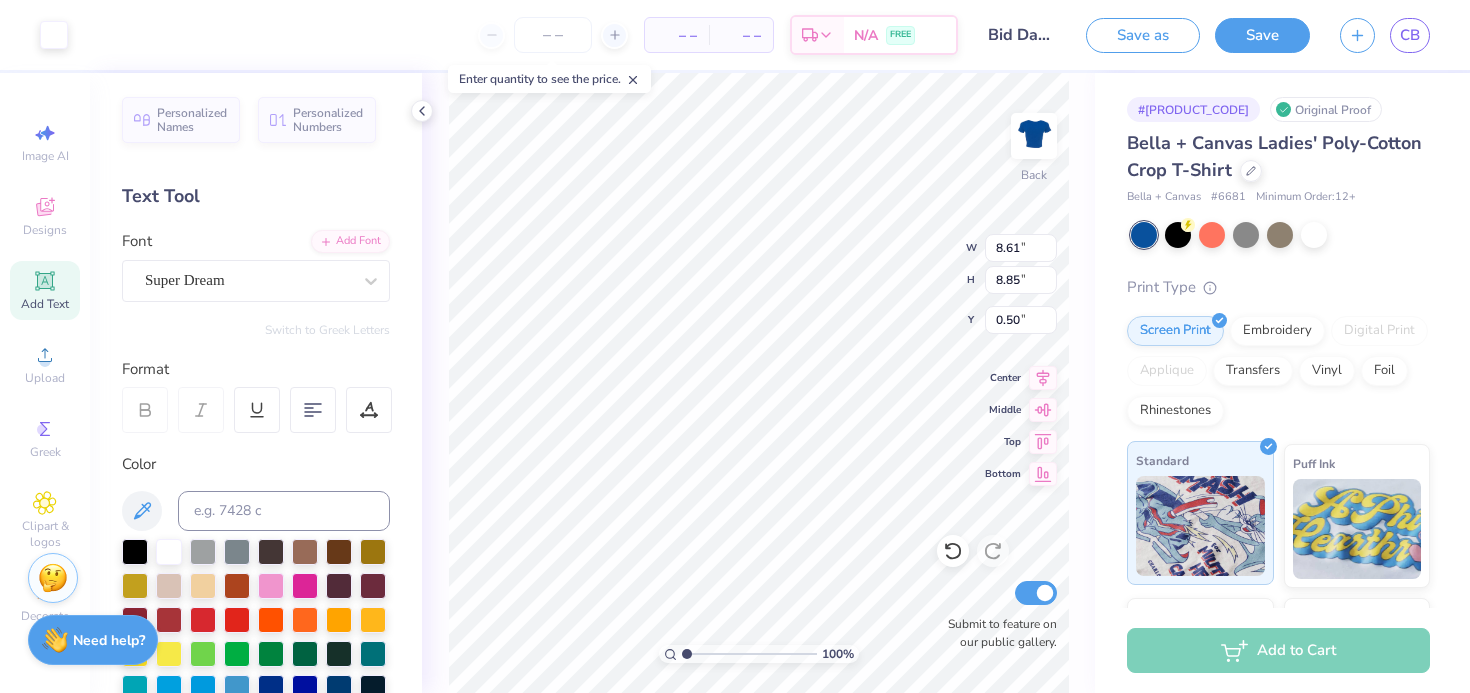 click on "Standard" at bounding box center (1200, 513) 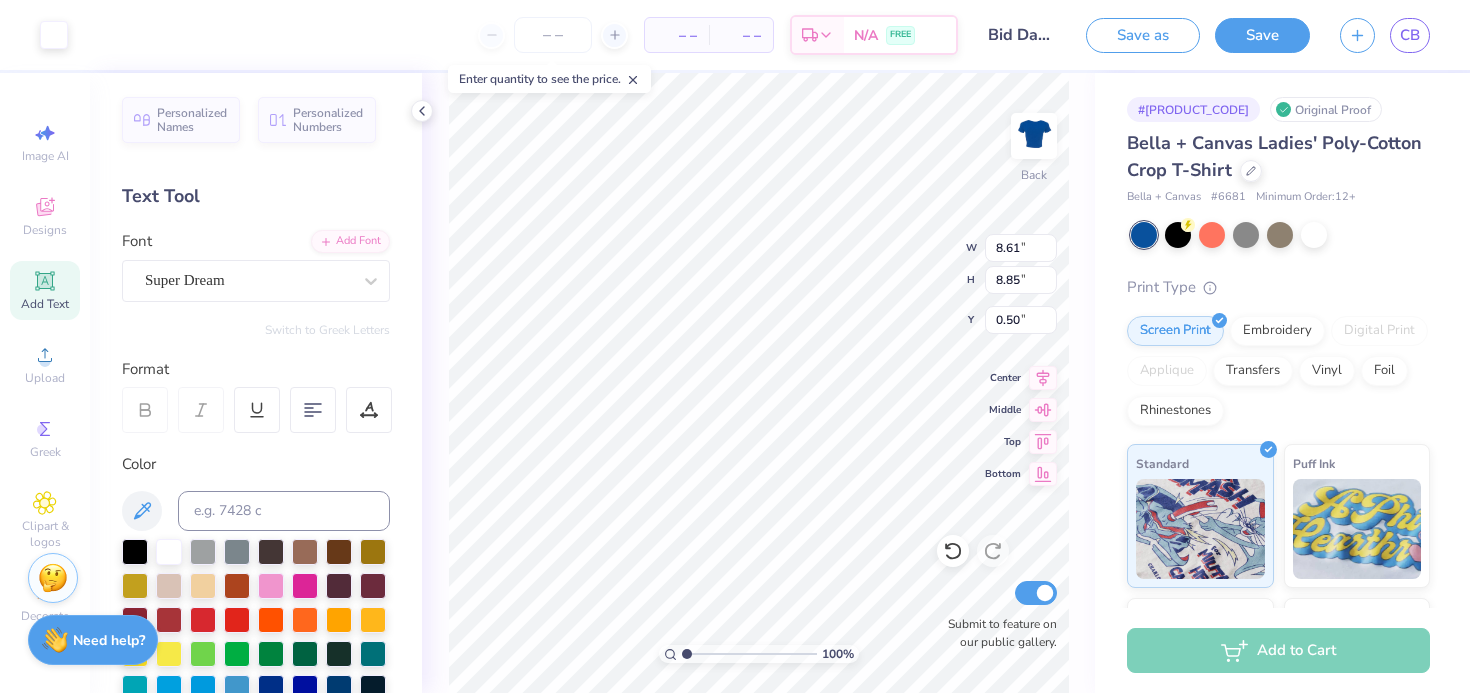 click on "Screen Print Embroidery Digital Print Applique Transfers Vinyl Foil Rhinestones" at bounding box center (1278, 371) 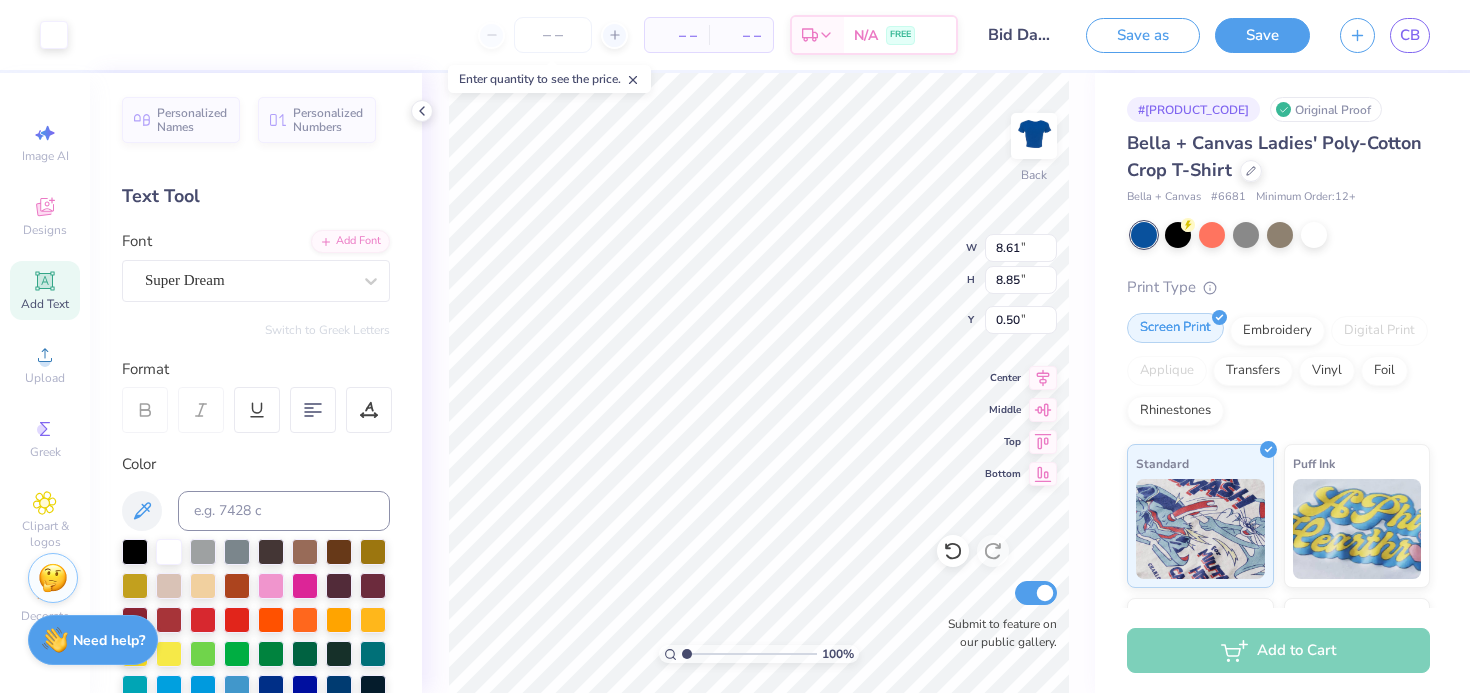 click on "Screen Print" at bounding box center (1175, 328) 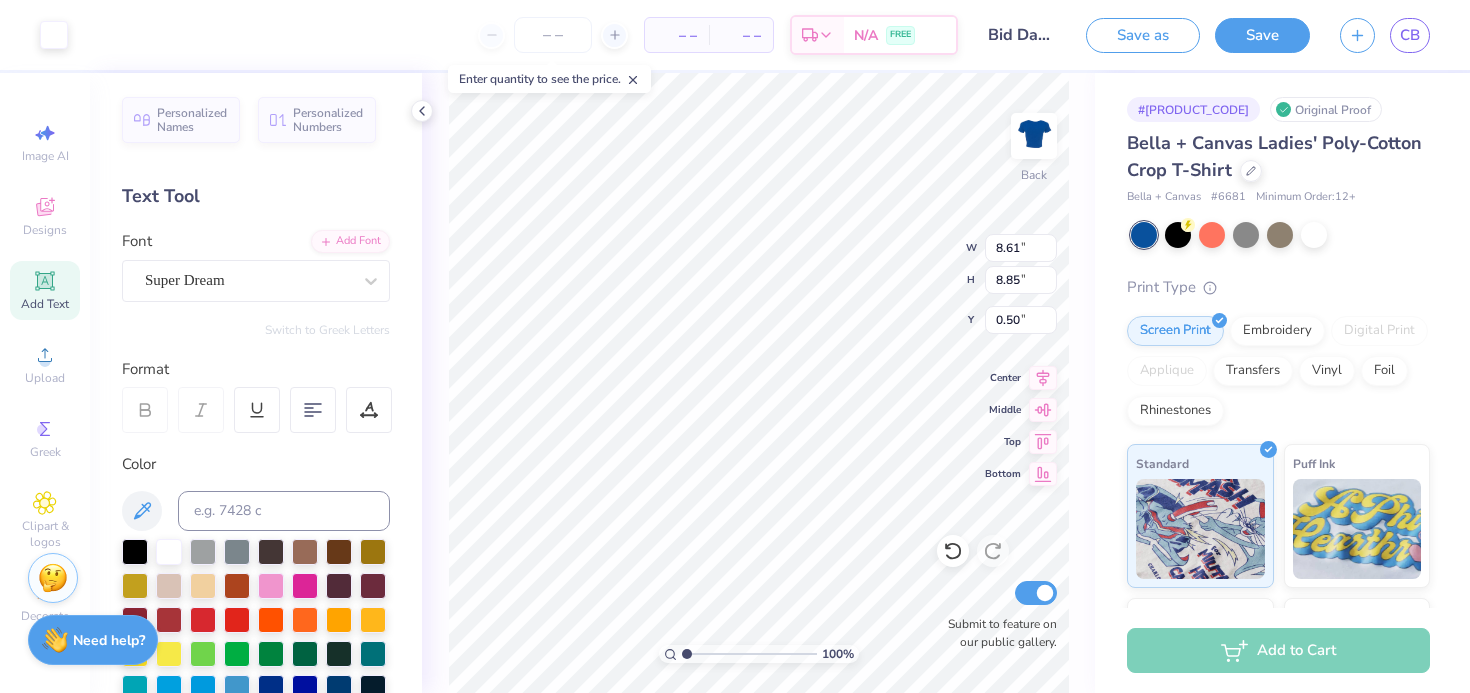click at bounding box center (1206, 287) 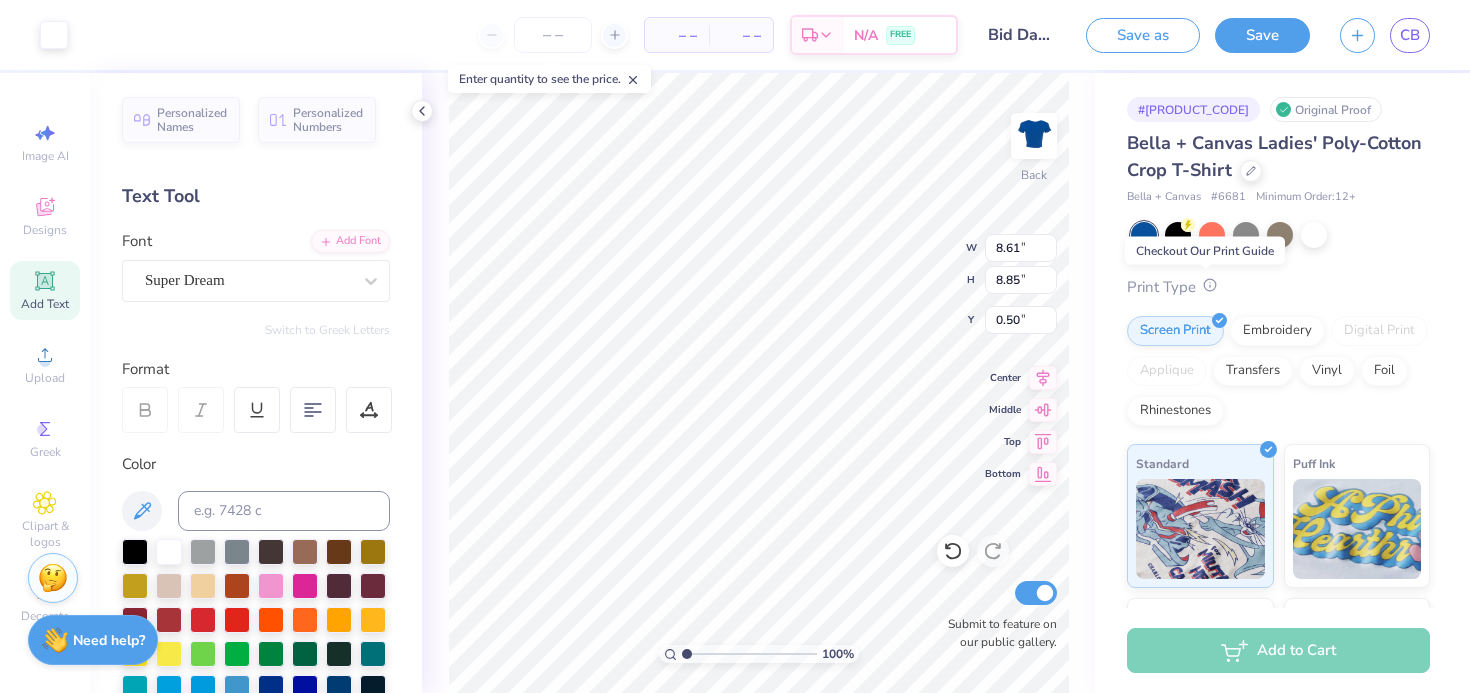click 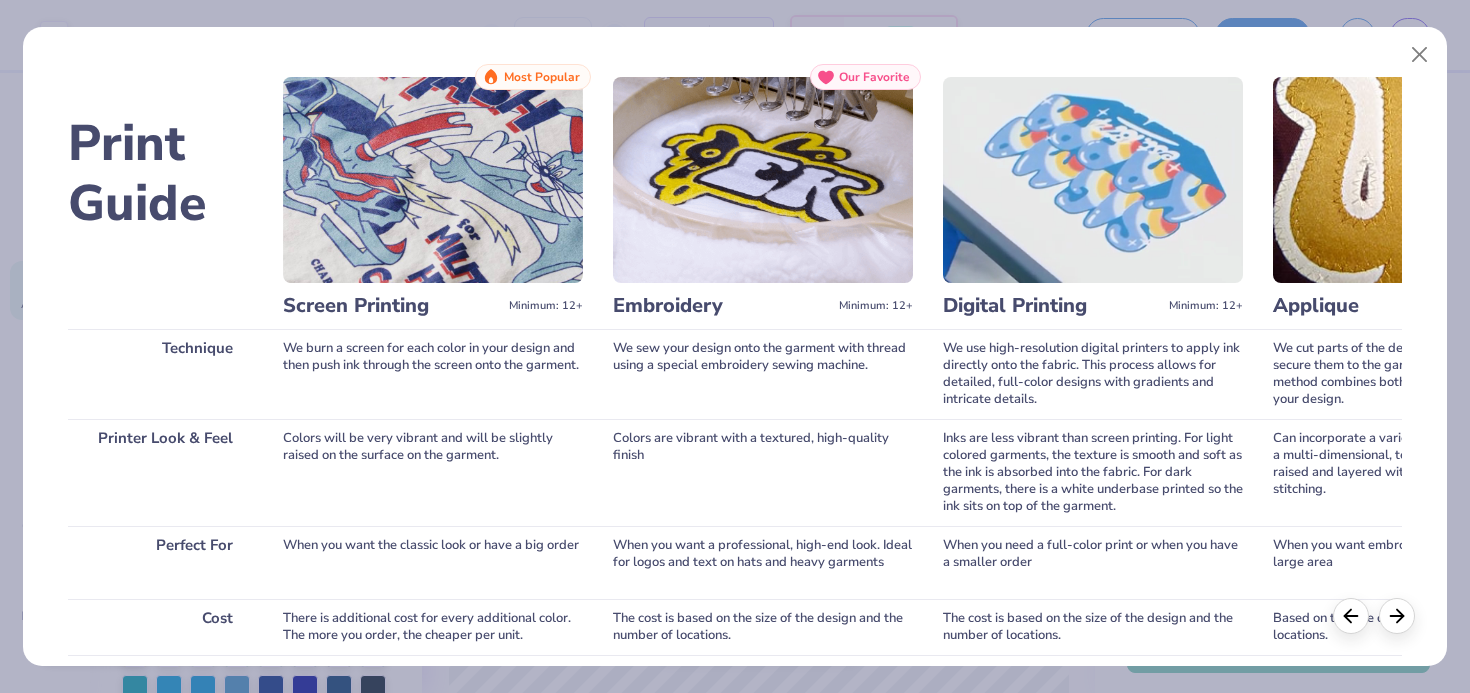 scroll, scrollTop: 0, scrollLeft: 0, axis: both 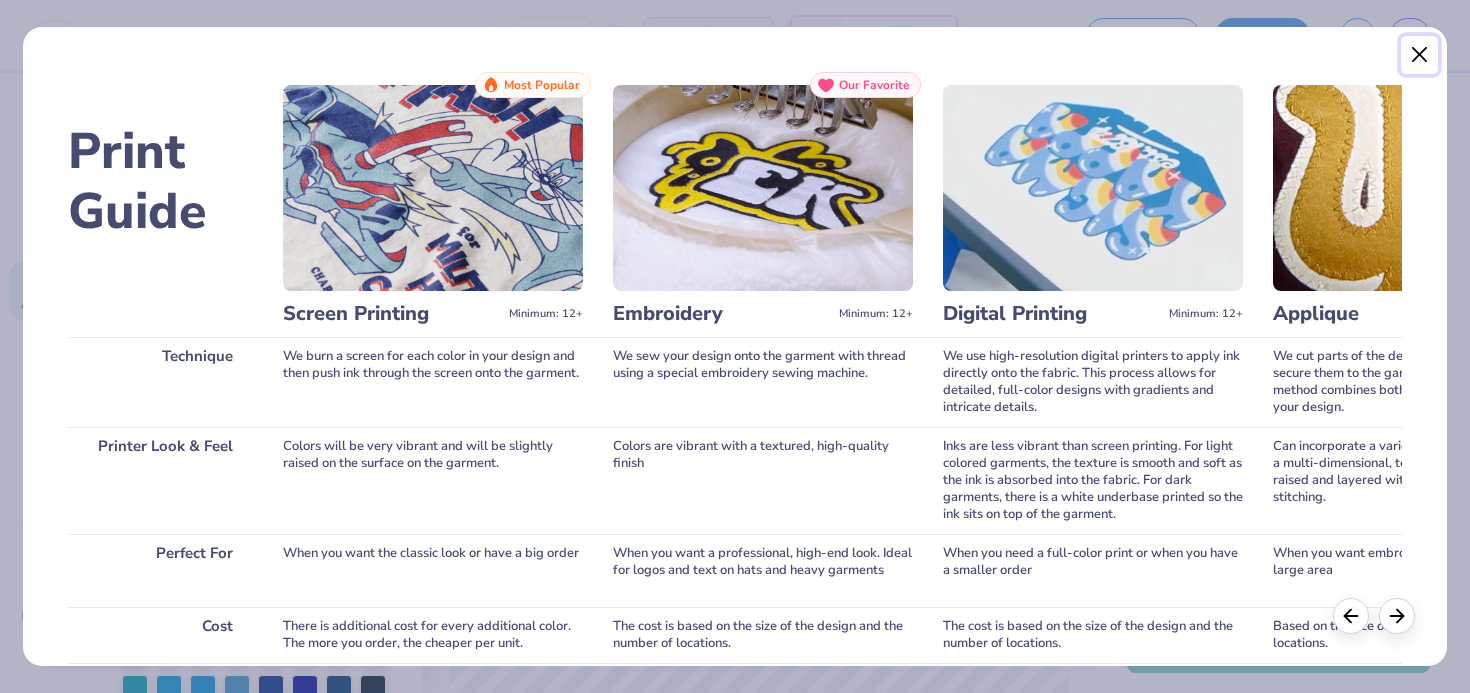 click at bounding box center (1420, 55) 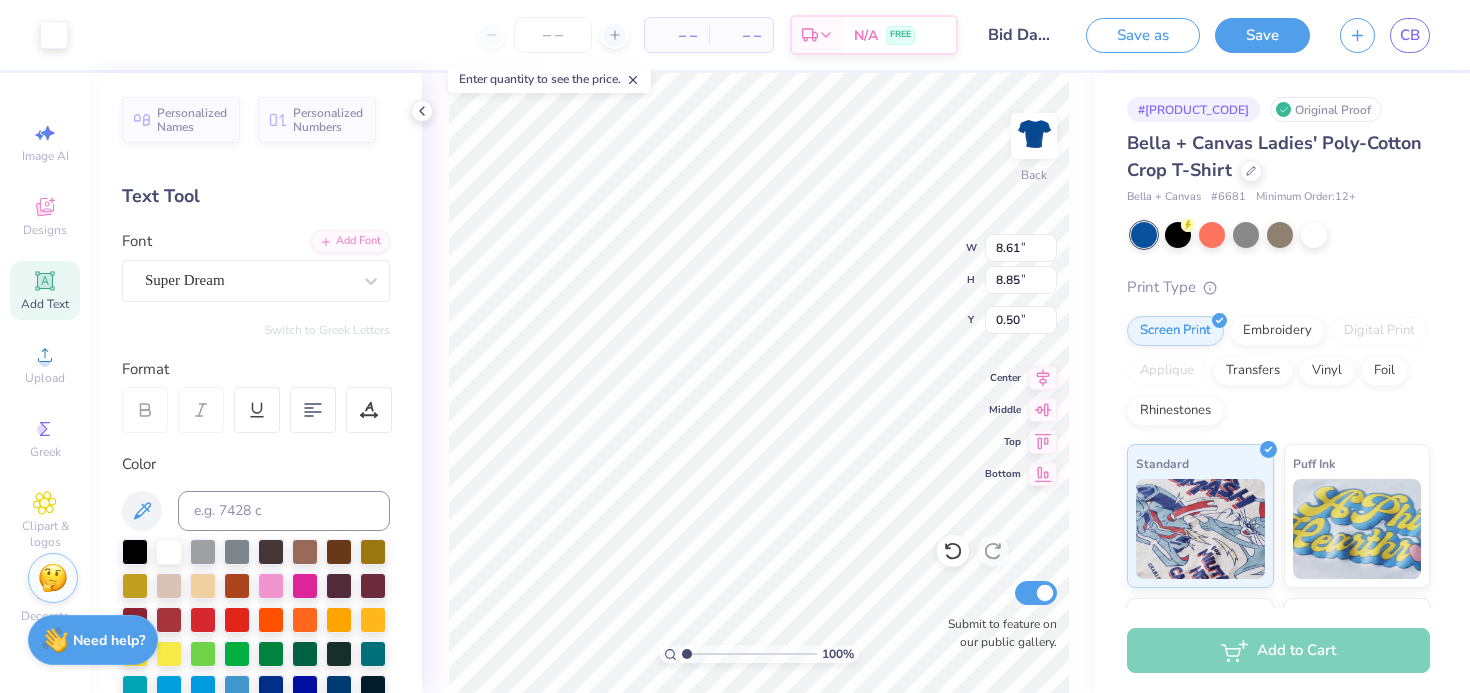 click on "# [PRODUCT_CODE] Original Proof Bella + Canvas Ladies' Poly-Cotton Crop T-Shirt Bella + Canvas # [PRODUCT_CODE] Minimum Order:  12 +   Print Type Screen Print Embroidery Digital Print Applique Transfers Vinyl Foil Rhinestones Standard Puff Ink Neon Ink Metallic & Glitter Ink Glow in the Dark Ink Water based Ink" at bounding box center (1282, 484) 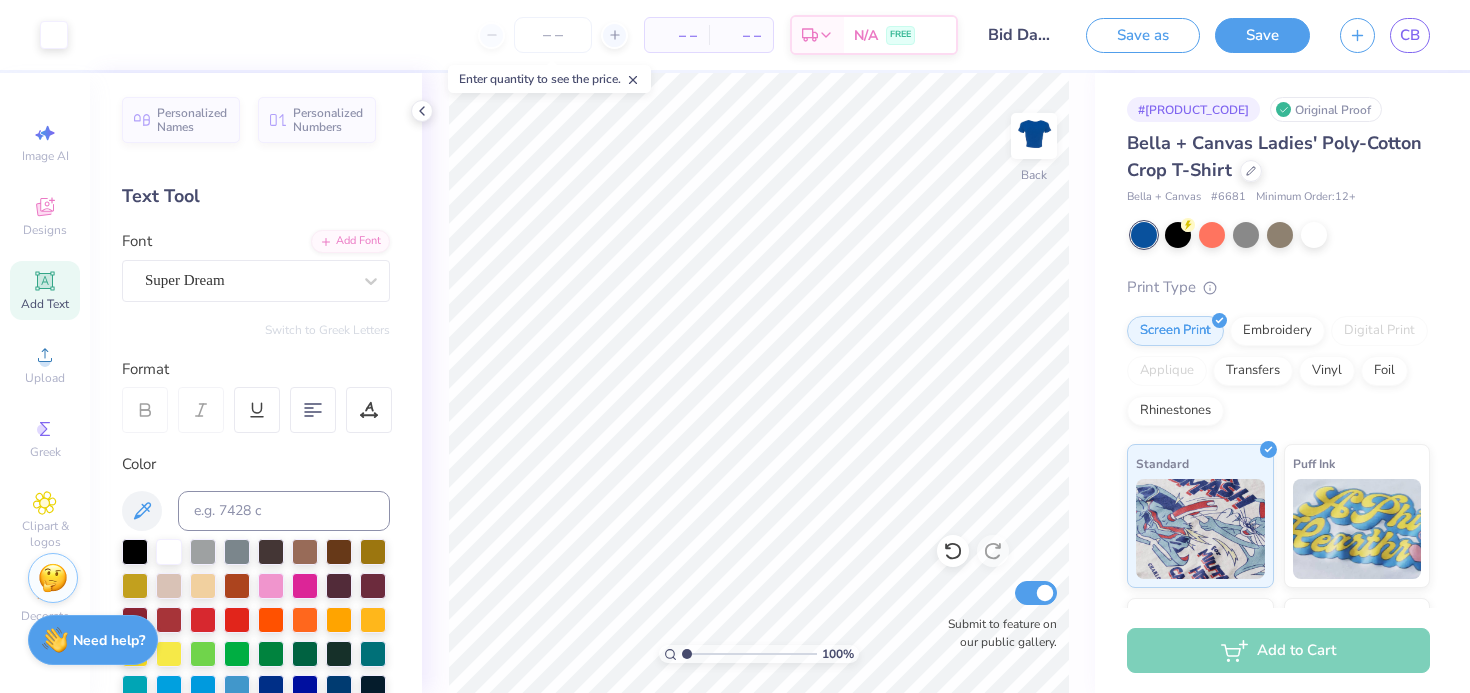 click on "– –" at bounding box center (741, 35) 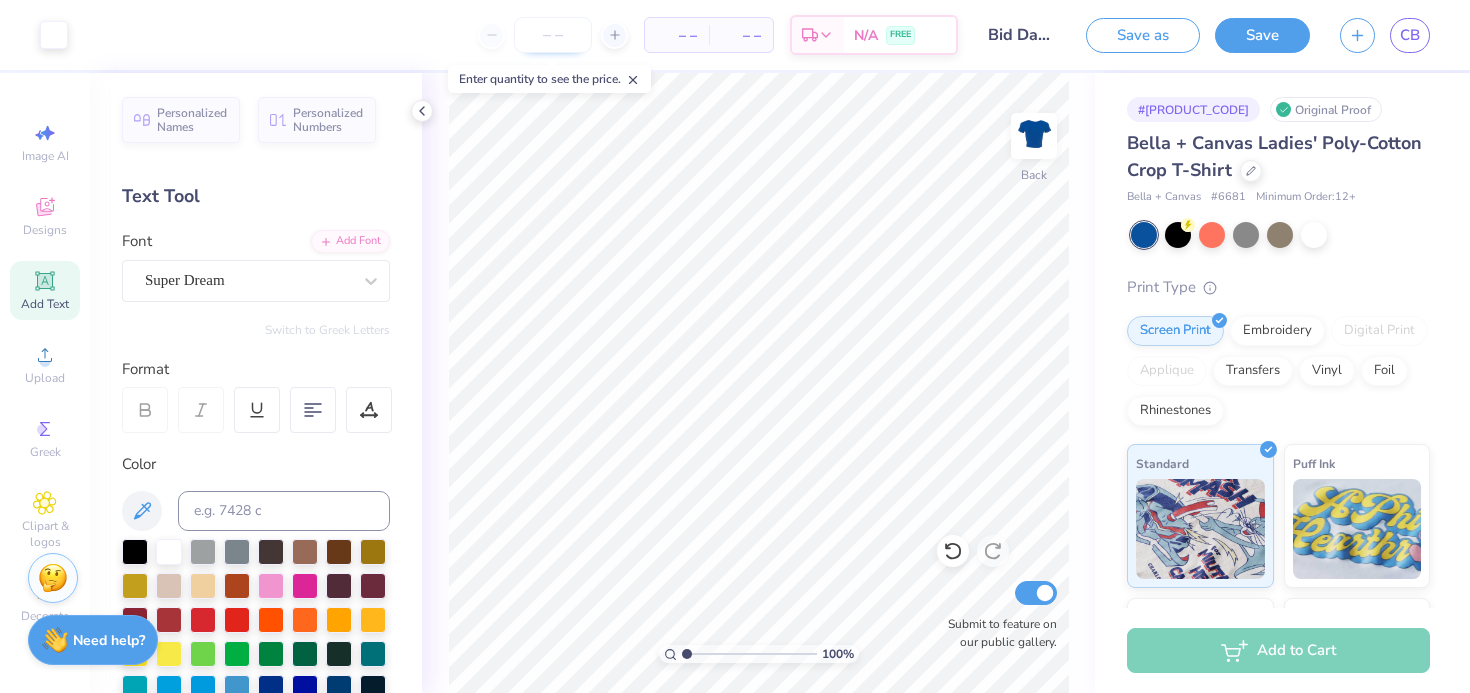 click at bounding box center (553, 35) 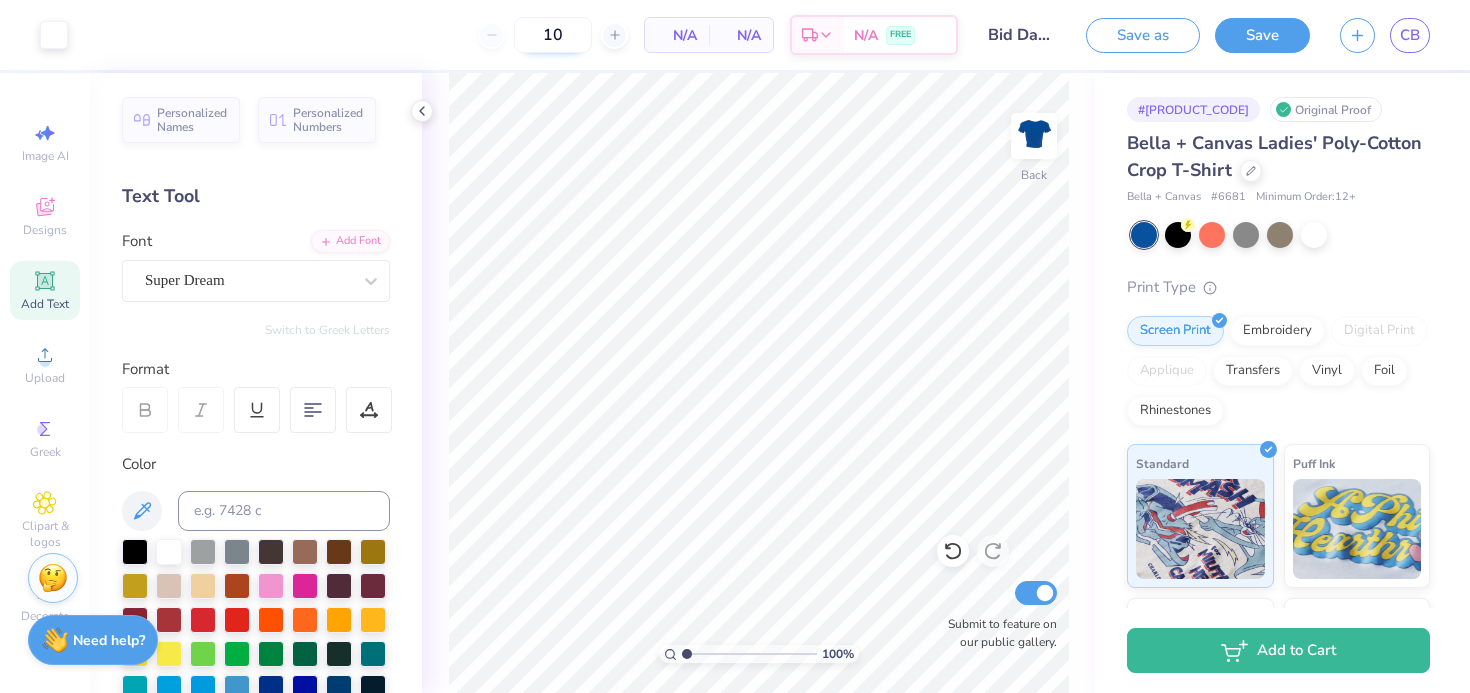 type on "1" 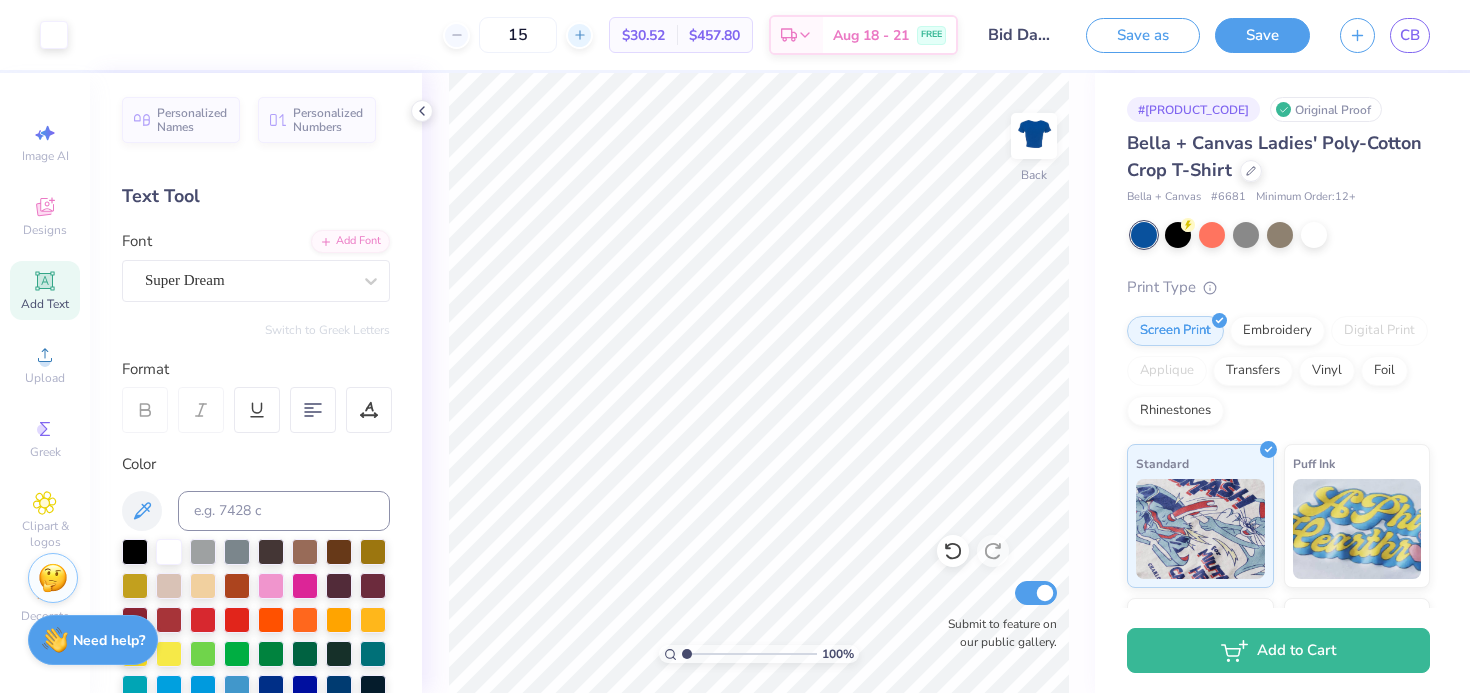 click at bounding box center [579, 35] 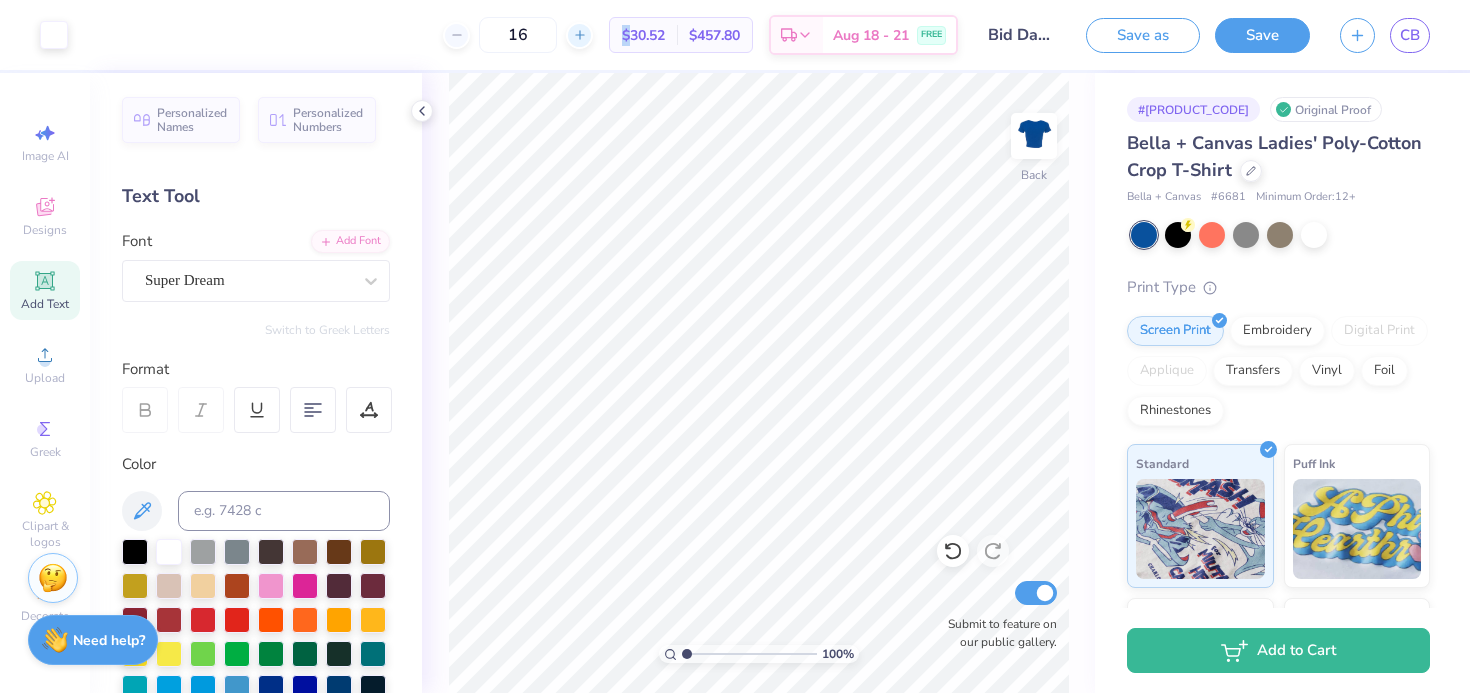 click at bounding box center [579, 35] 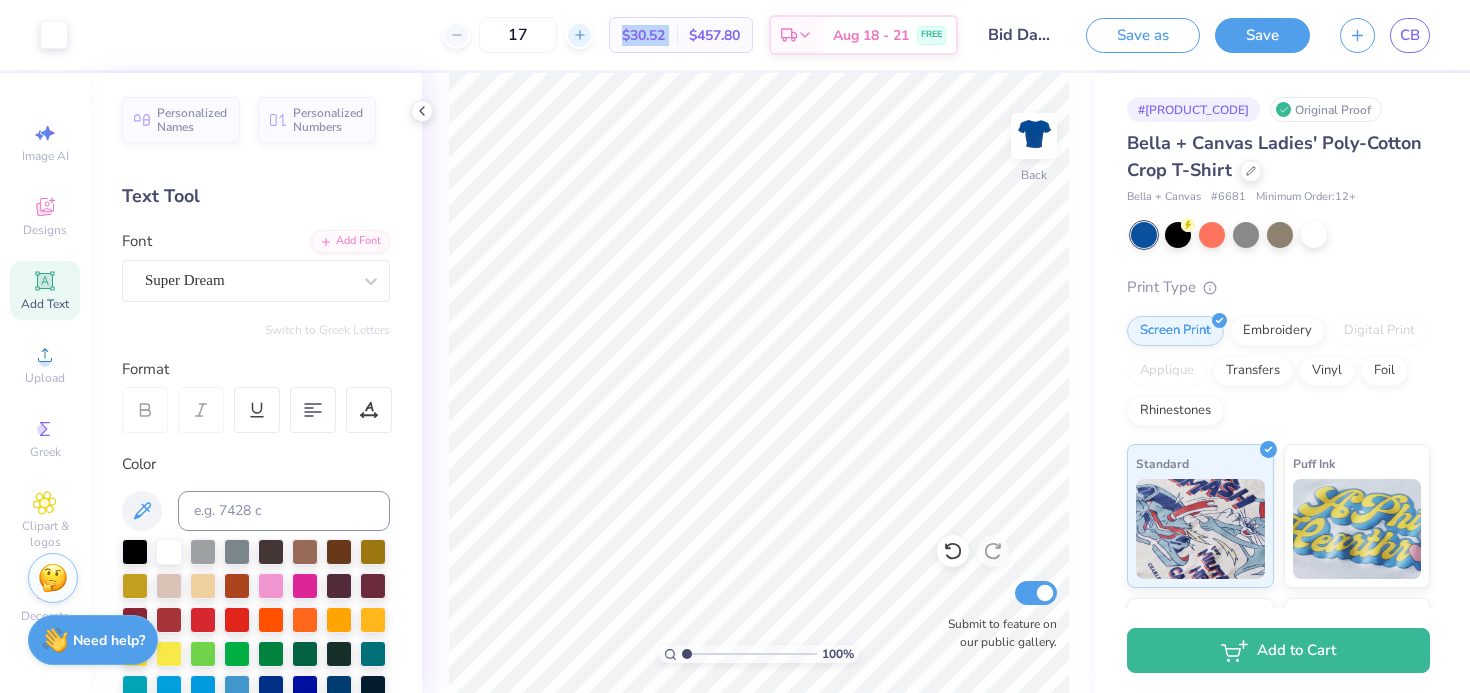 click at bounding box center (579, 35) 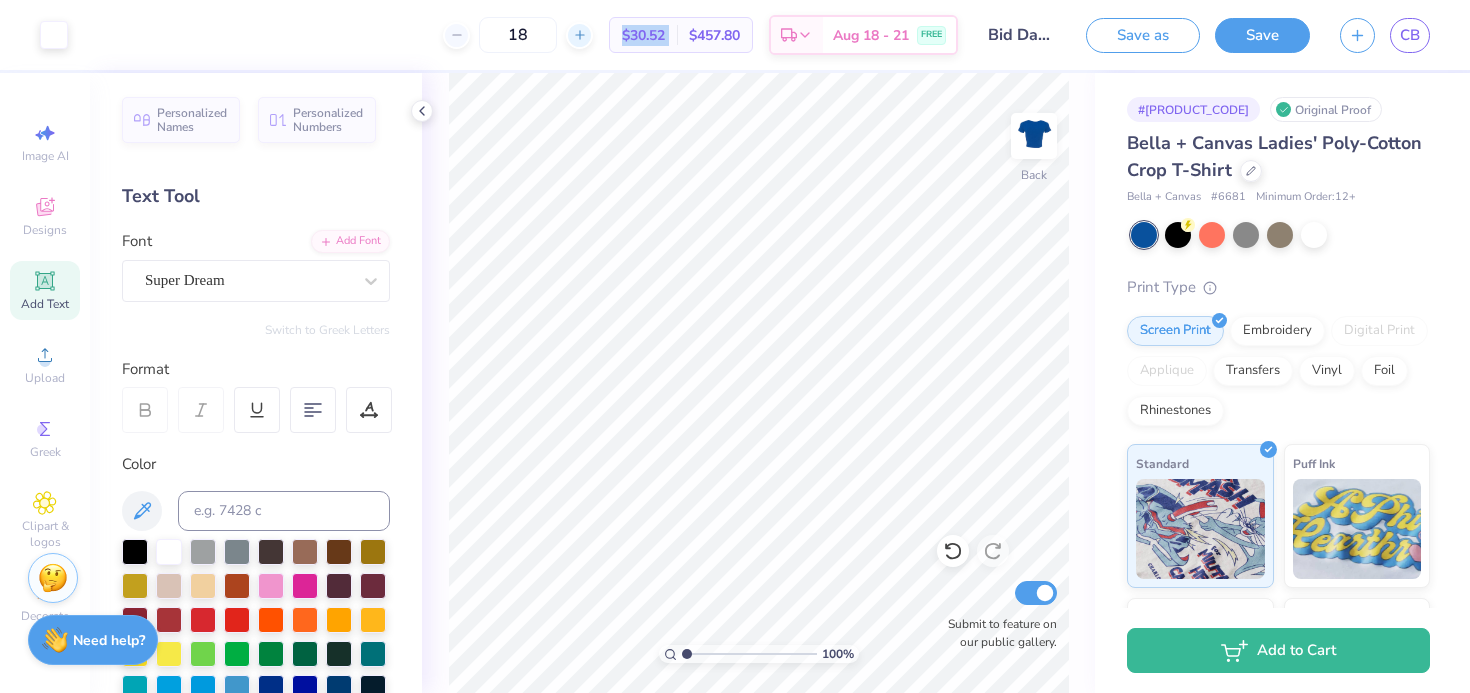 click at bounding box center [579, 35] 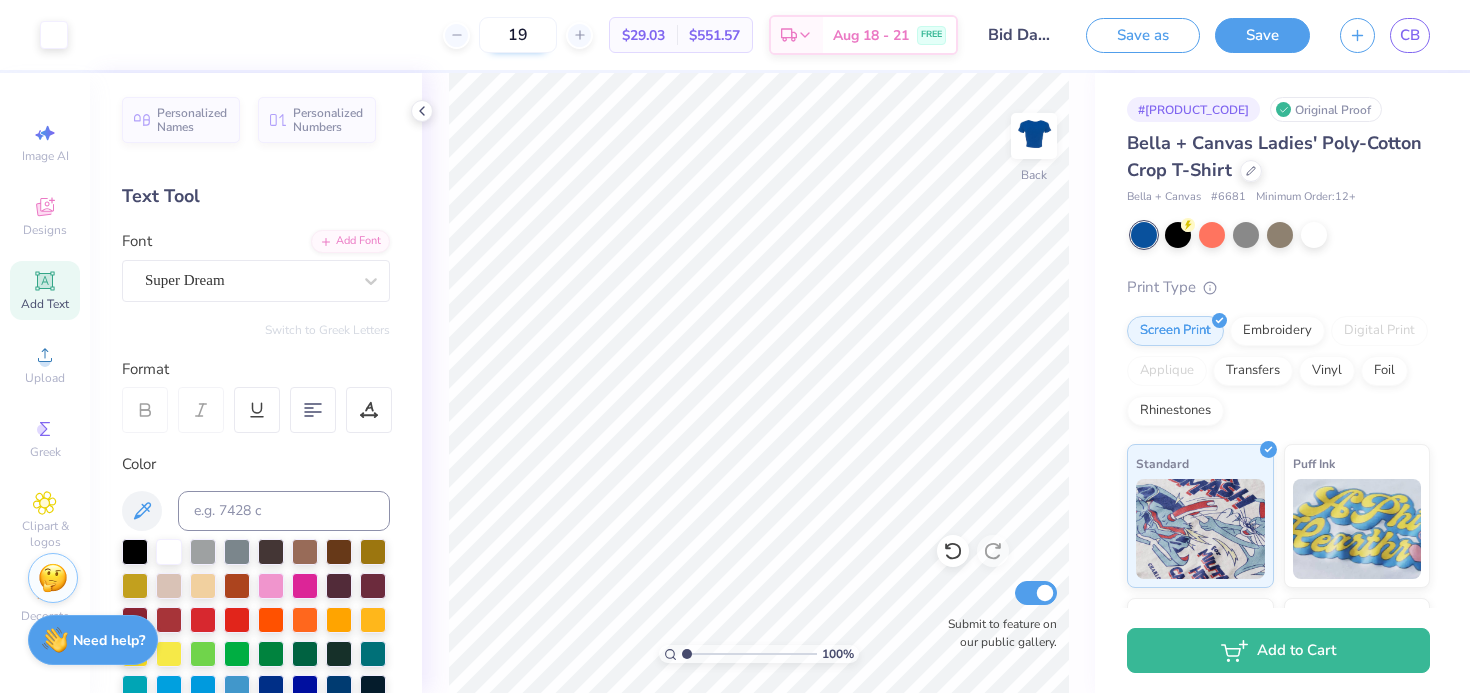 click on "19" at bounding box center [518, 35] 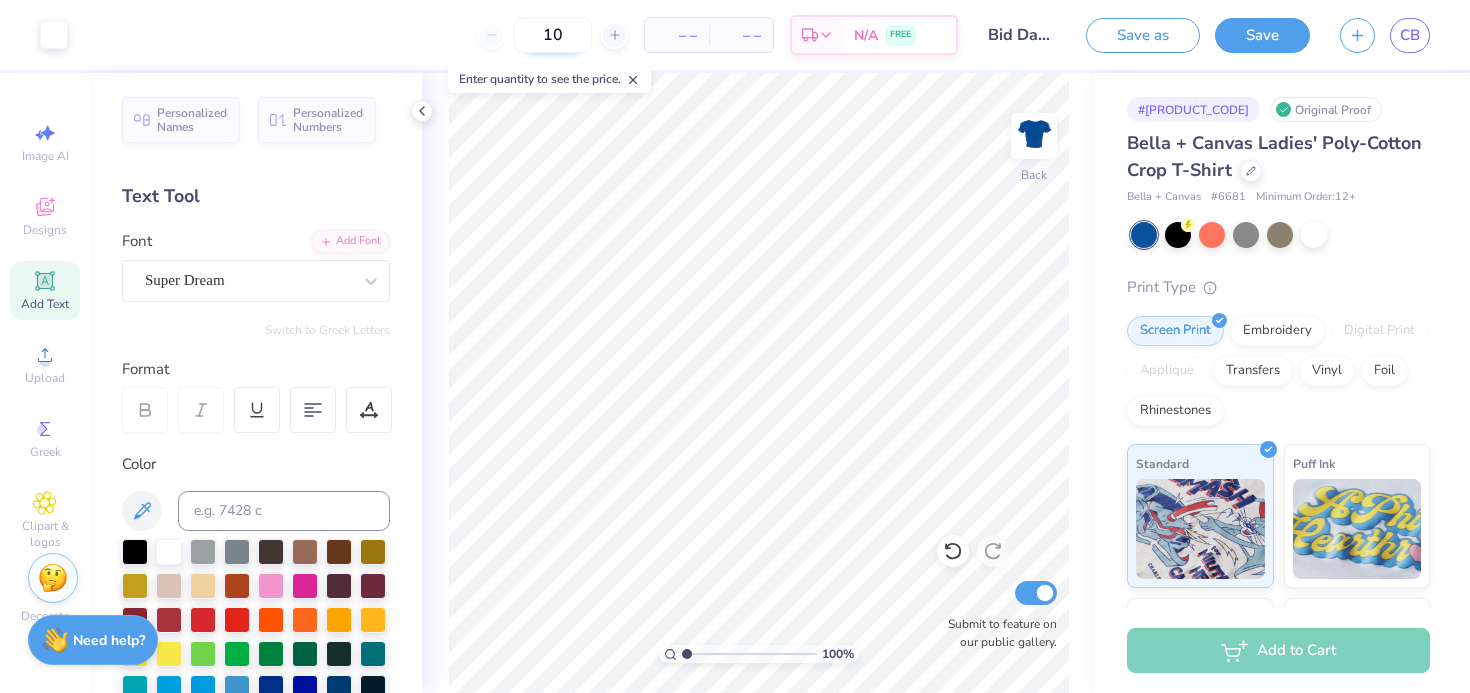 type on "12" 